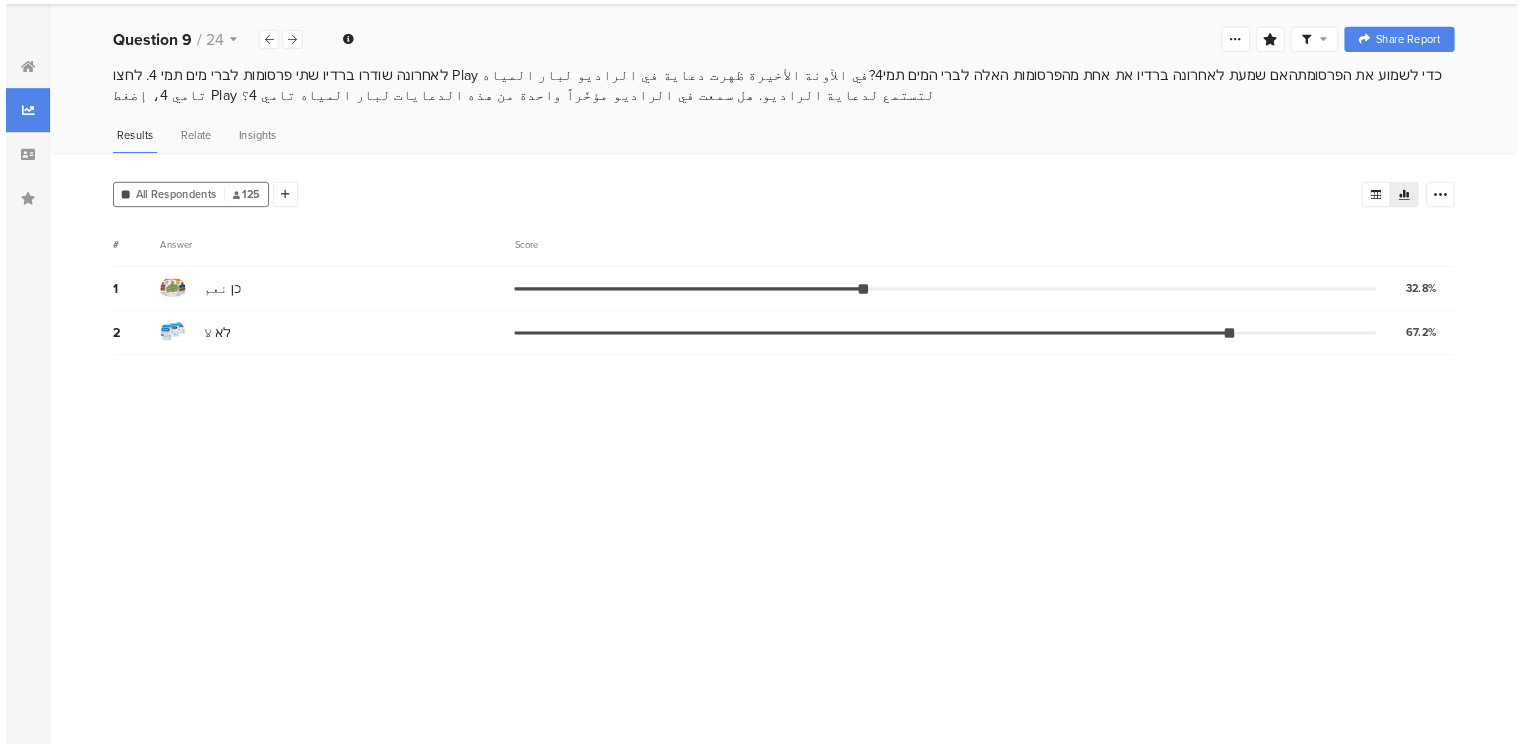 scroll, scrollTop: 0, scrollLeft: 0, axis: both 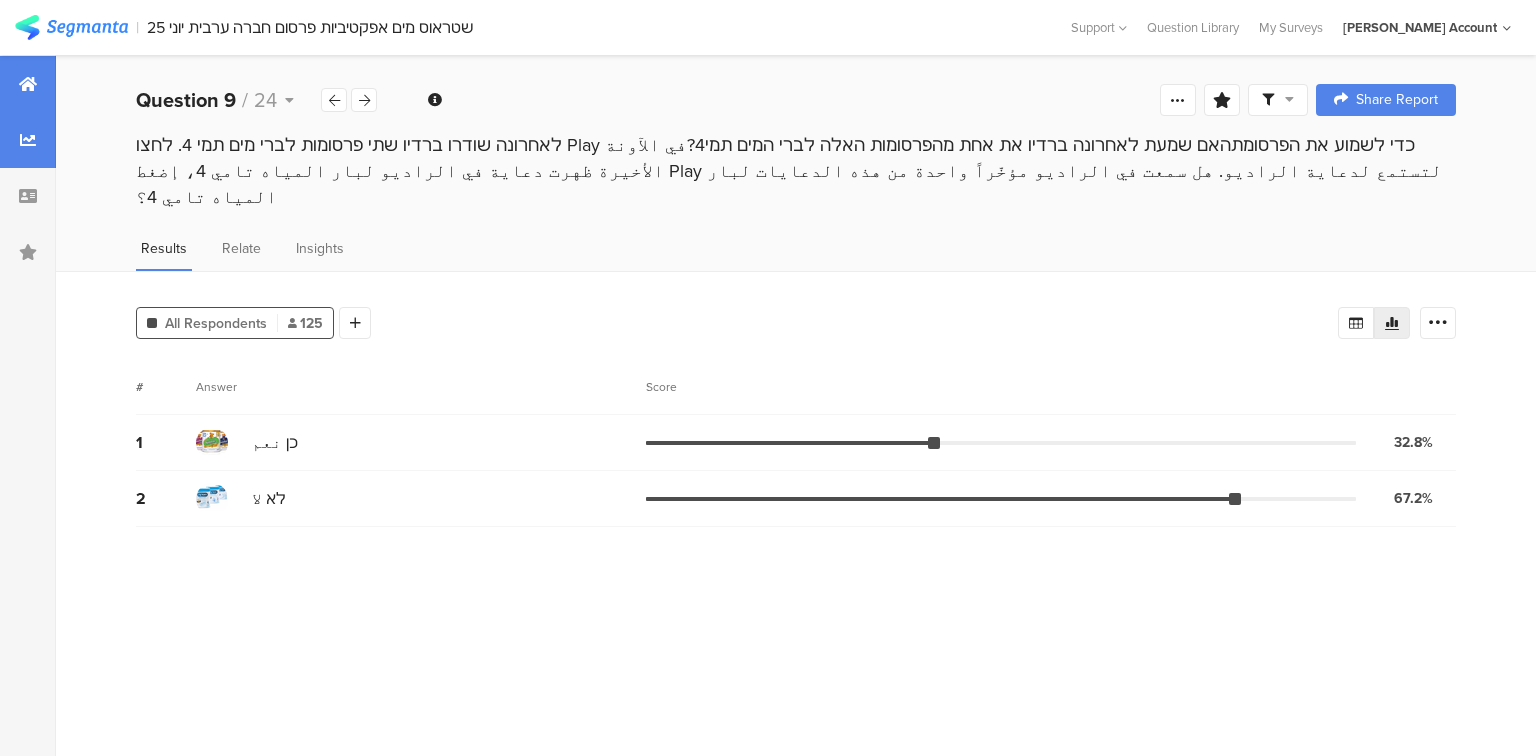 click at bounding box center (28, 84) 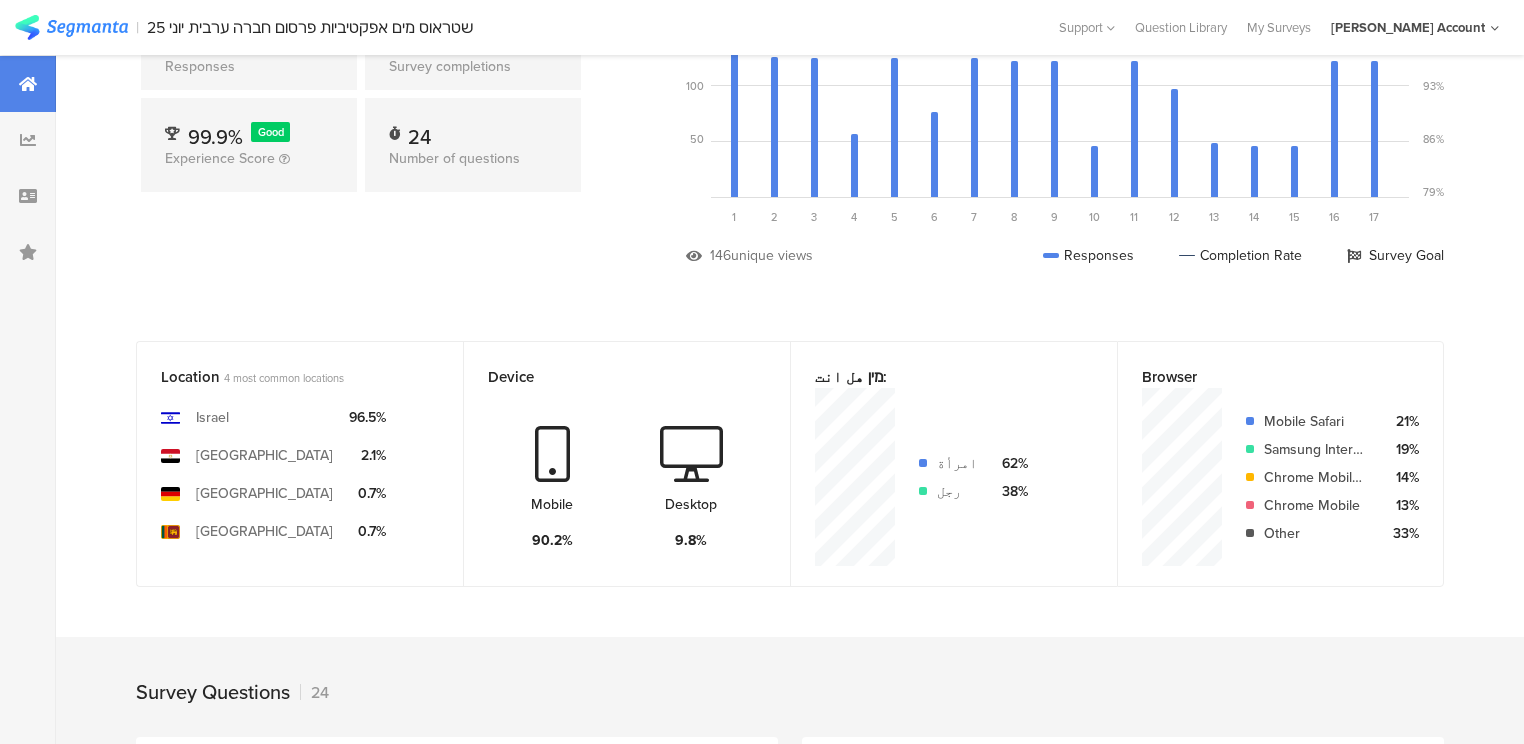 scroll, scrollTop: 0, scrollLeft: 0, axis: both 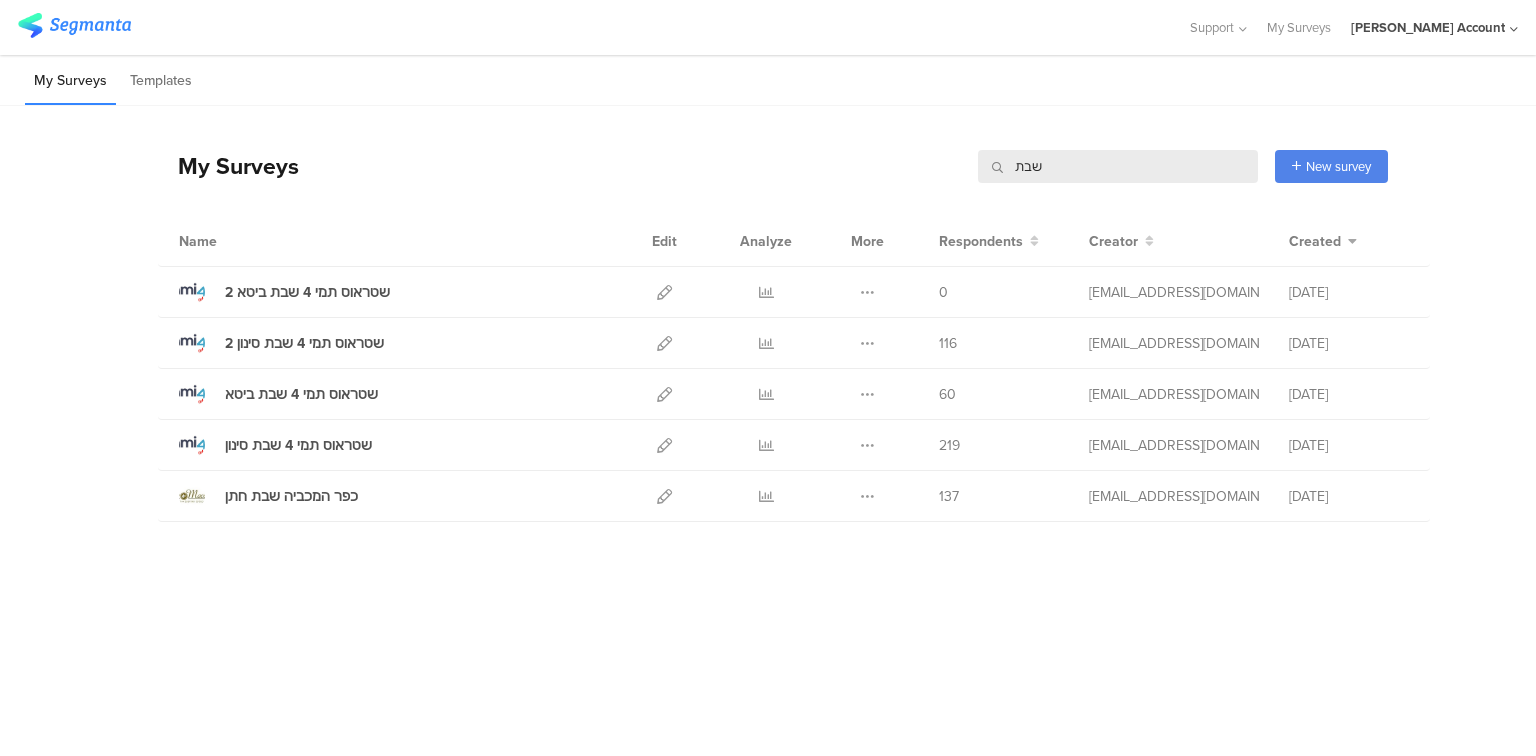 click on "שבת" at bounding box center [1118, 166] 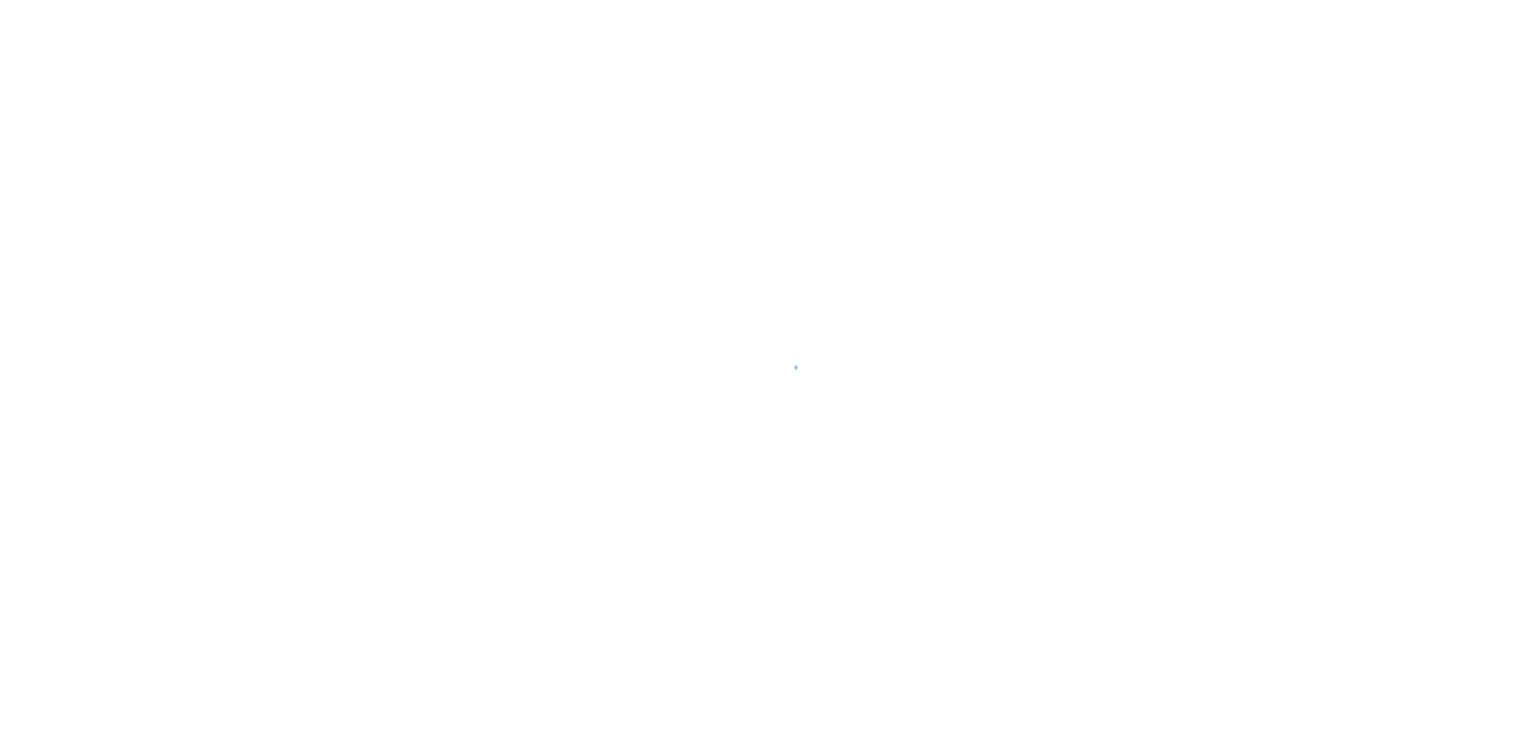 scroll, scrollTop: 0, scrollLeft: 0, axis: both 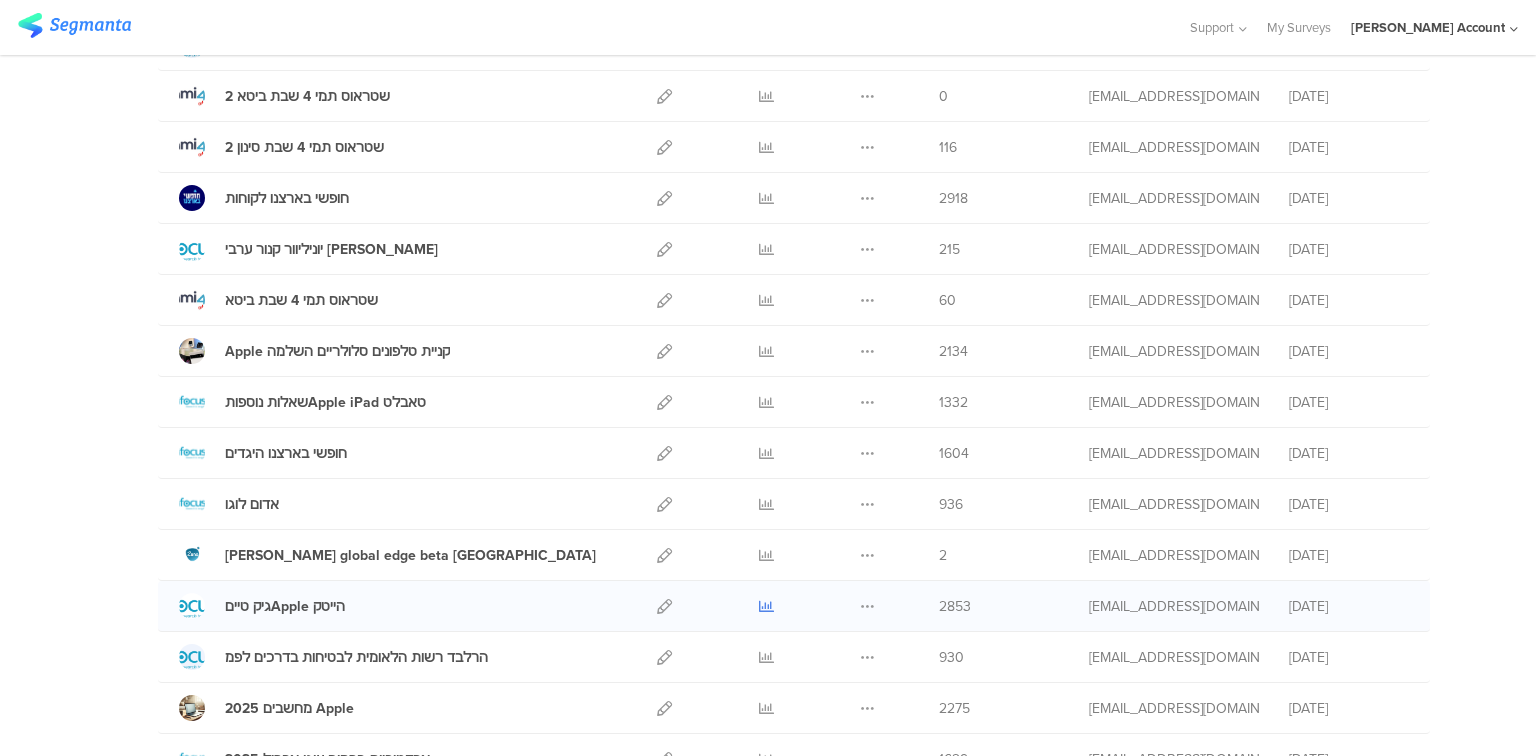 click at bounding box center [766, 606] 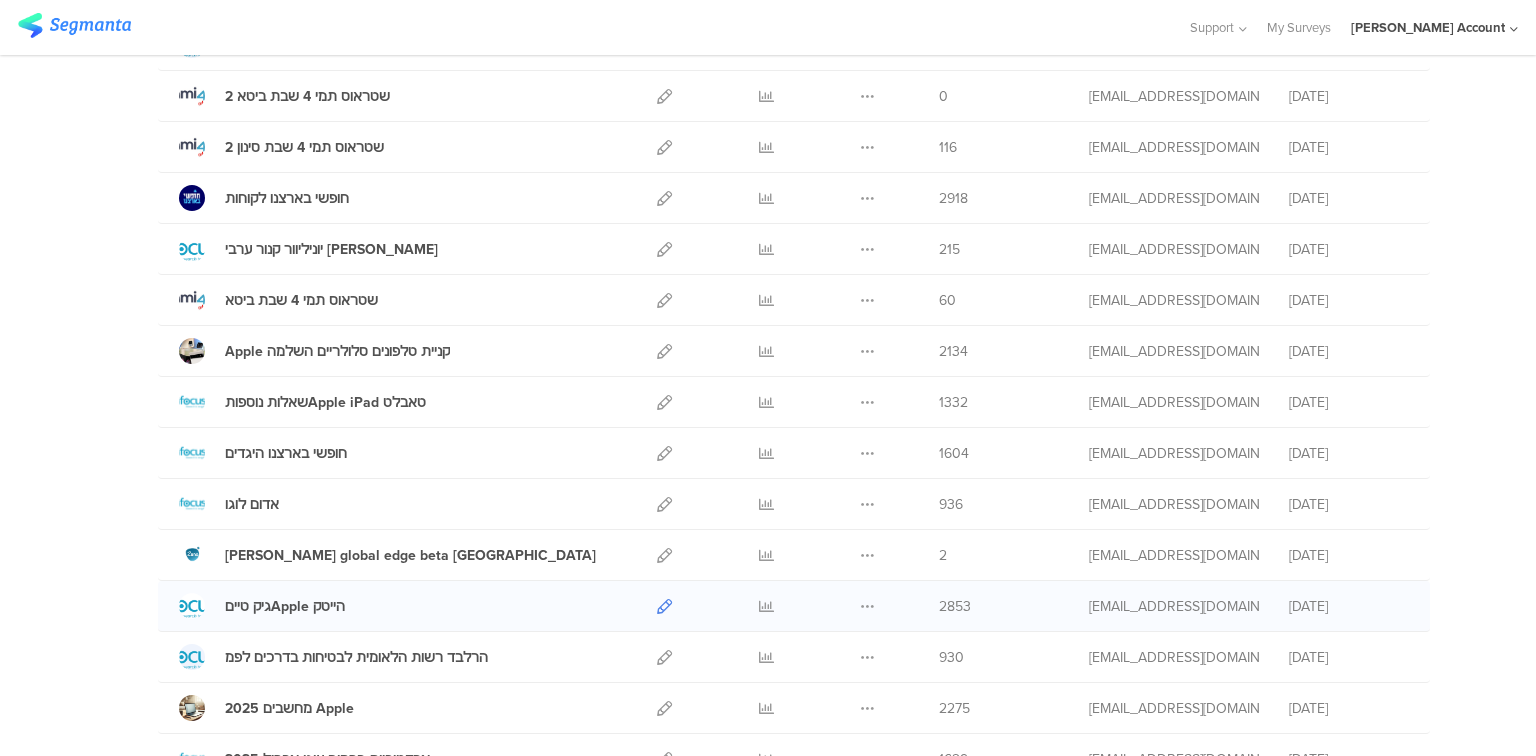 click at bounding box center [664, 606] 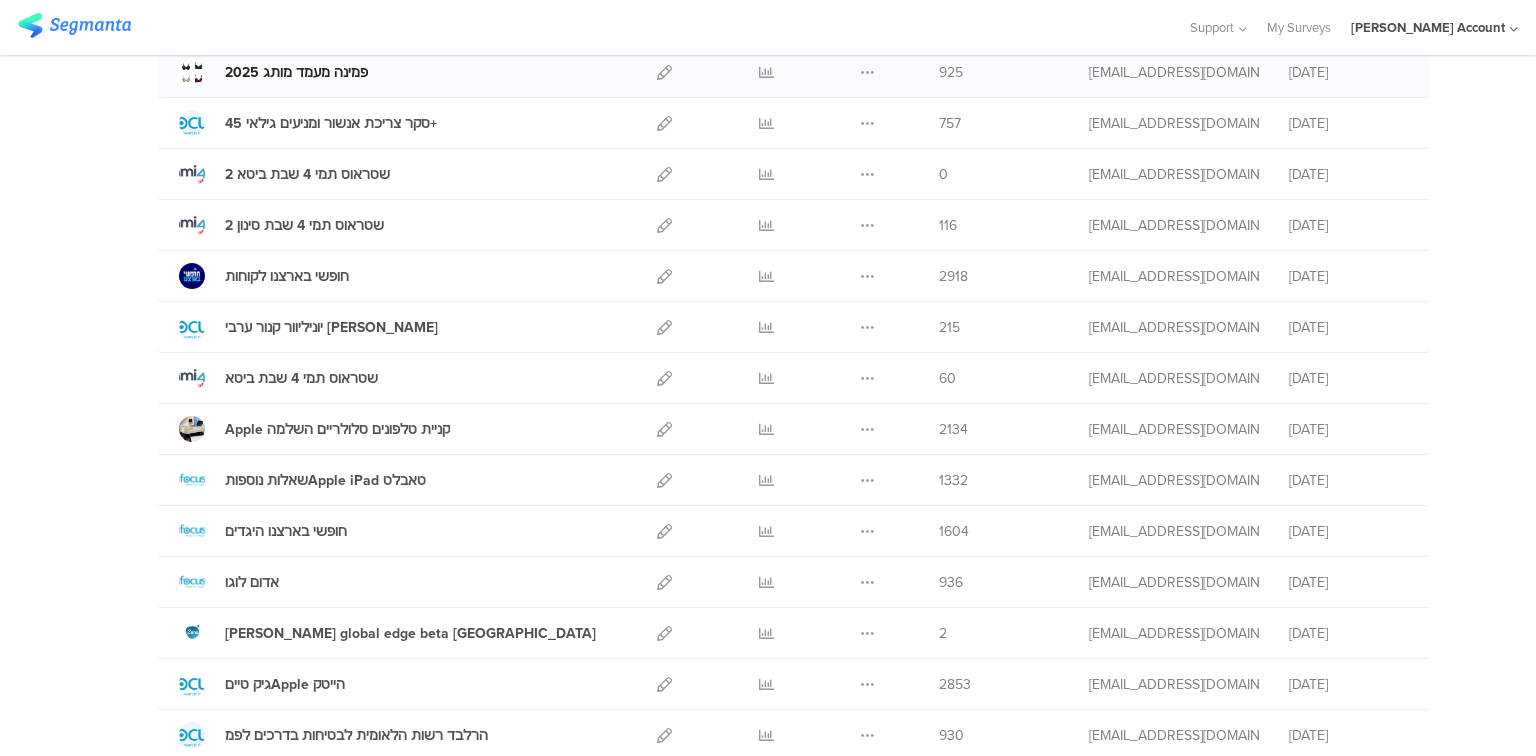 scroll, scrollTop: 480, scrollLeft: 0, axis: vertical 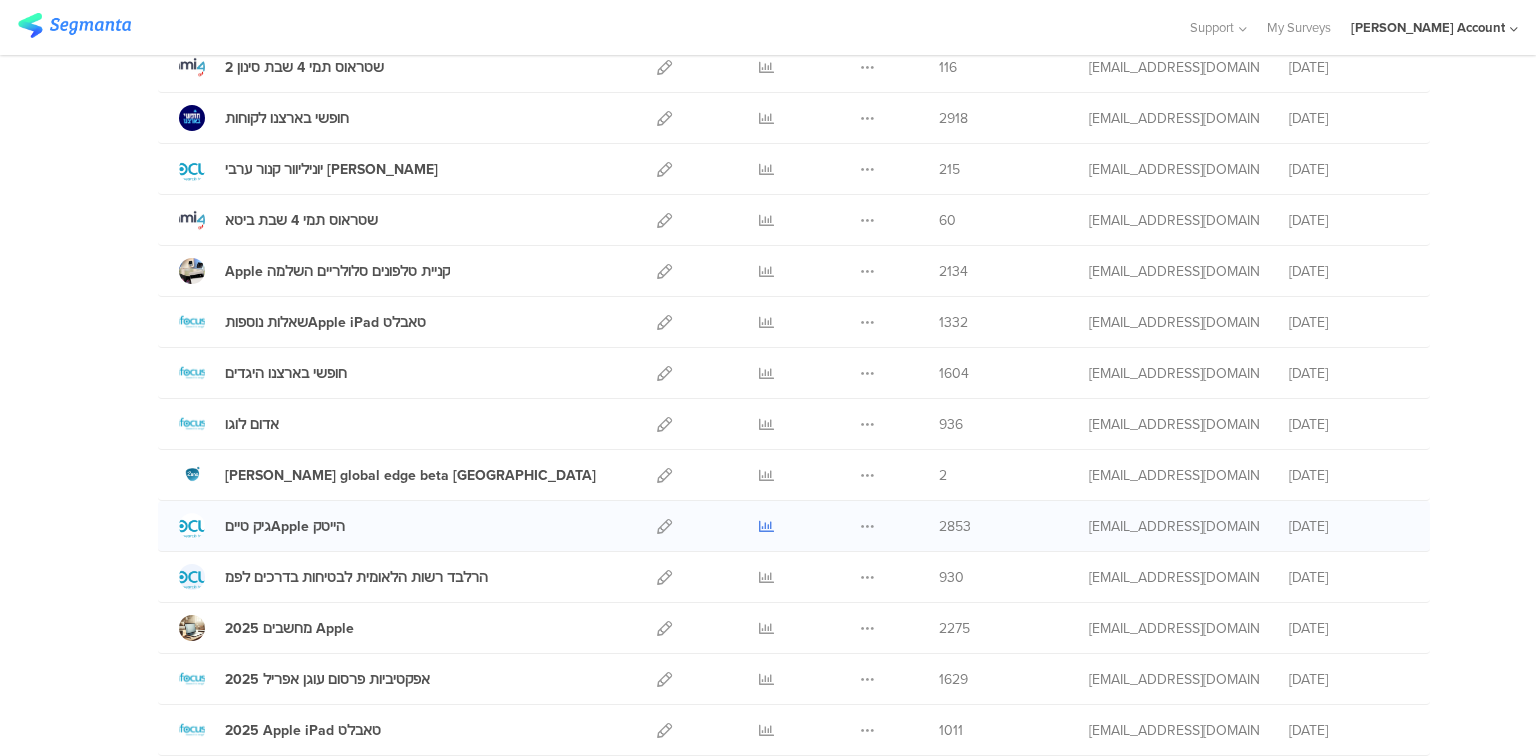 click at bounding box center [766, 526] 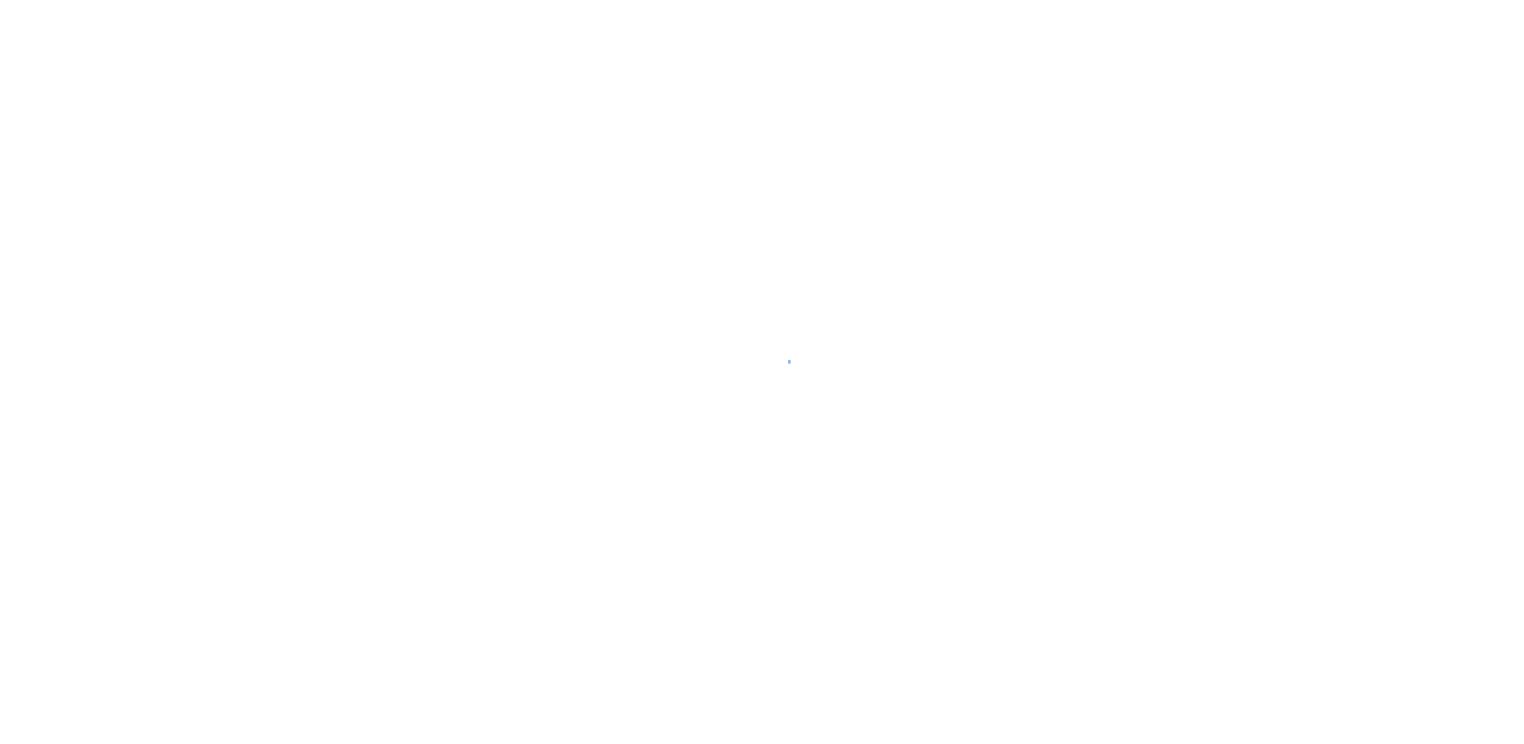 scroll, scrollTop: 0, scrollLeft: 0, axis: both 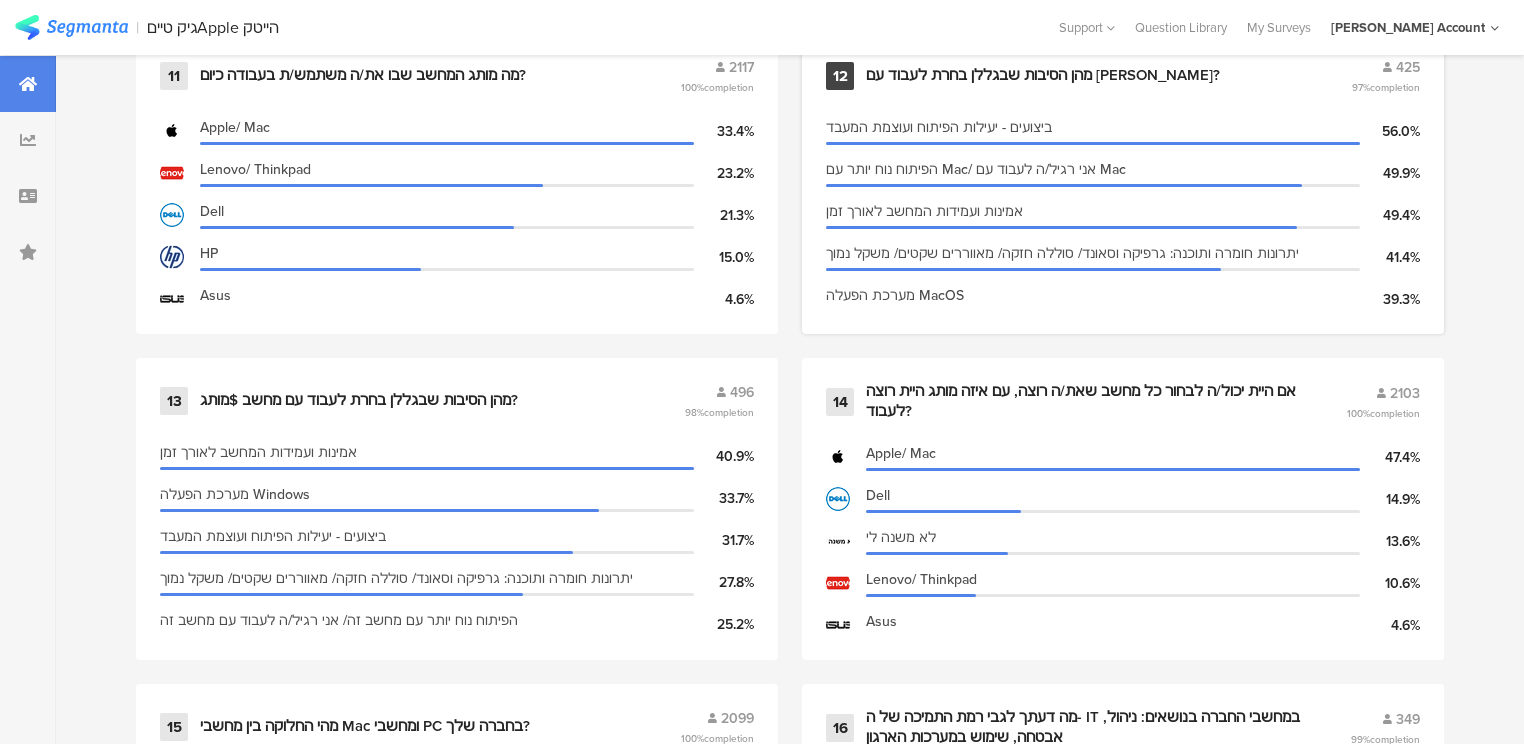 click on "מהן הסיבות שבגללן בחרת לעבוד עם [PERSON_NAME]?" at bounding box center (1043, 76) 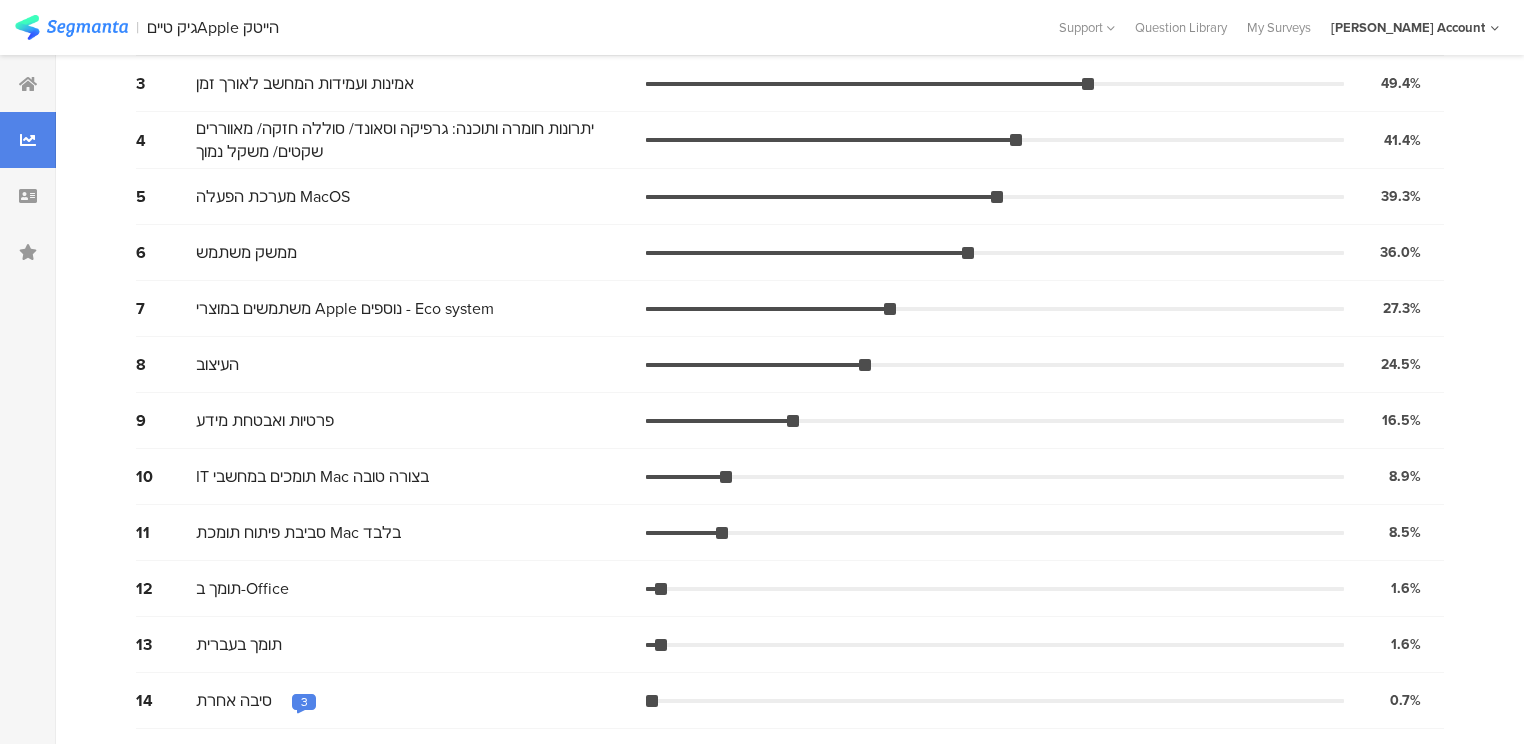 scroll, scrollTop: 0, scrollLeft: 0, axis: both 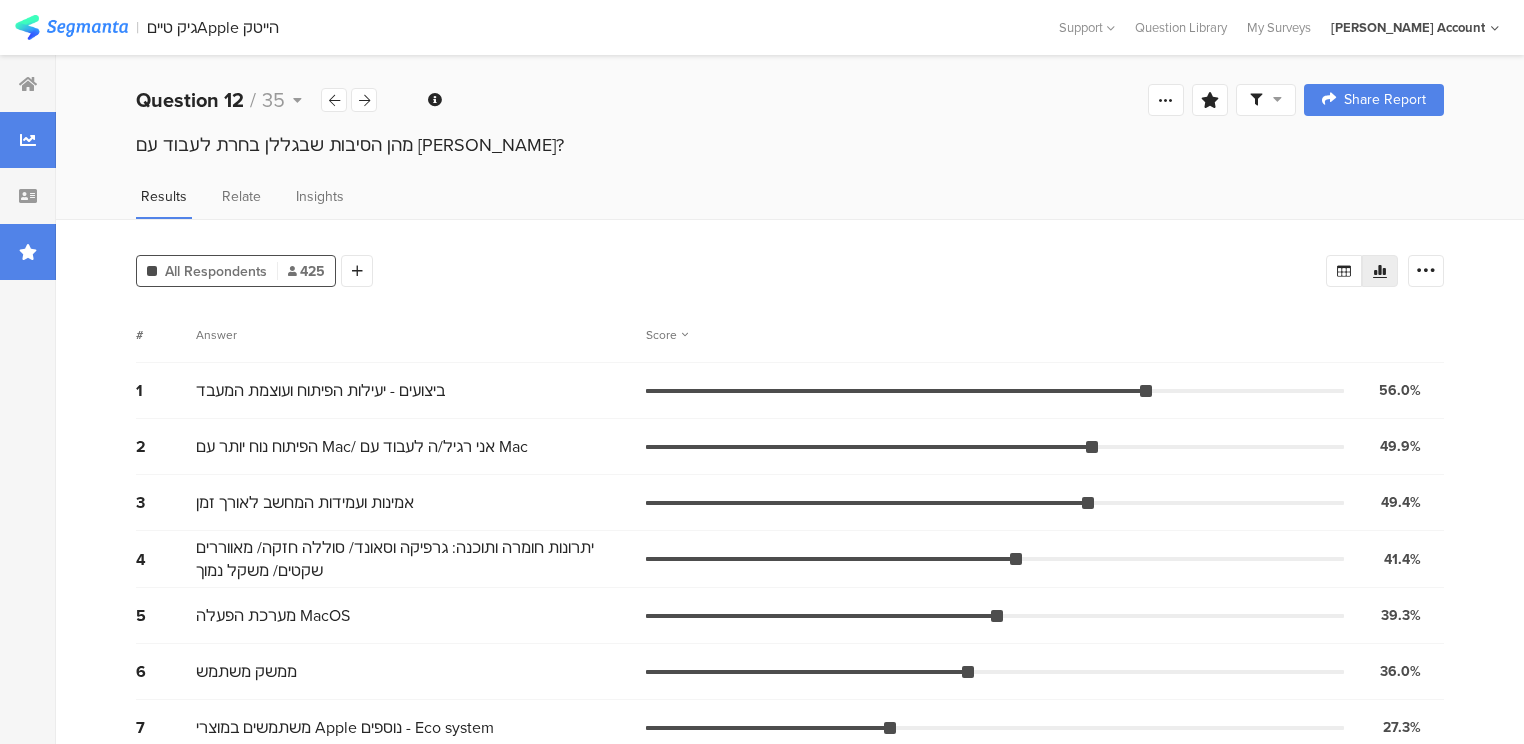 click at bounding box center (28, 252) 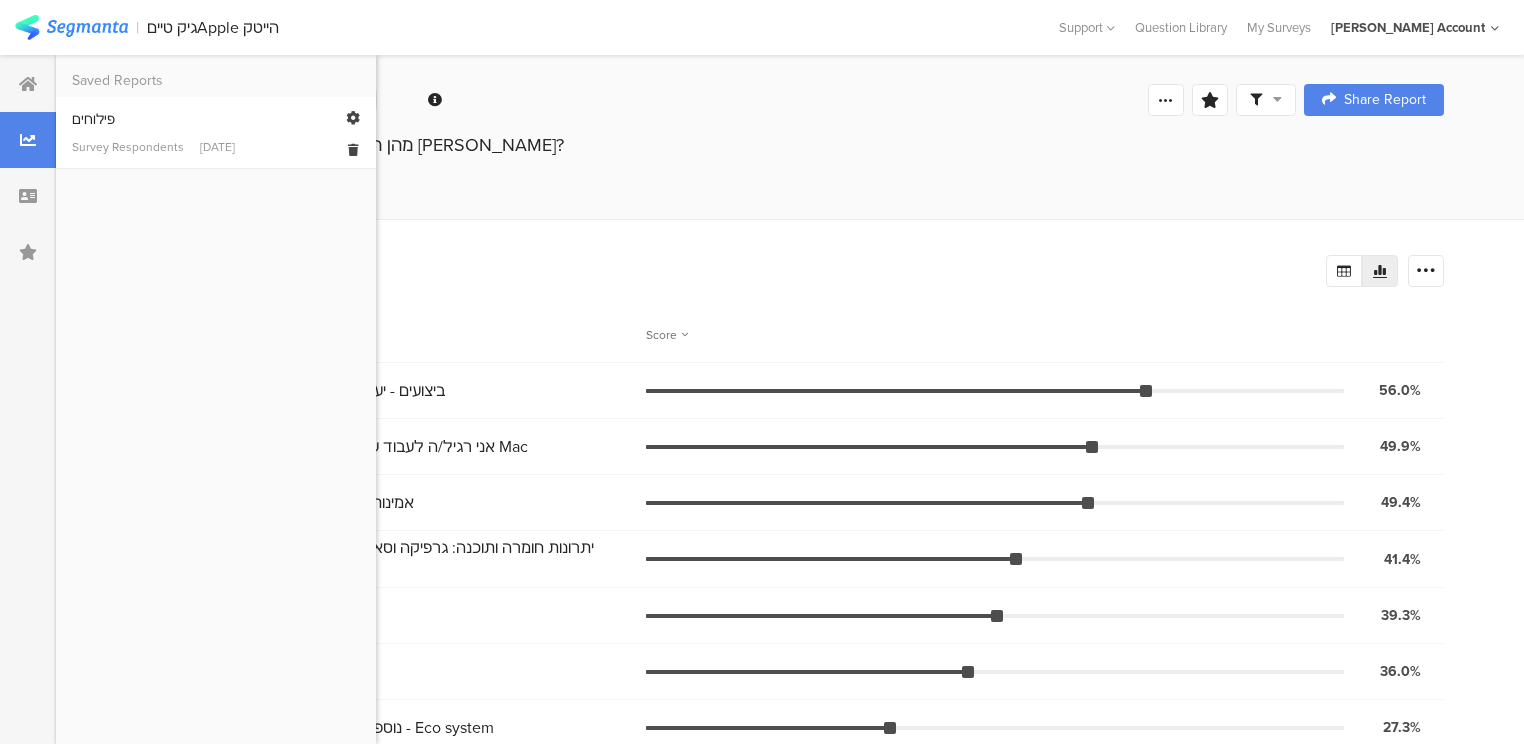 click on "פילוחים" at bounding box center [216, 119] 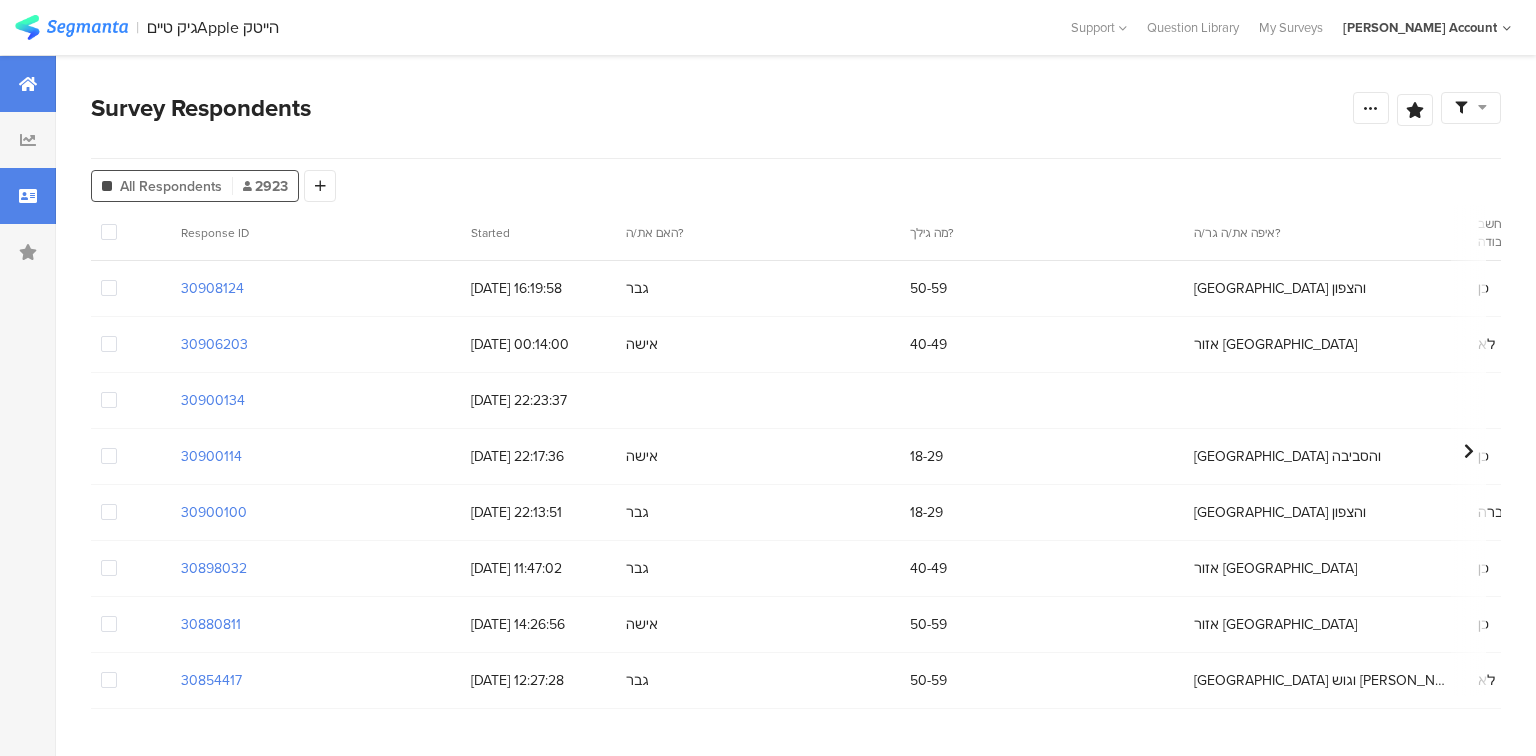 click at bounding box center [28, 84] 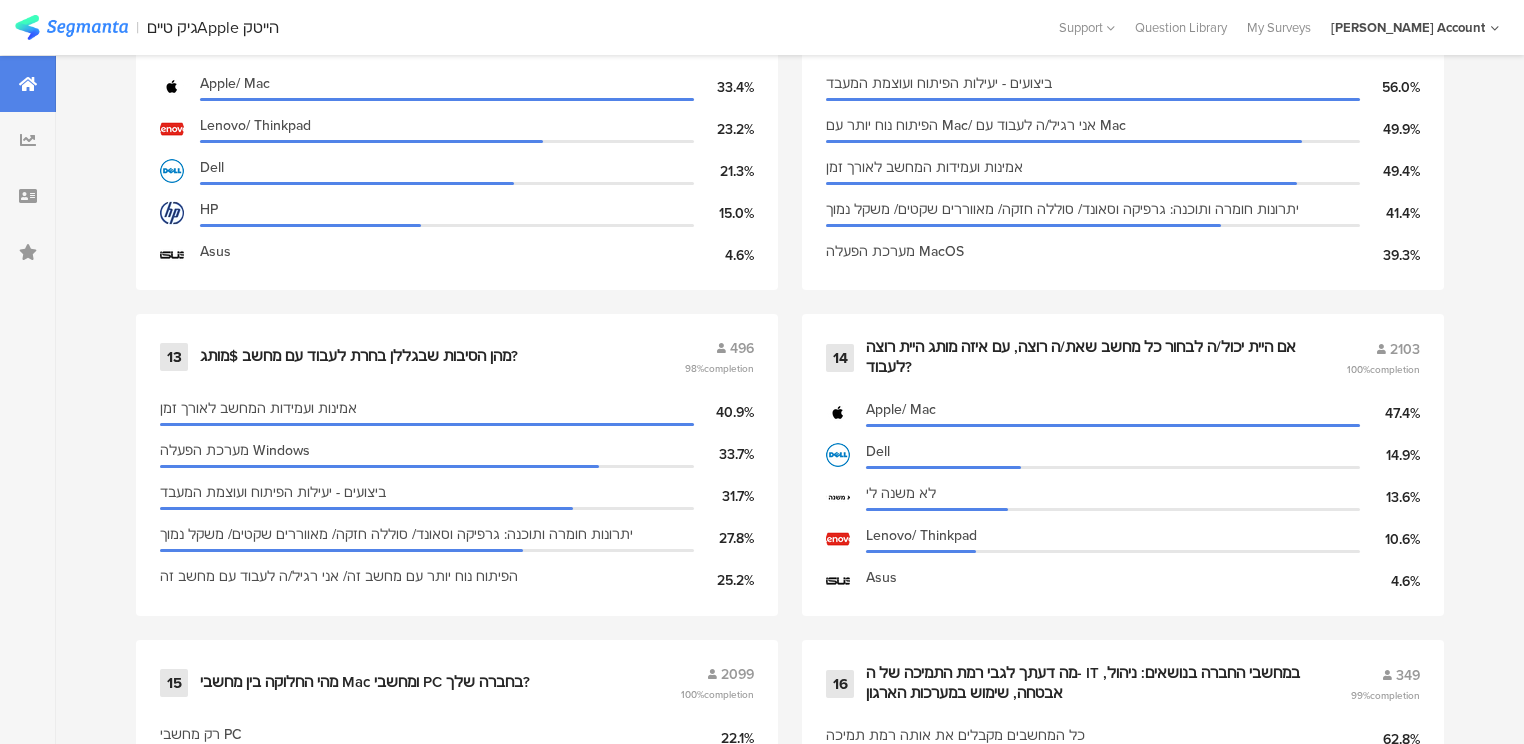 scroll, scrollTop: 2720, scrollLeft: 0, axis: vertical 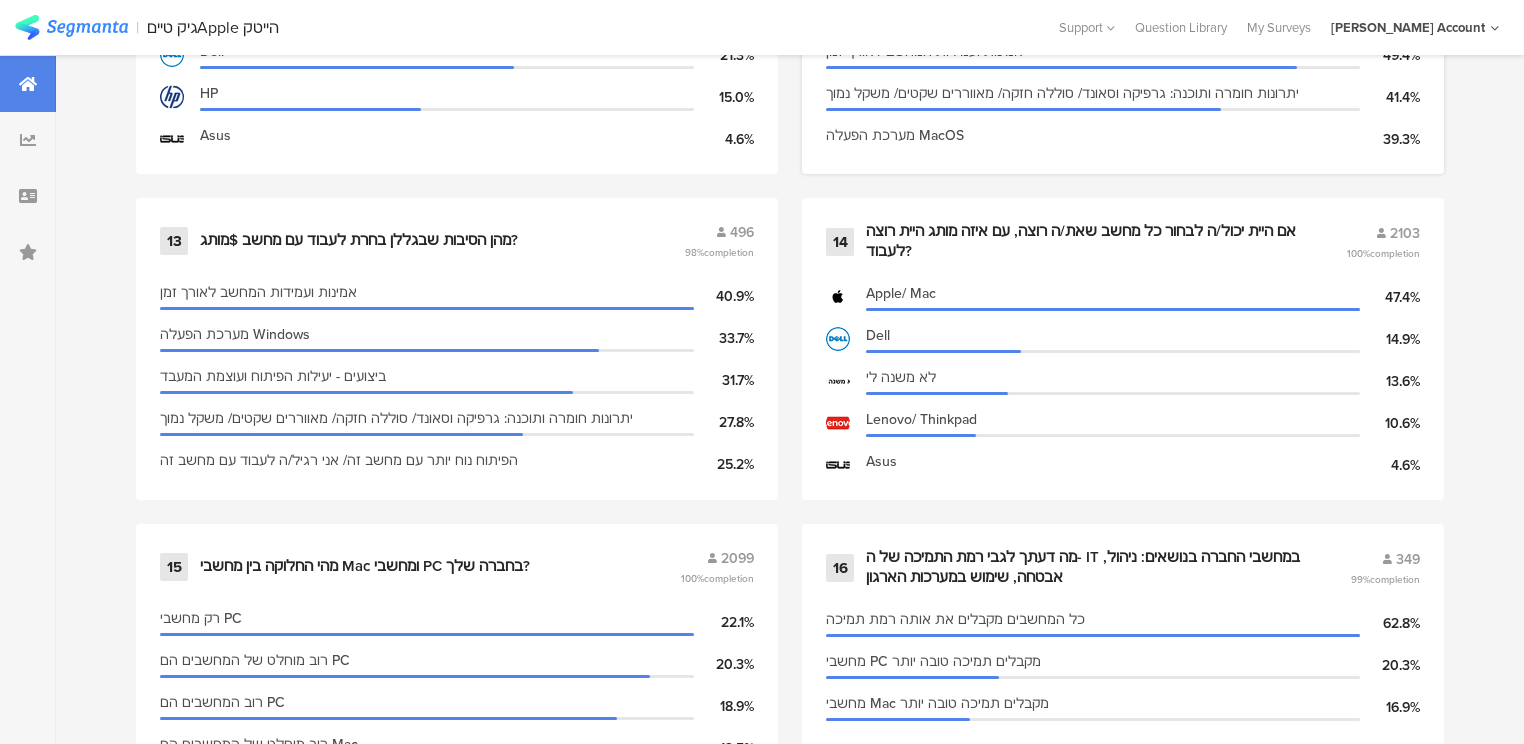 click at bounding box center [1023, 109] 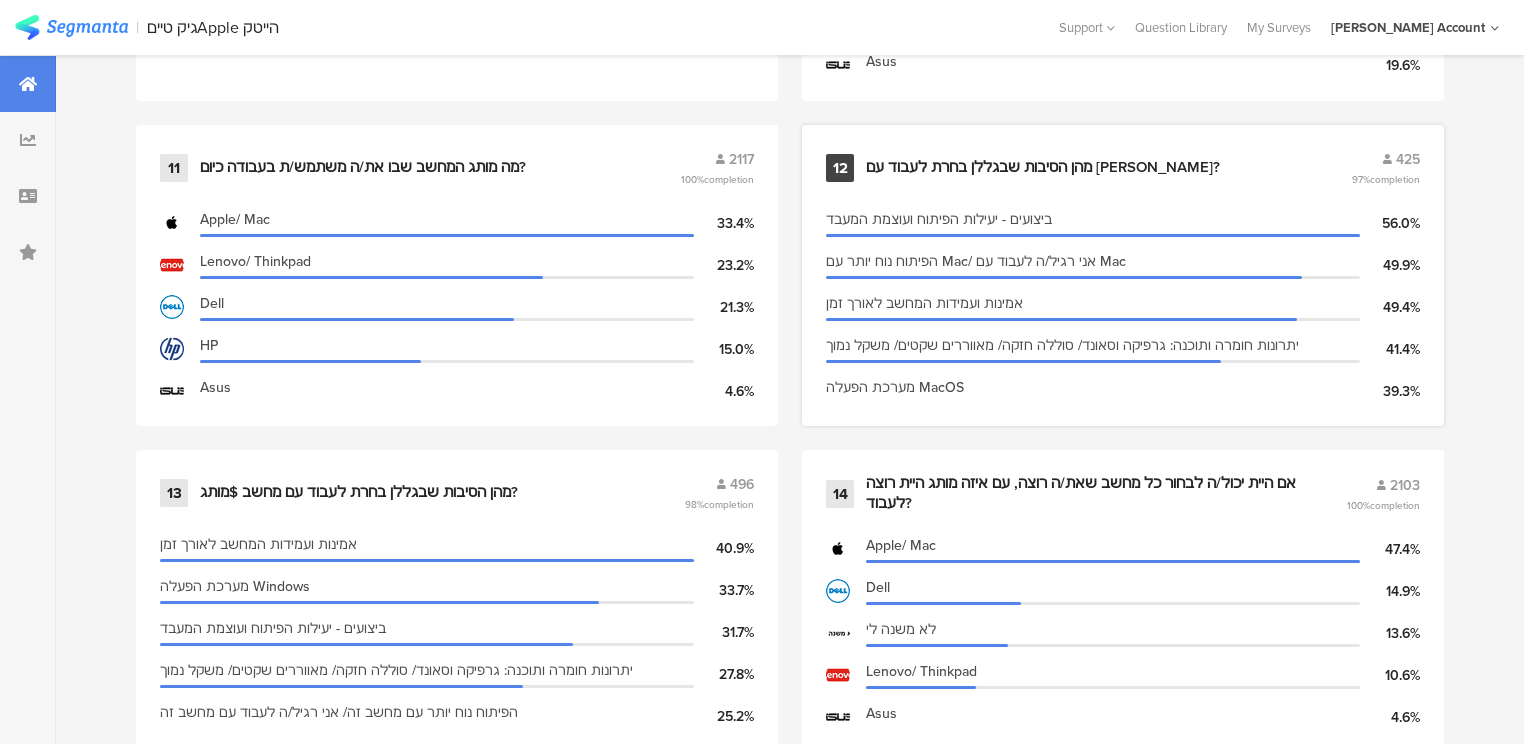 scroll, scrollTop: 2400, scrollLeft: 0, axis: vertical 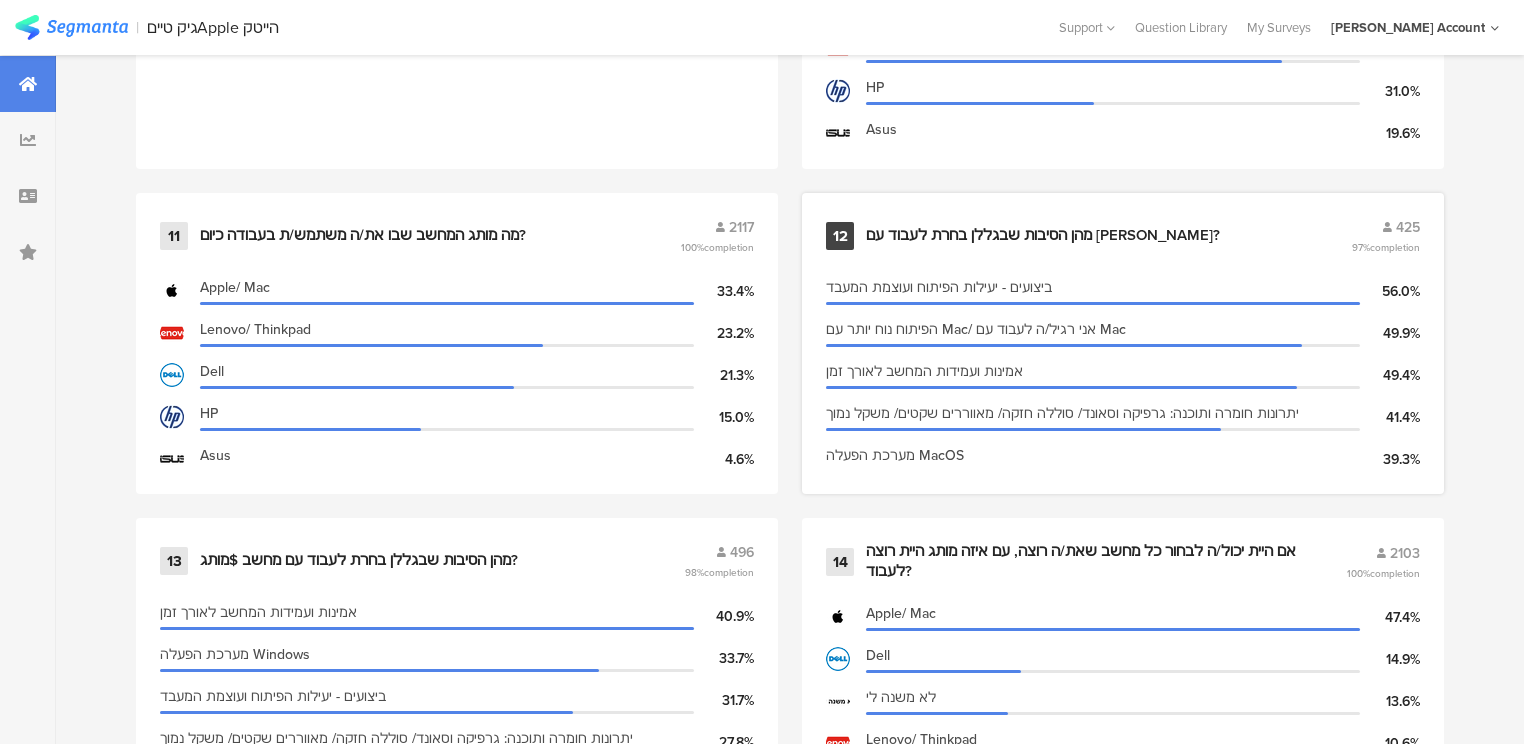 click on "מהן הסיבות שבגללן בחרת לעבוד עם Mac?" at bounding box center [1043, 236] 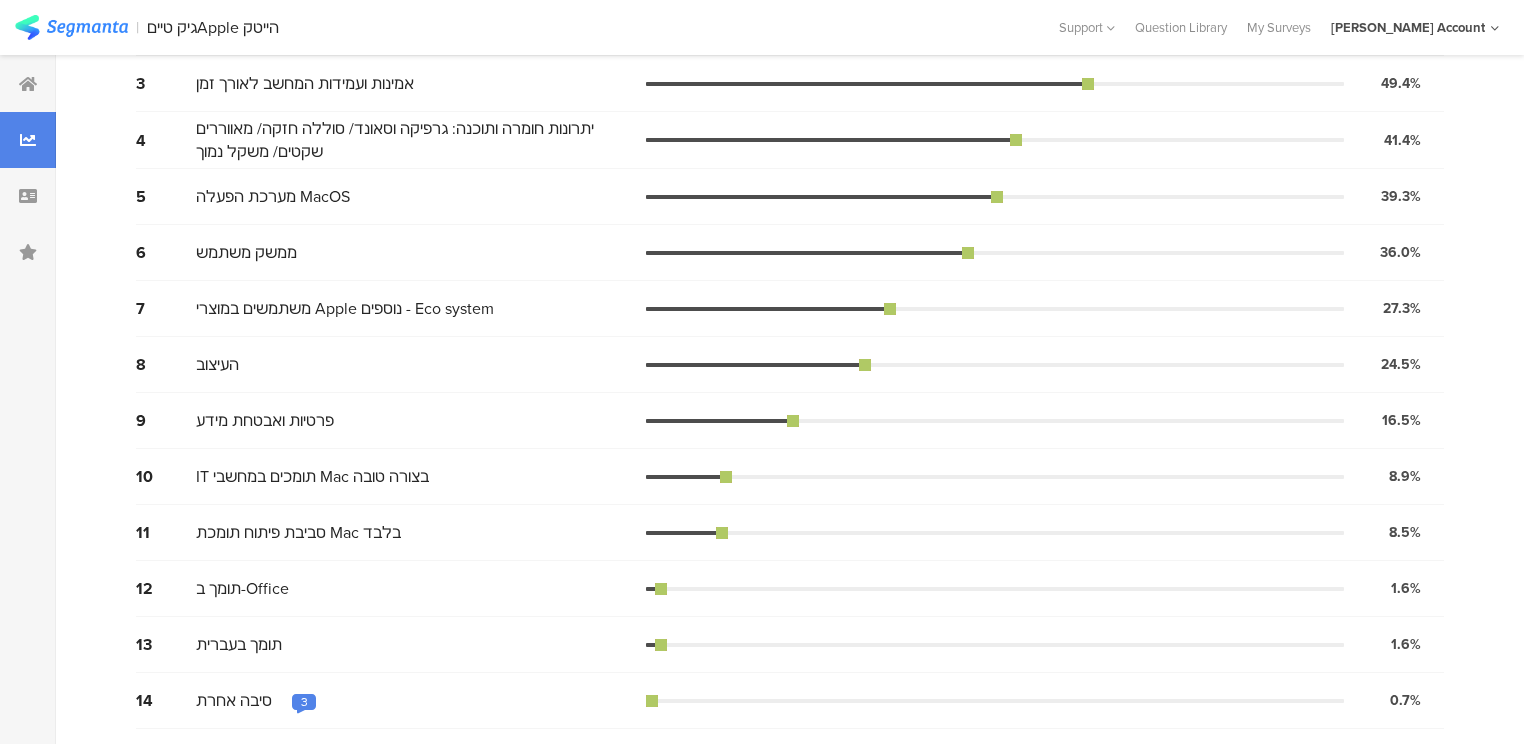 scroll, scrollTop: 0, scrollLeft: 0, axis: both 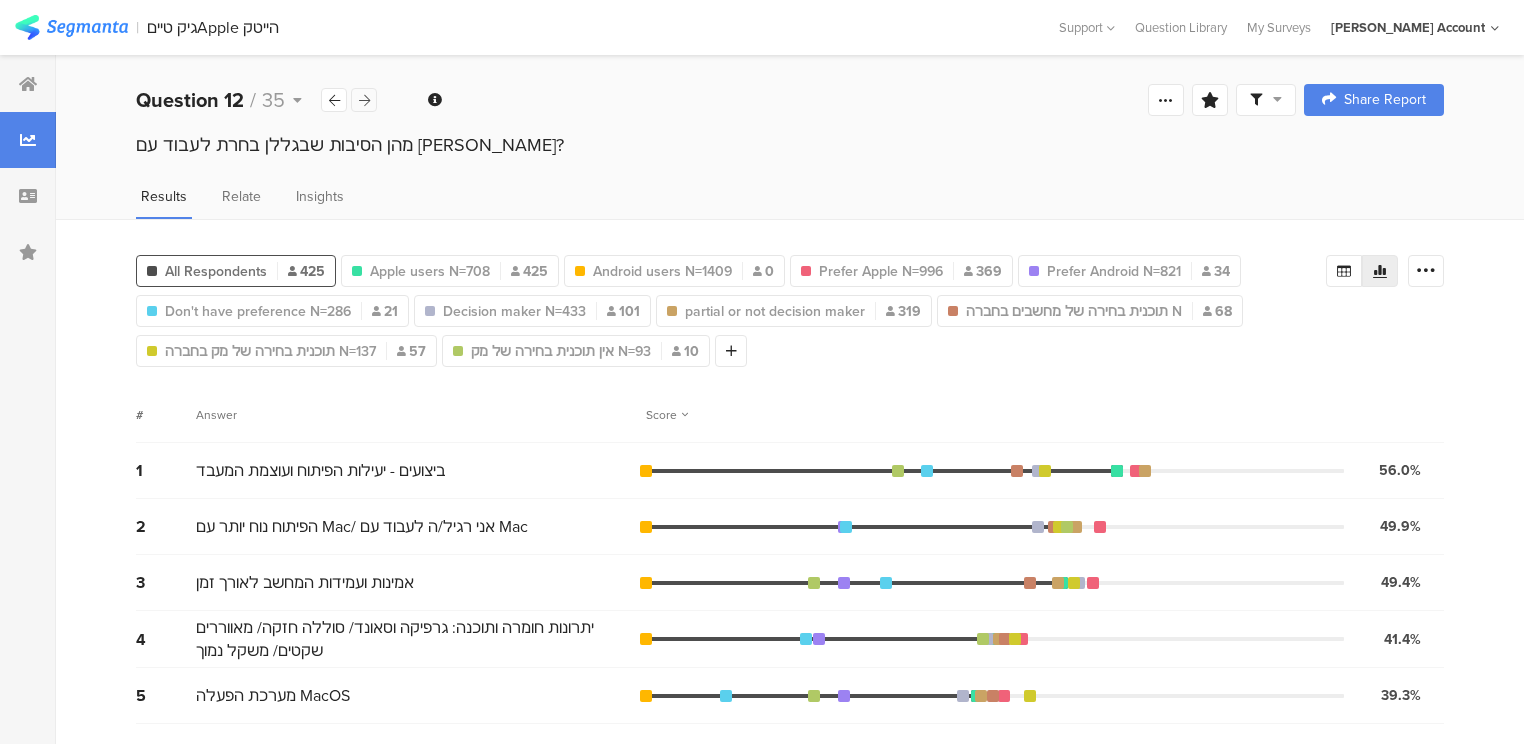 click at bounding box center (364, 100) 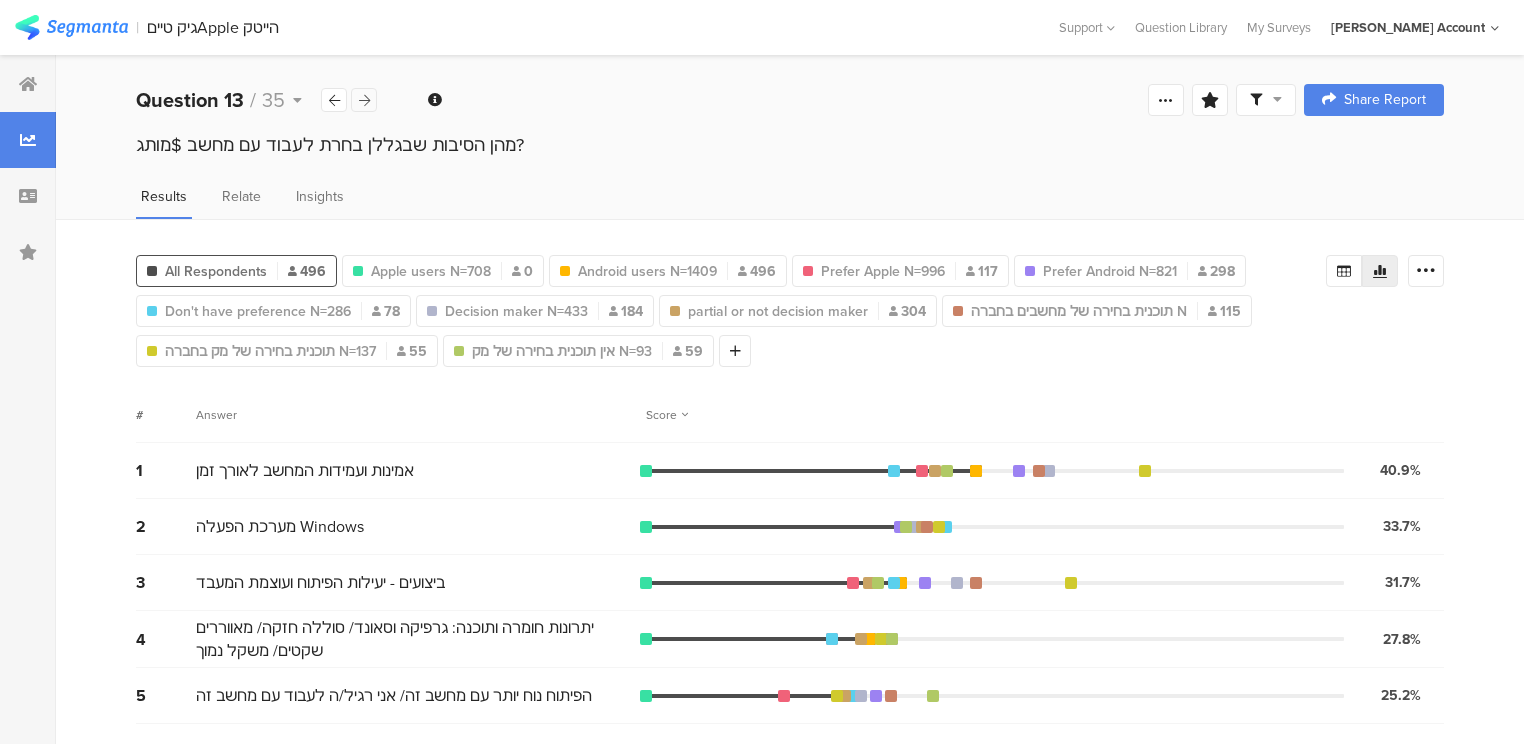 click at bounding box center (364, 100) 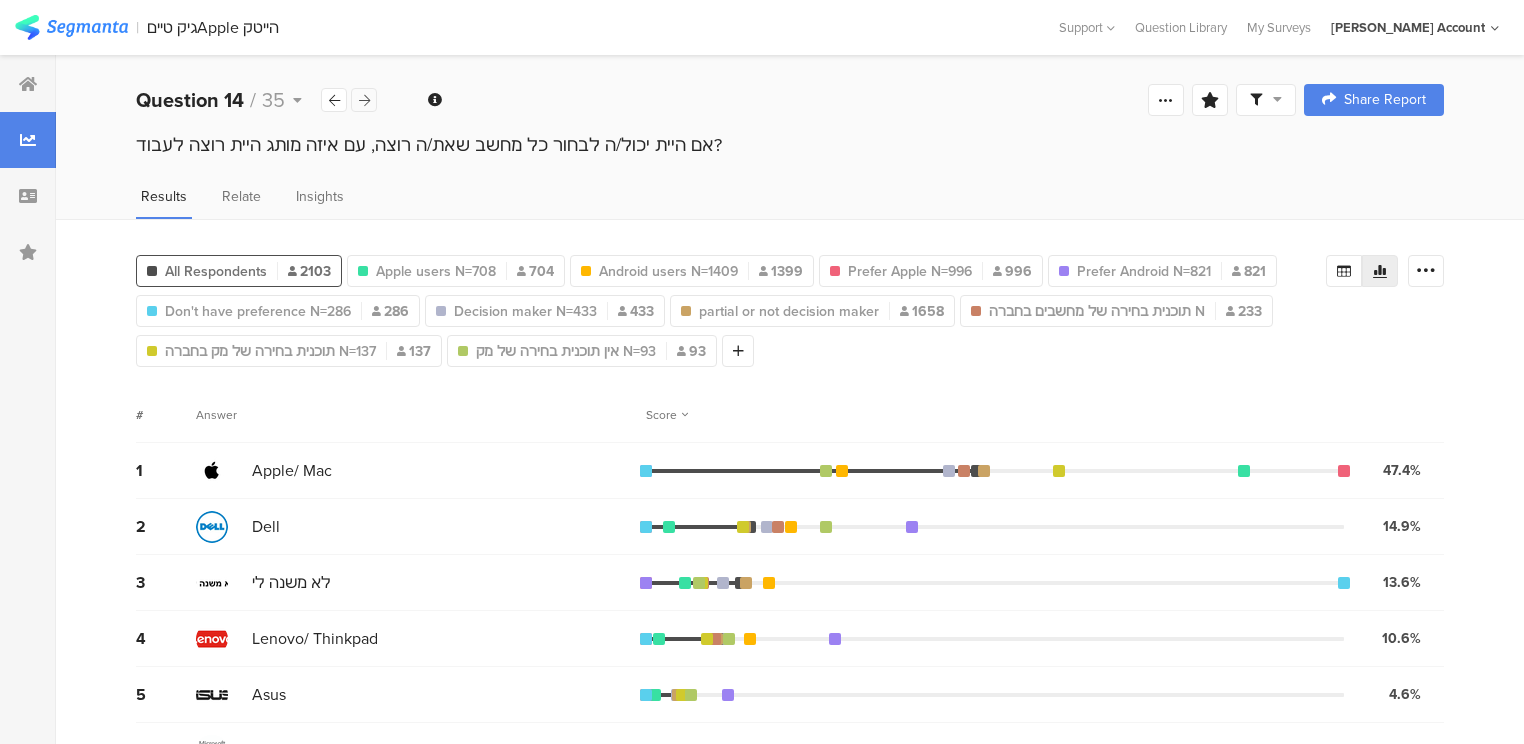 click at bounding box center (364, 100) 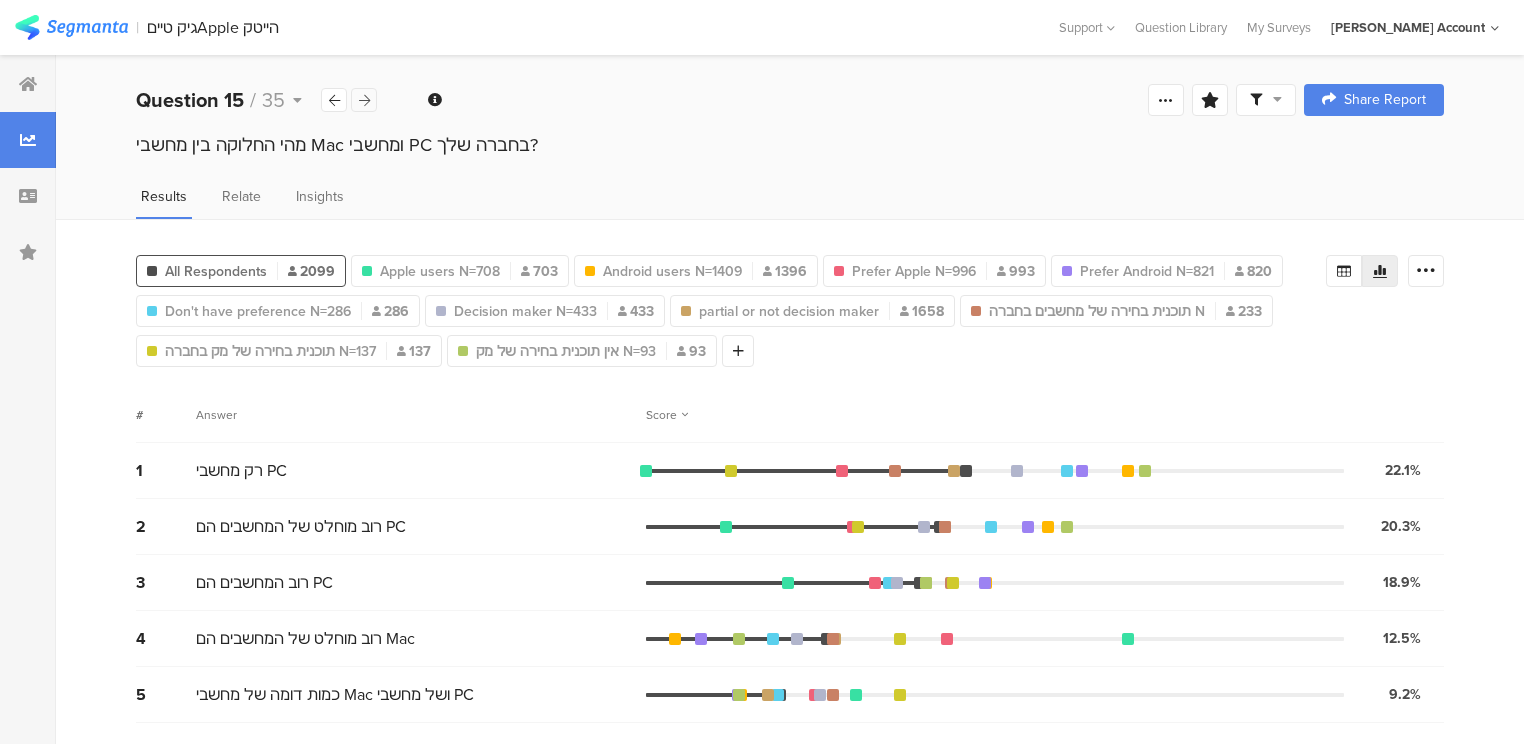click at bounding box center [364, 100] 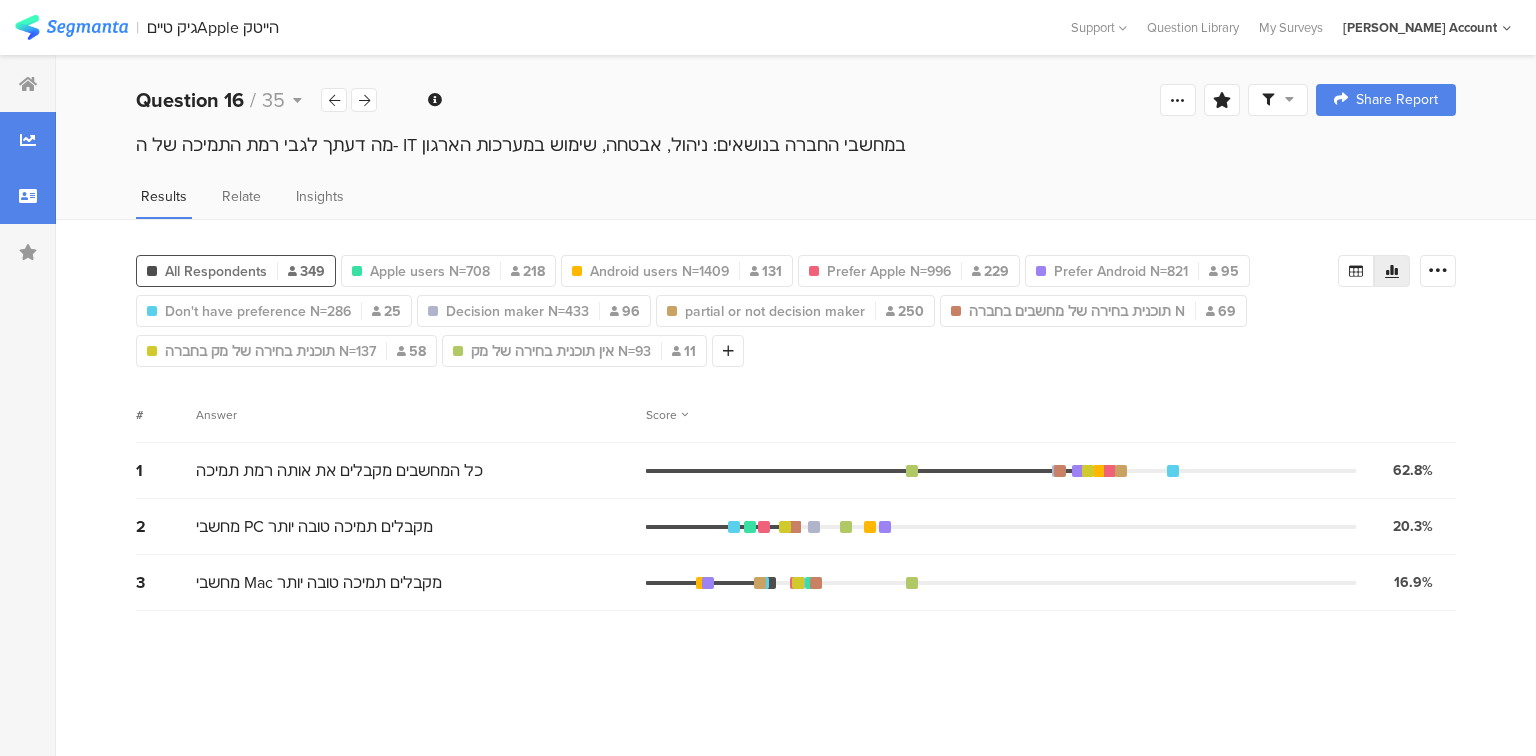 click at bounding box center [28, 196] 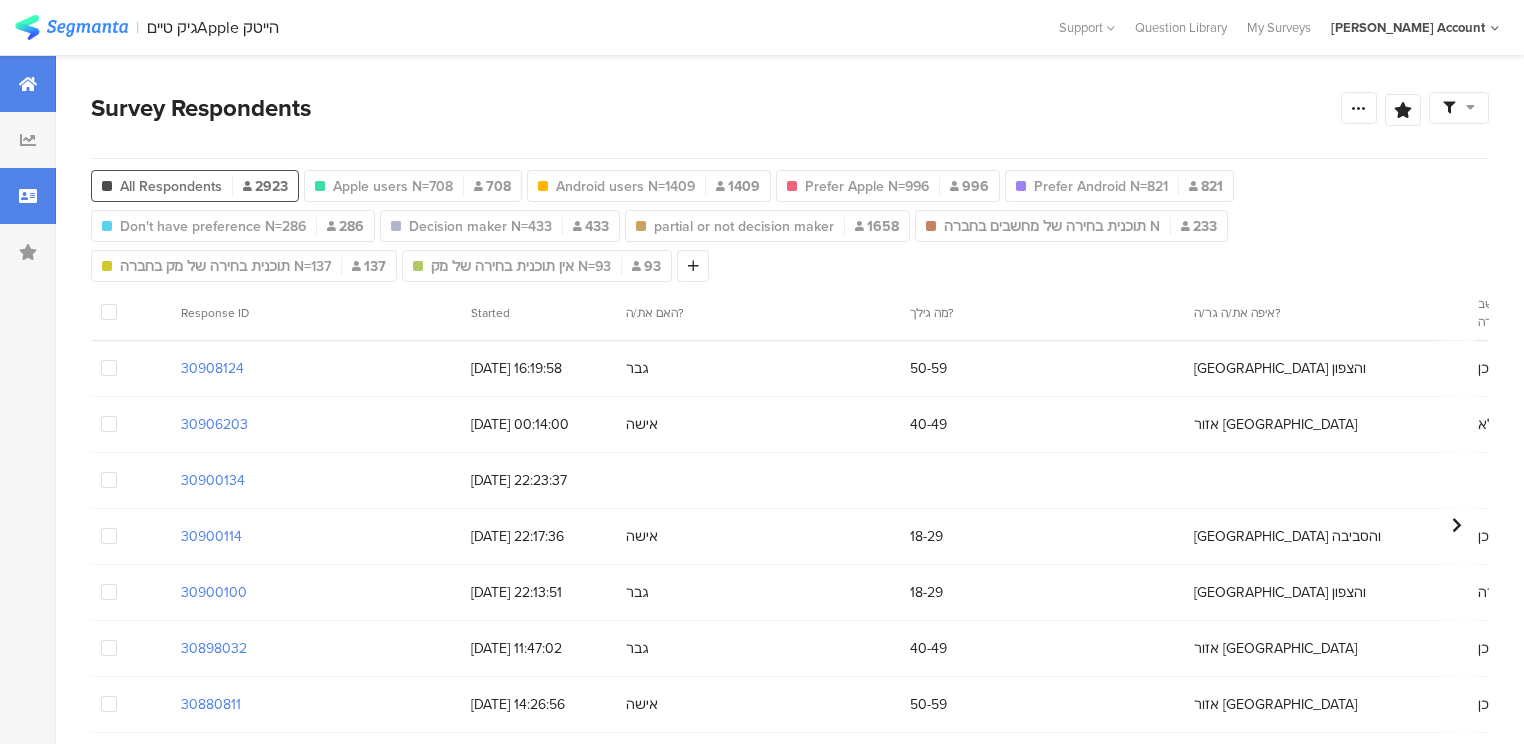 click at bounding box center (28, 84) 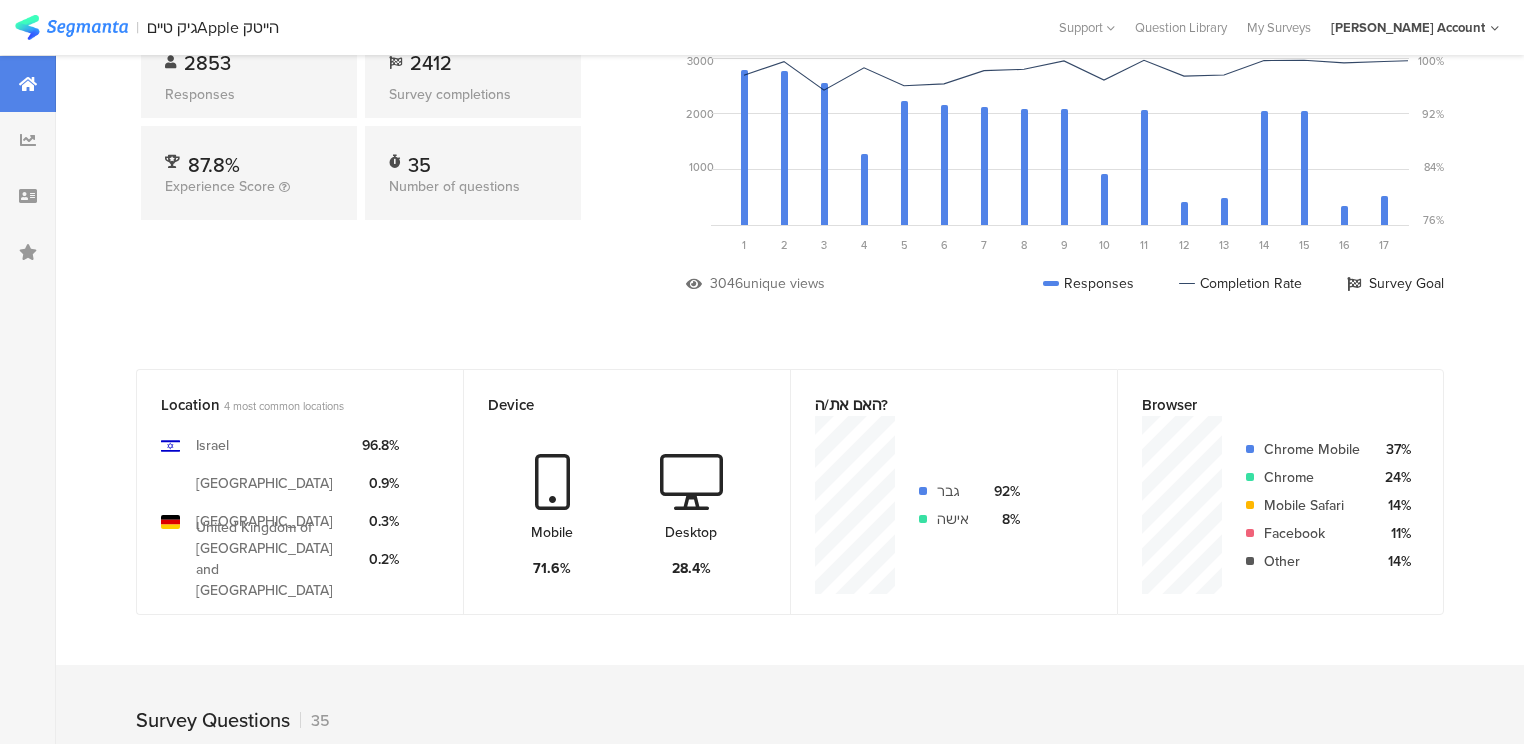 scroll, scrollTop: 400, scrollLeft: 0, axis: vertical 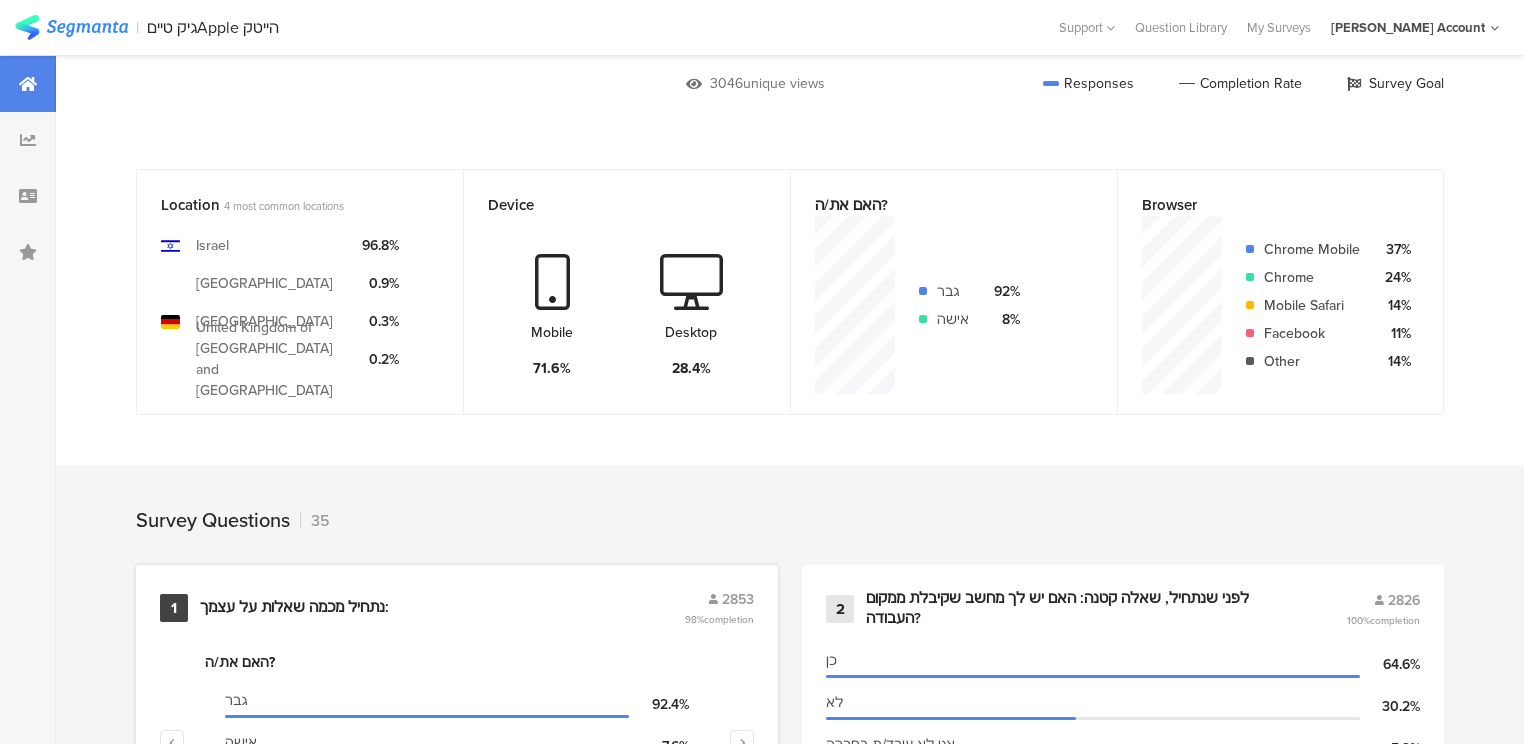 click on "נתחיל מכמה שאלות על עצמך:" at bounding box center [294, 608] 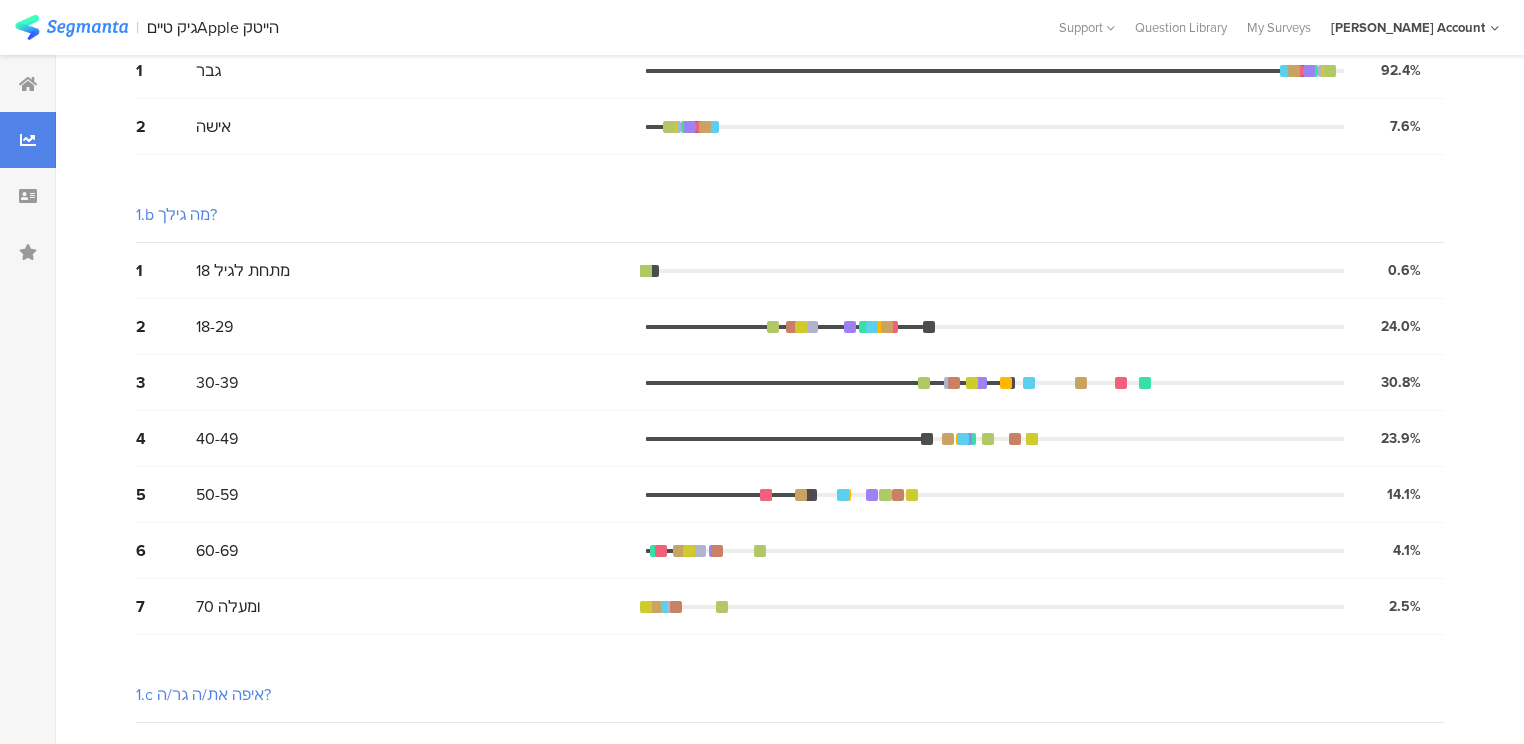 scroll, scrollTop: 0, scrollLeft: 0, axis: both 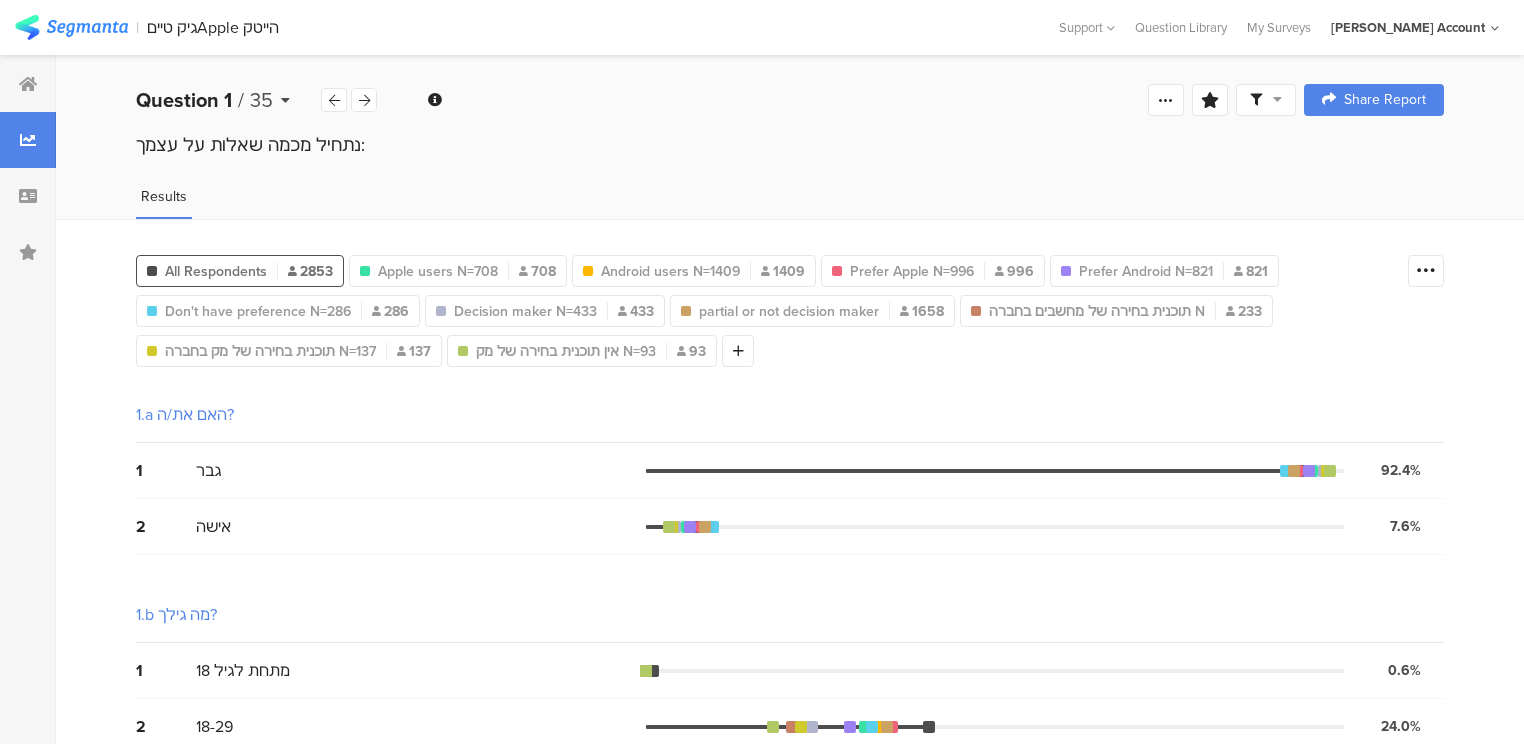 click on "Question 1" at bounding box center (184, 100) 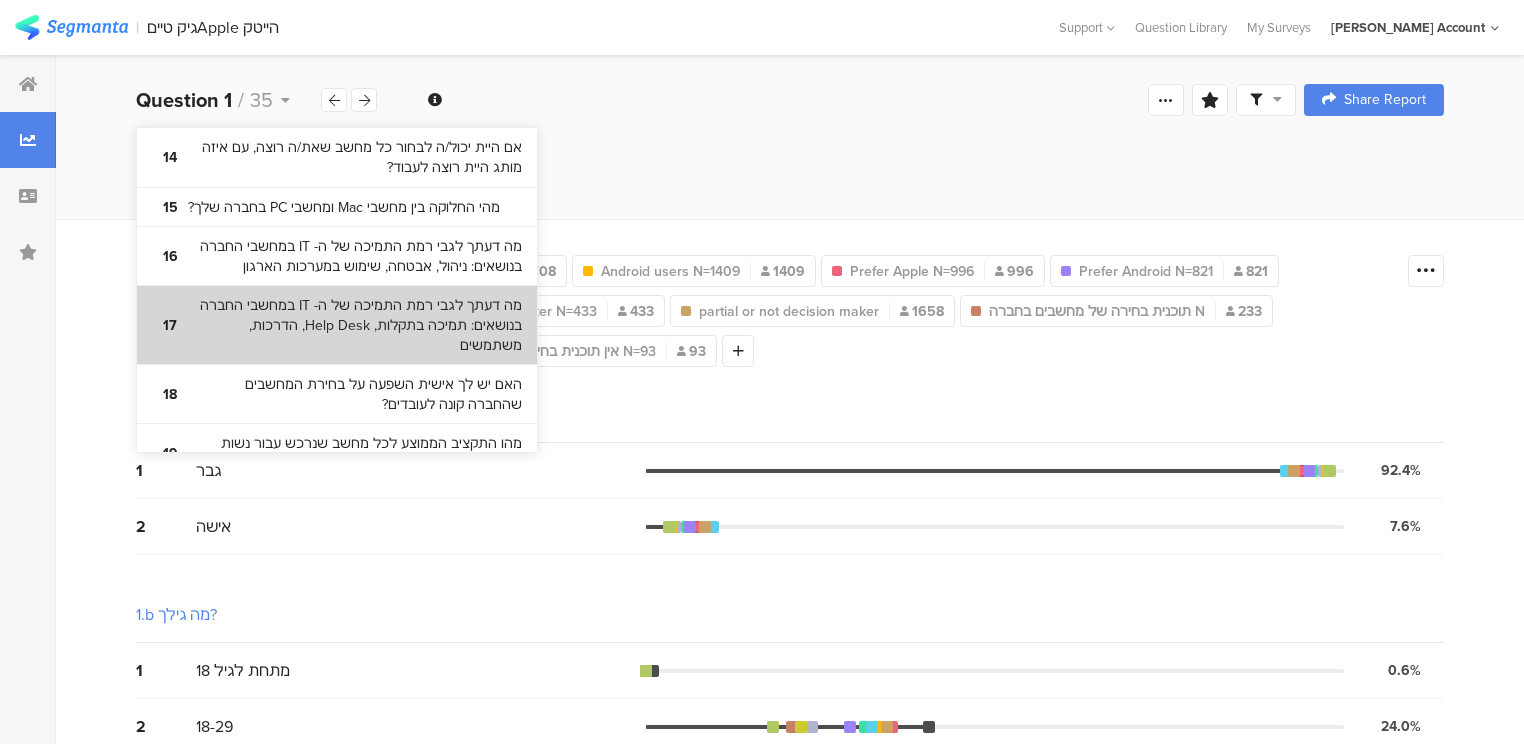 scroll, scrollTop: 720, scrollLeft: 0, axis: vertical 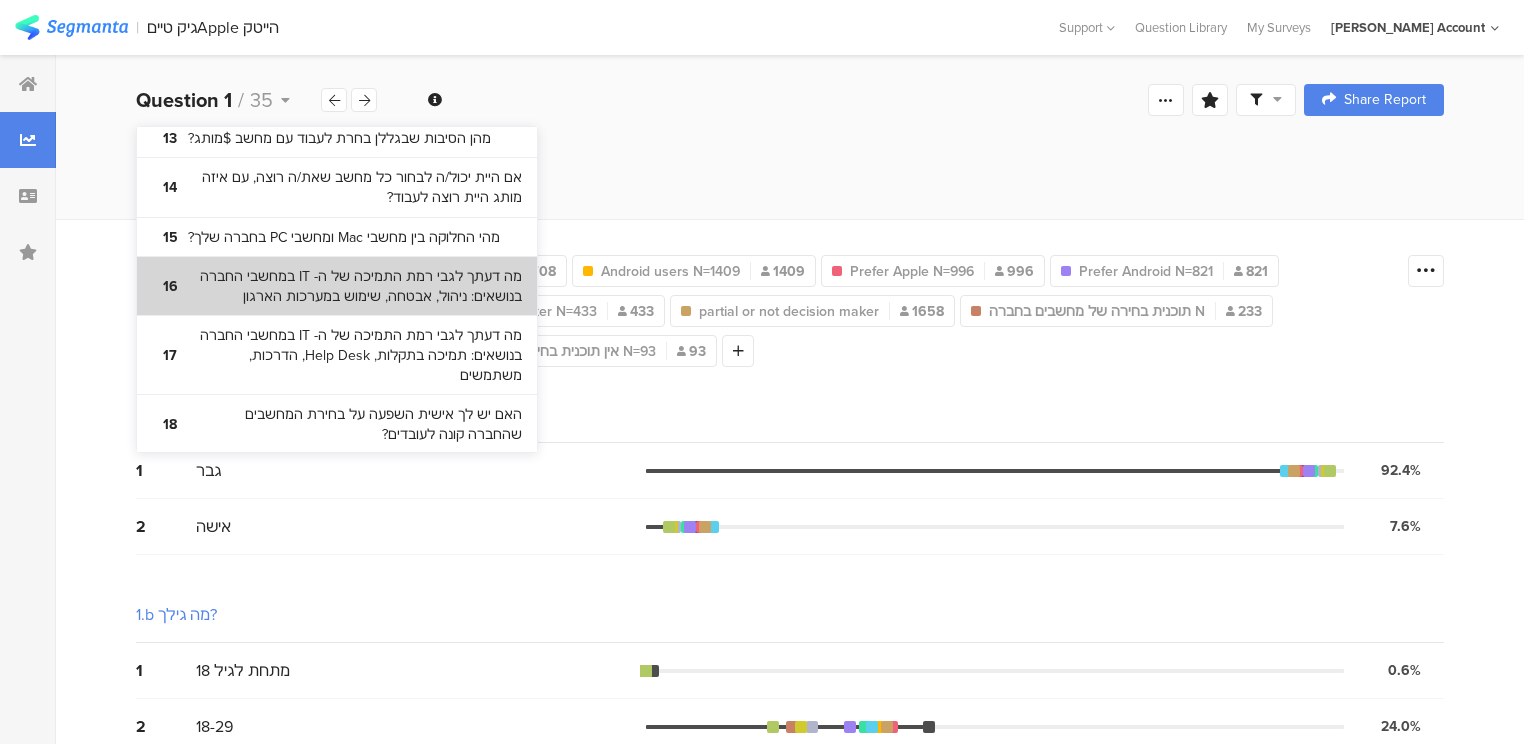 click on "מה דעתך לגבי רמת התמיכה של ה- IT במחשבי החברה בנושאים: ניהול, אבטחה, שימוש במערכות הארגון" at bounding box center [355, 286] 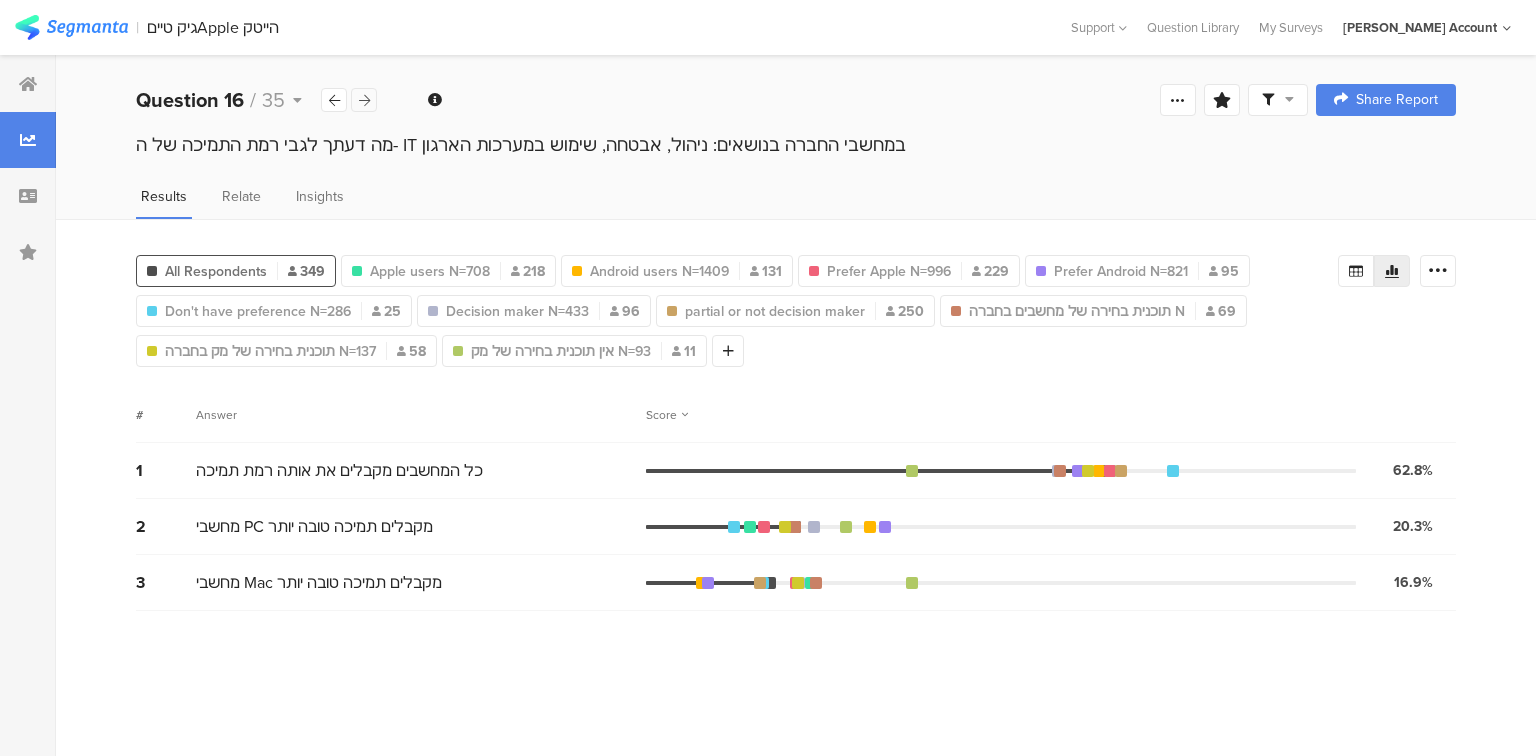 click at bounding box center [364, 100] 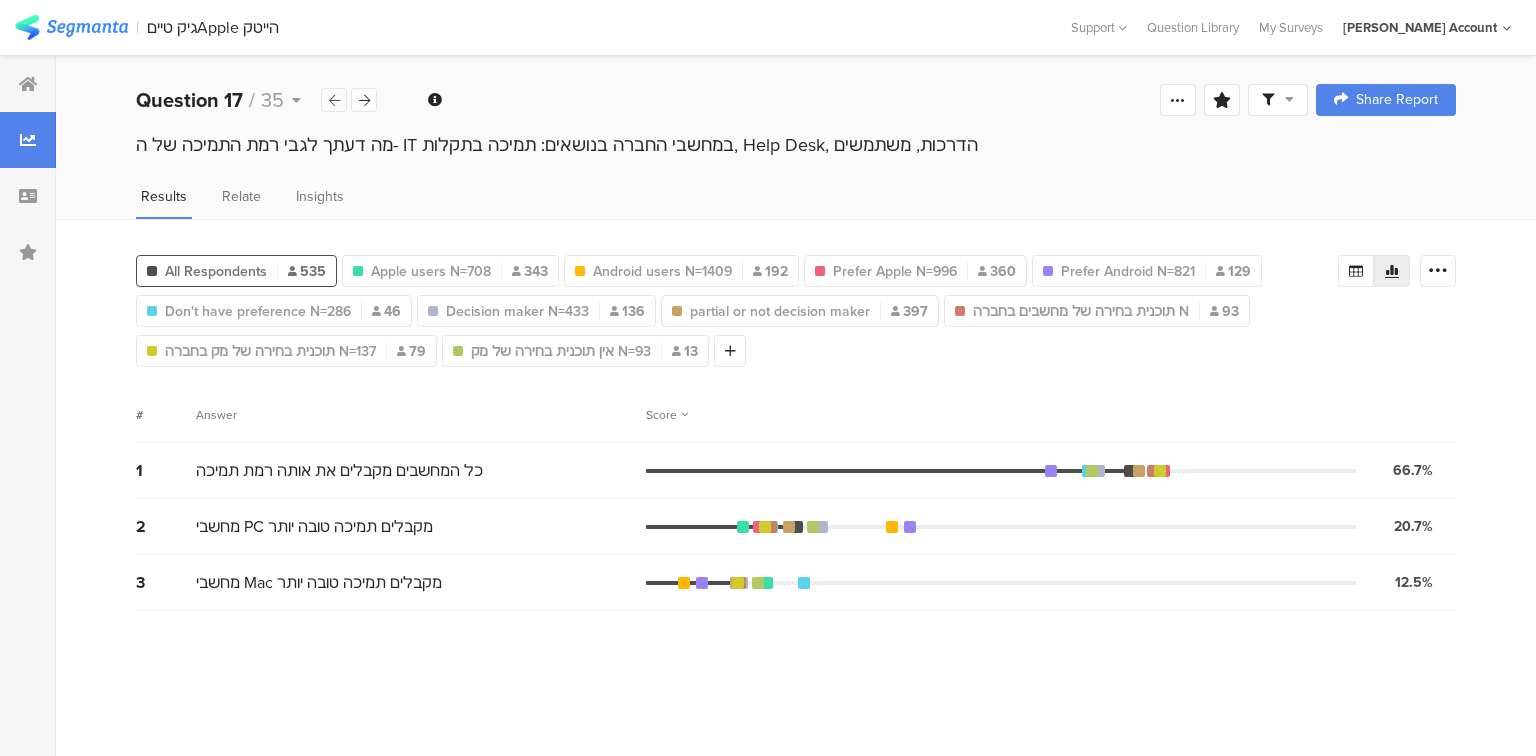 click at bounding box center [334, 100] 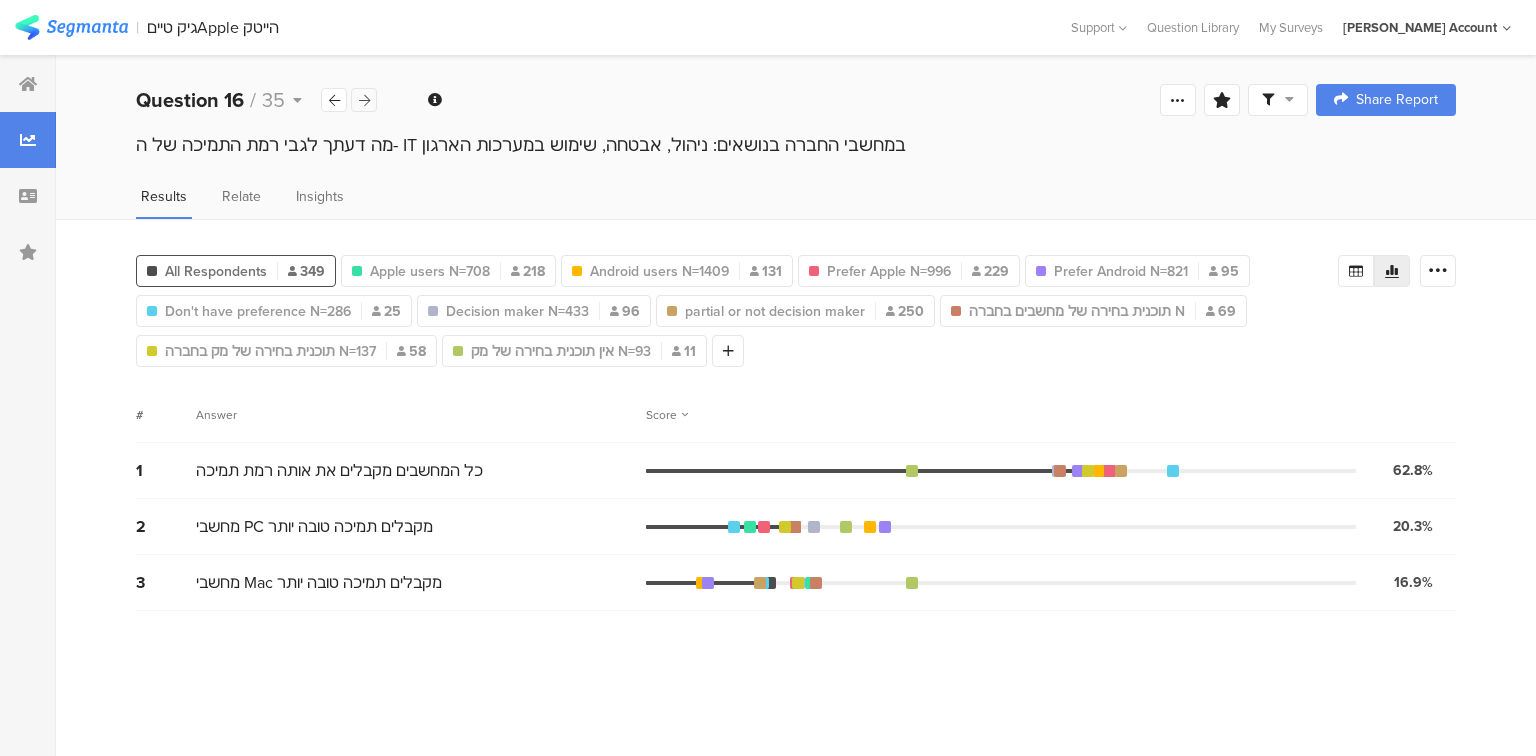 click at bounding box center (364, 100) 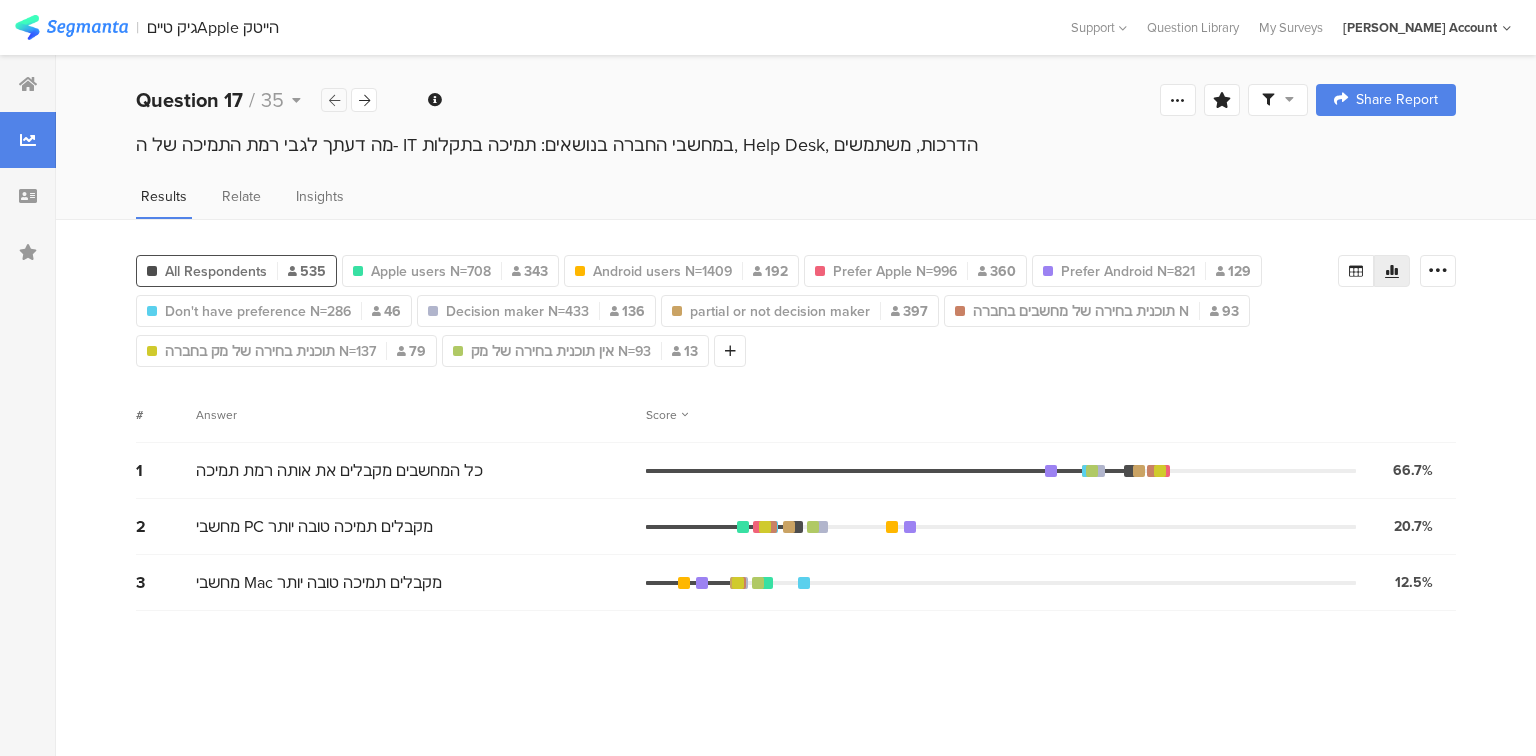 click at bounding box center [334, 100] 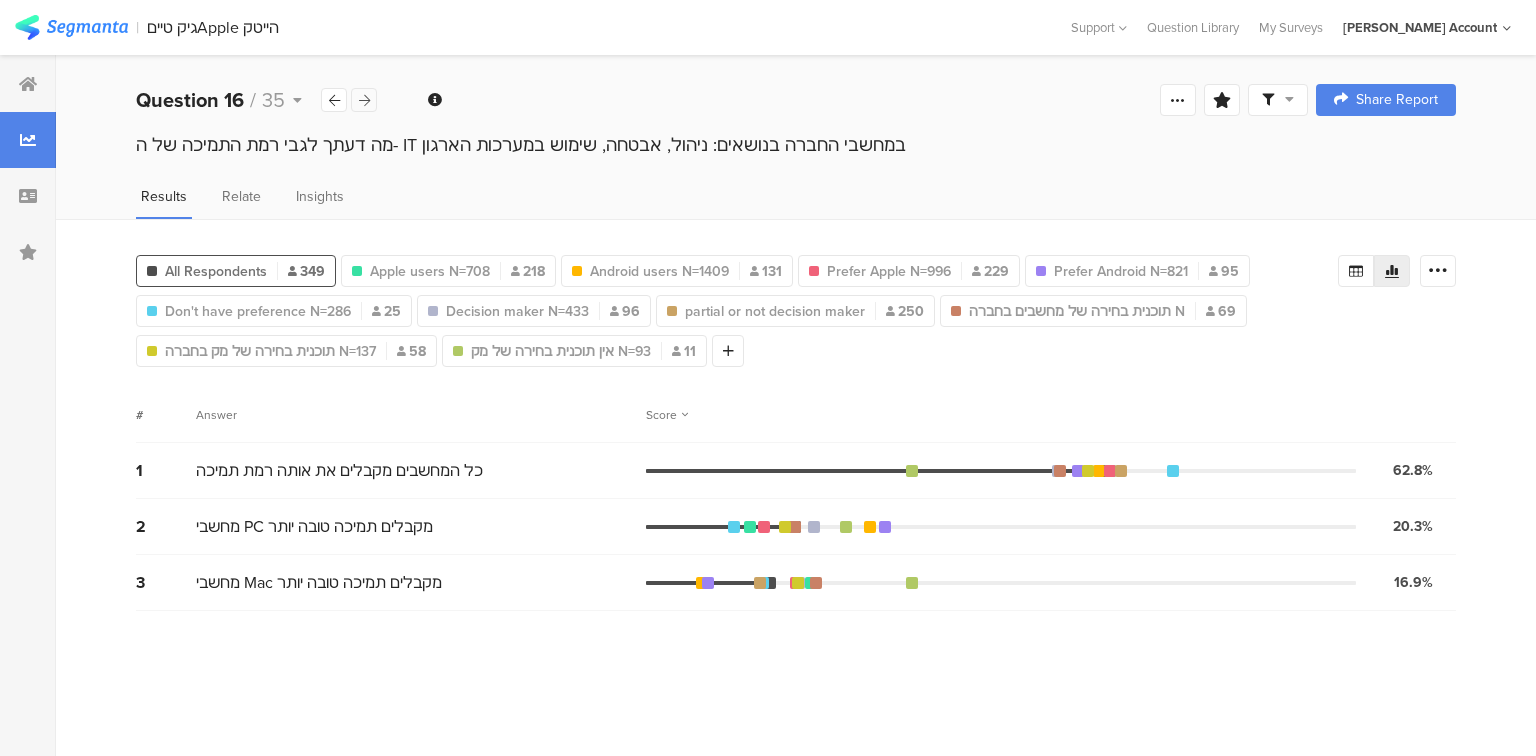 click at bounding box center (364, 100) 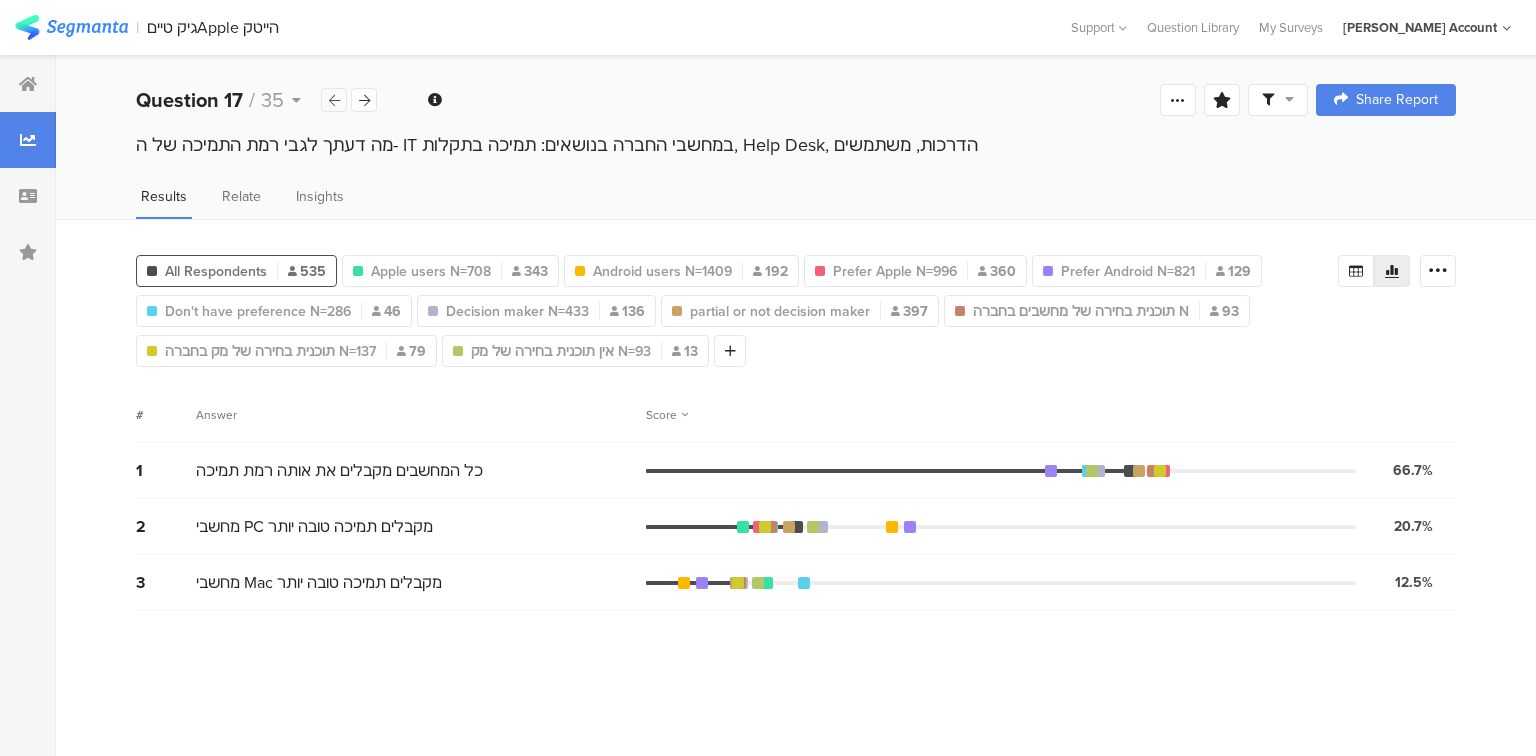 click at bounding box center [334, 100] 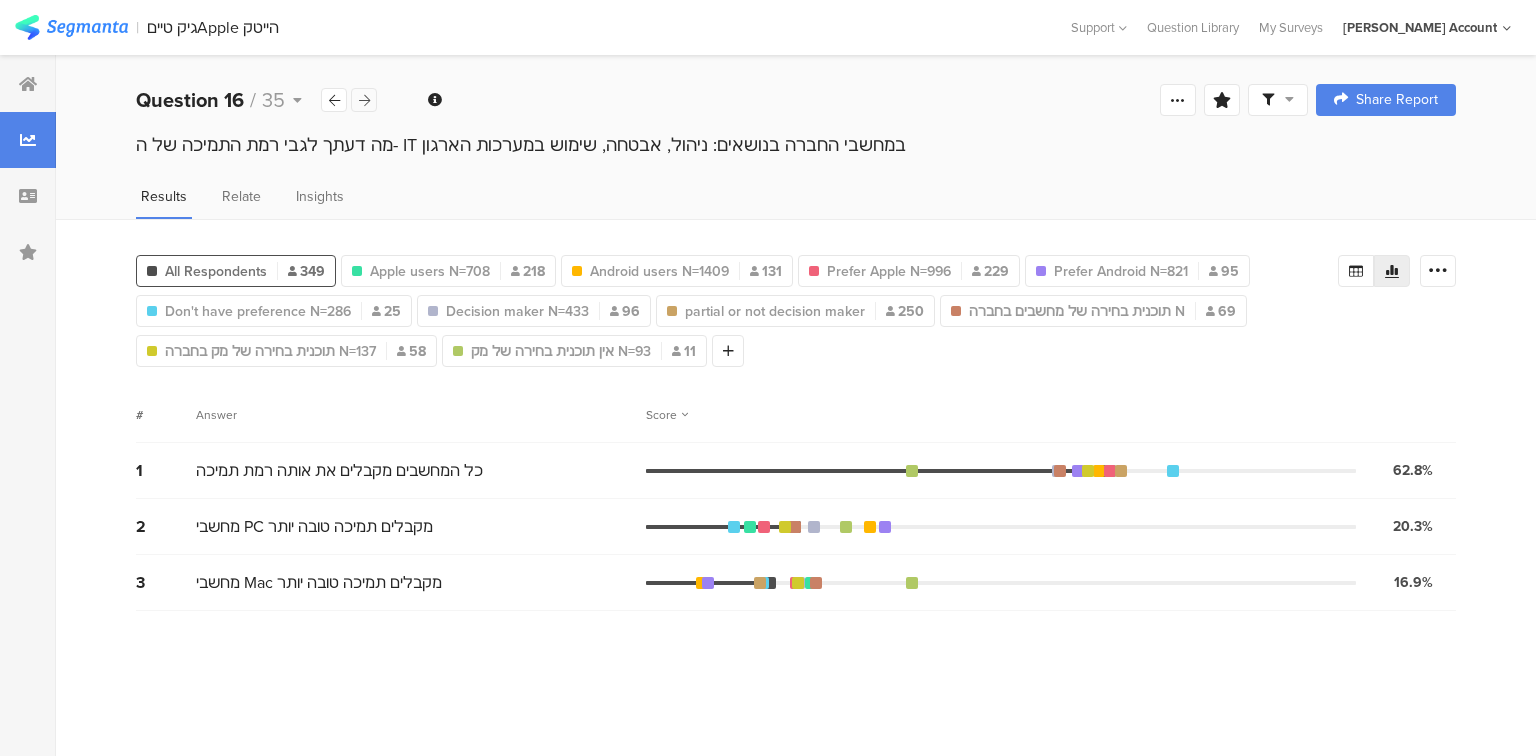 click at bounding box center (364, 100) 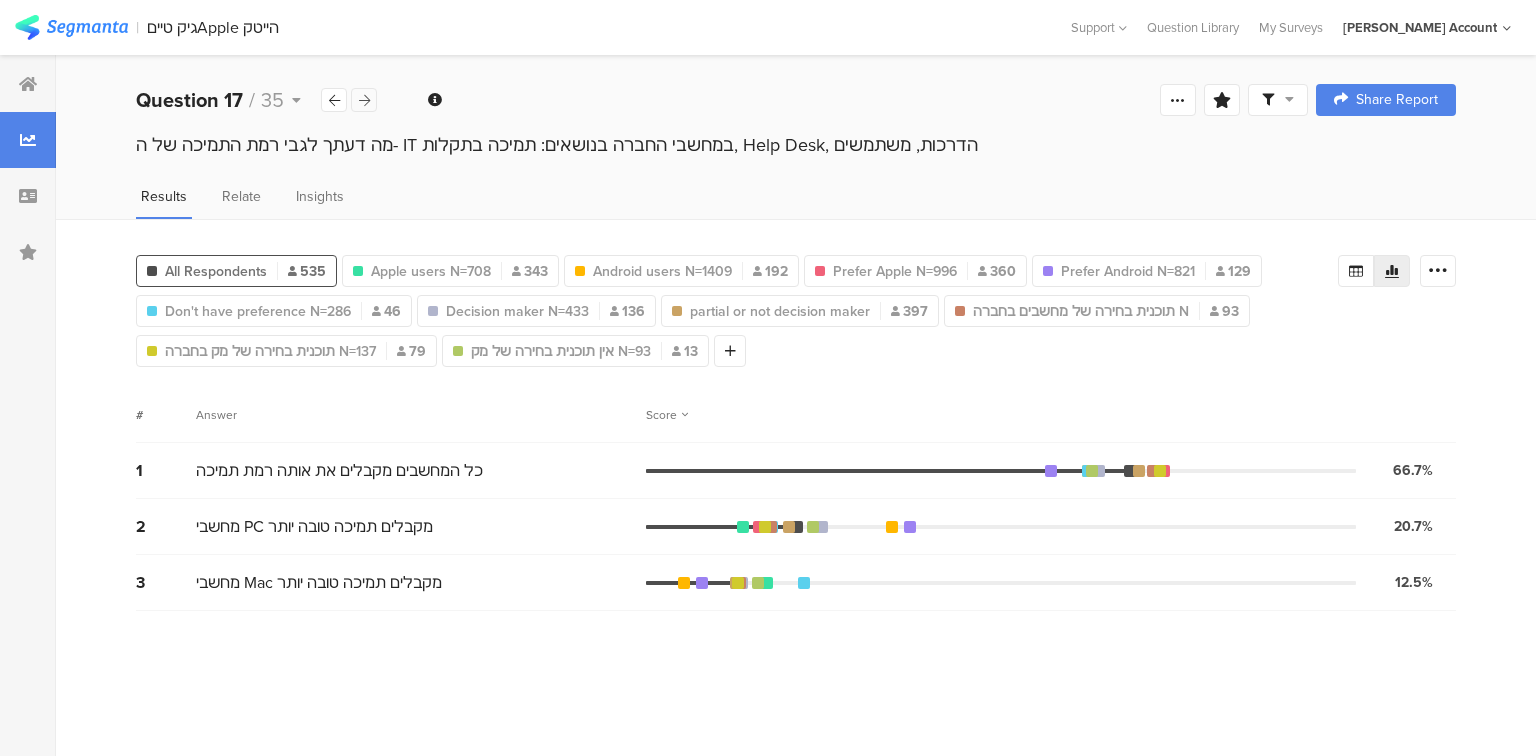 click at bounding box center [364, 100] 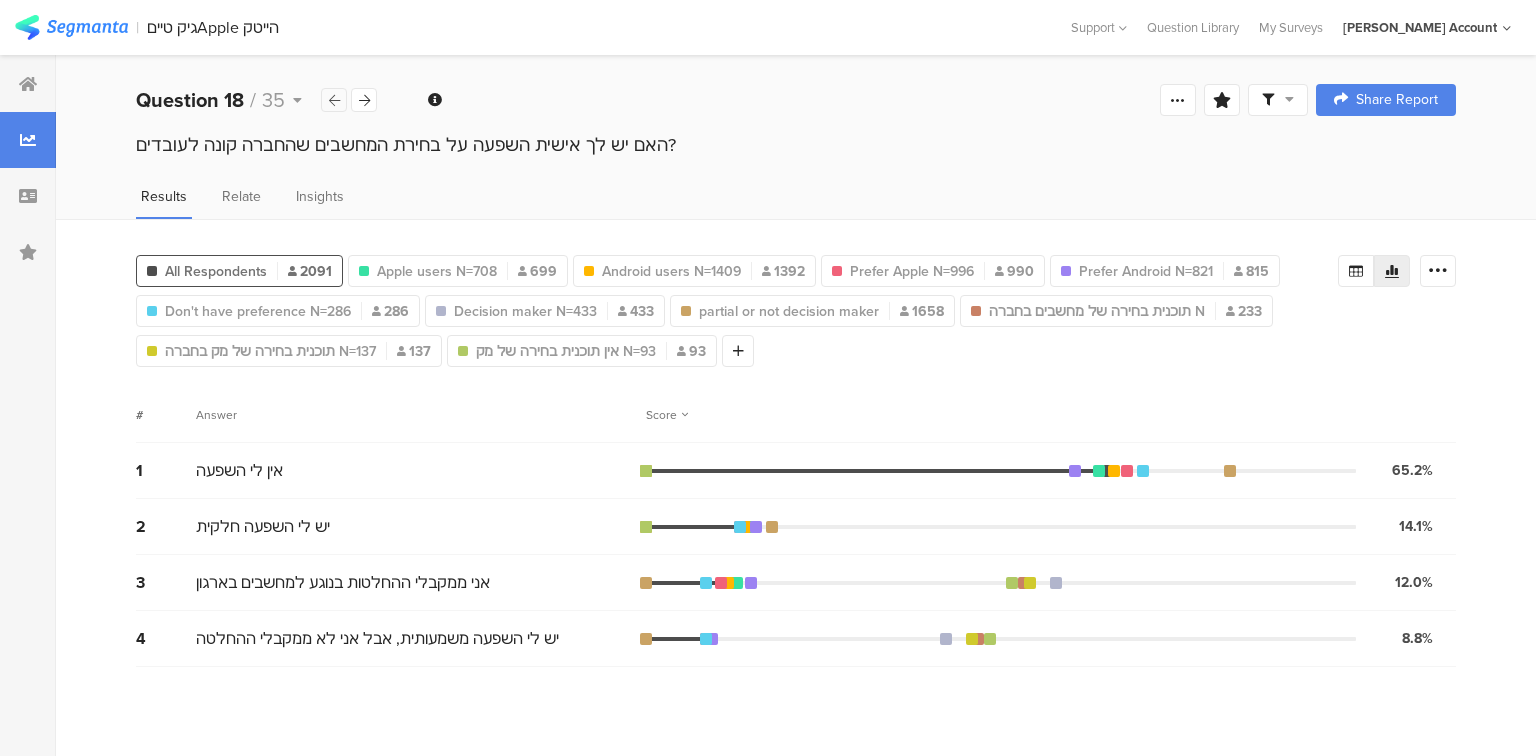 click at bounding box center [334, 100] 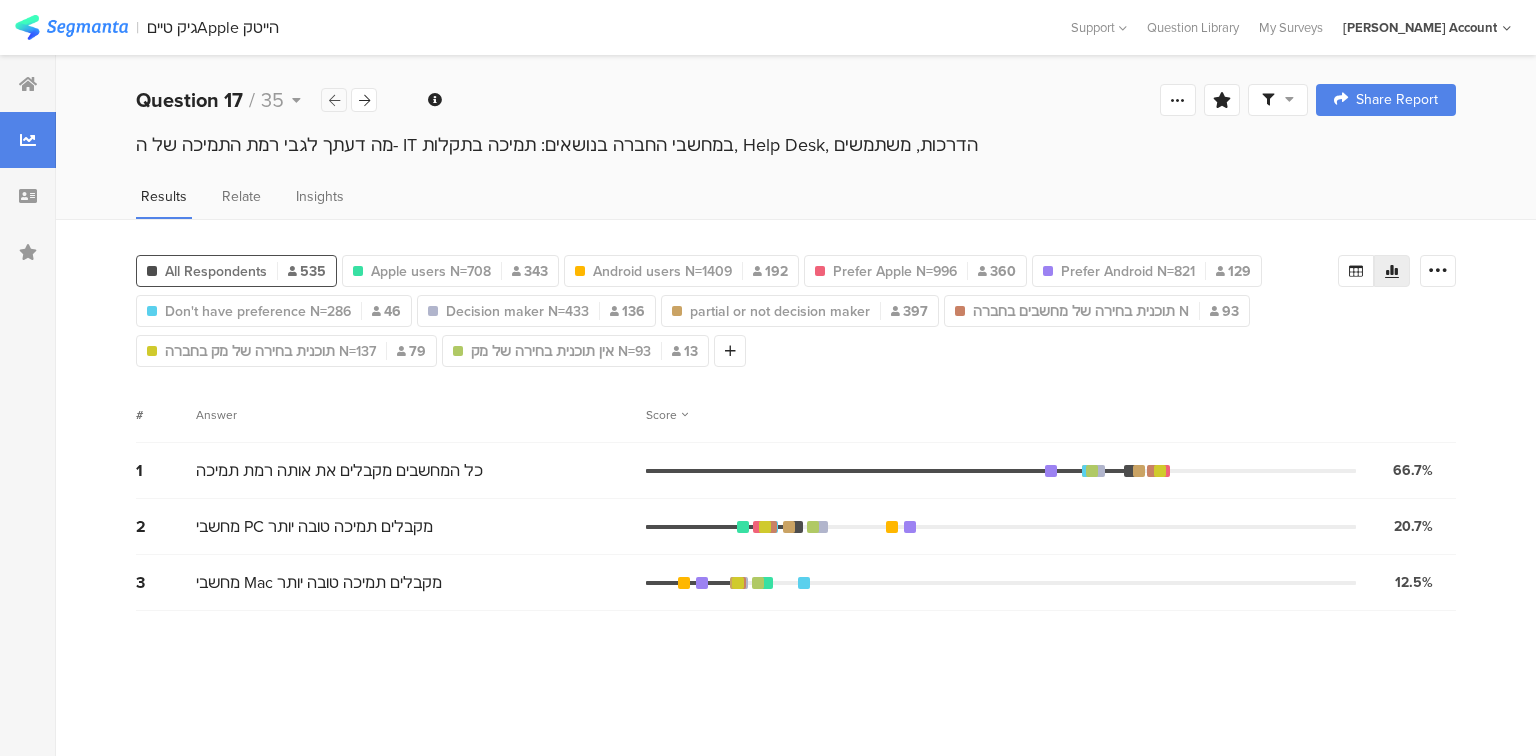 click at bounding box center (334, 100) 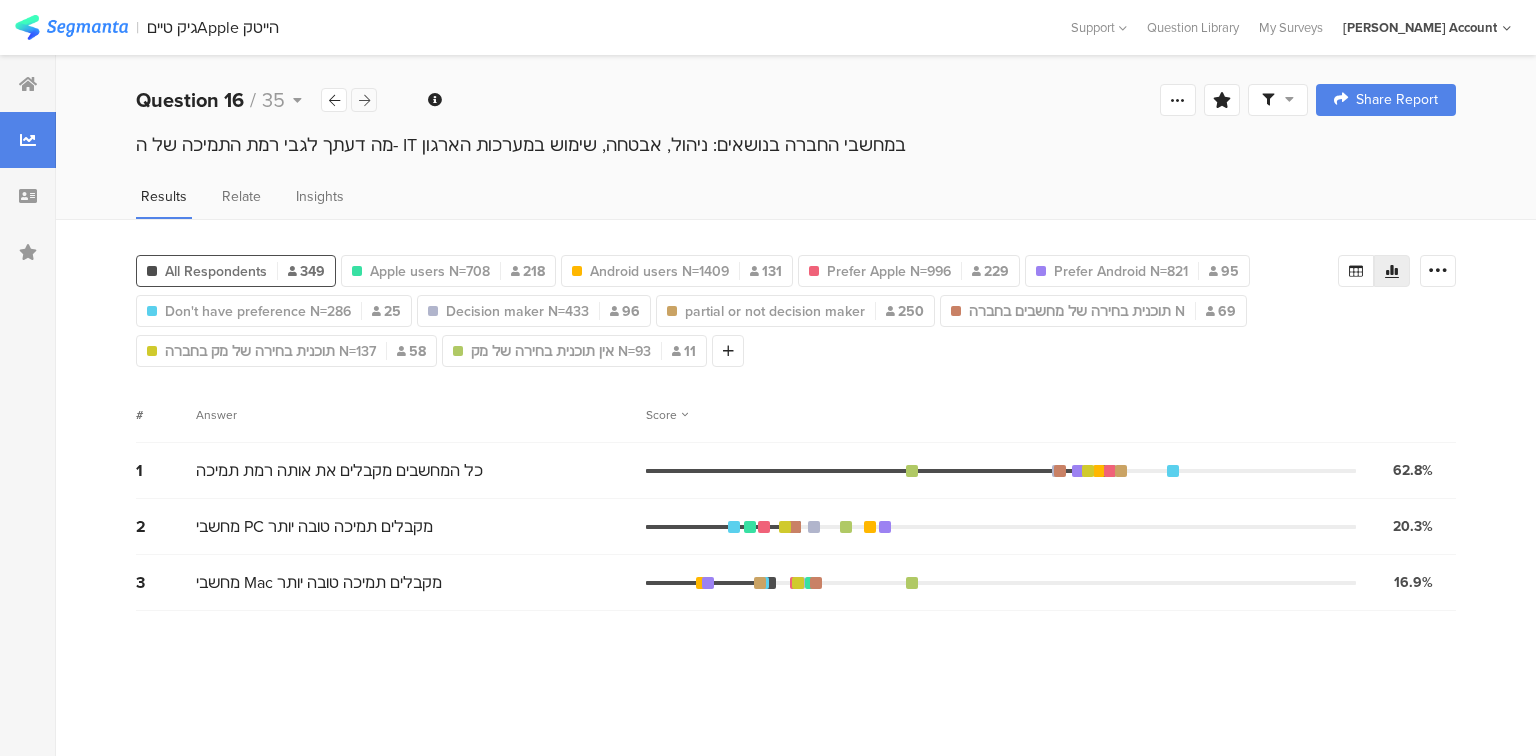 click at bounding box center [364, 100] 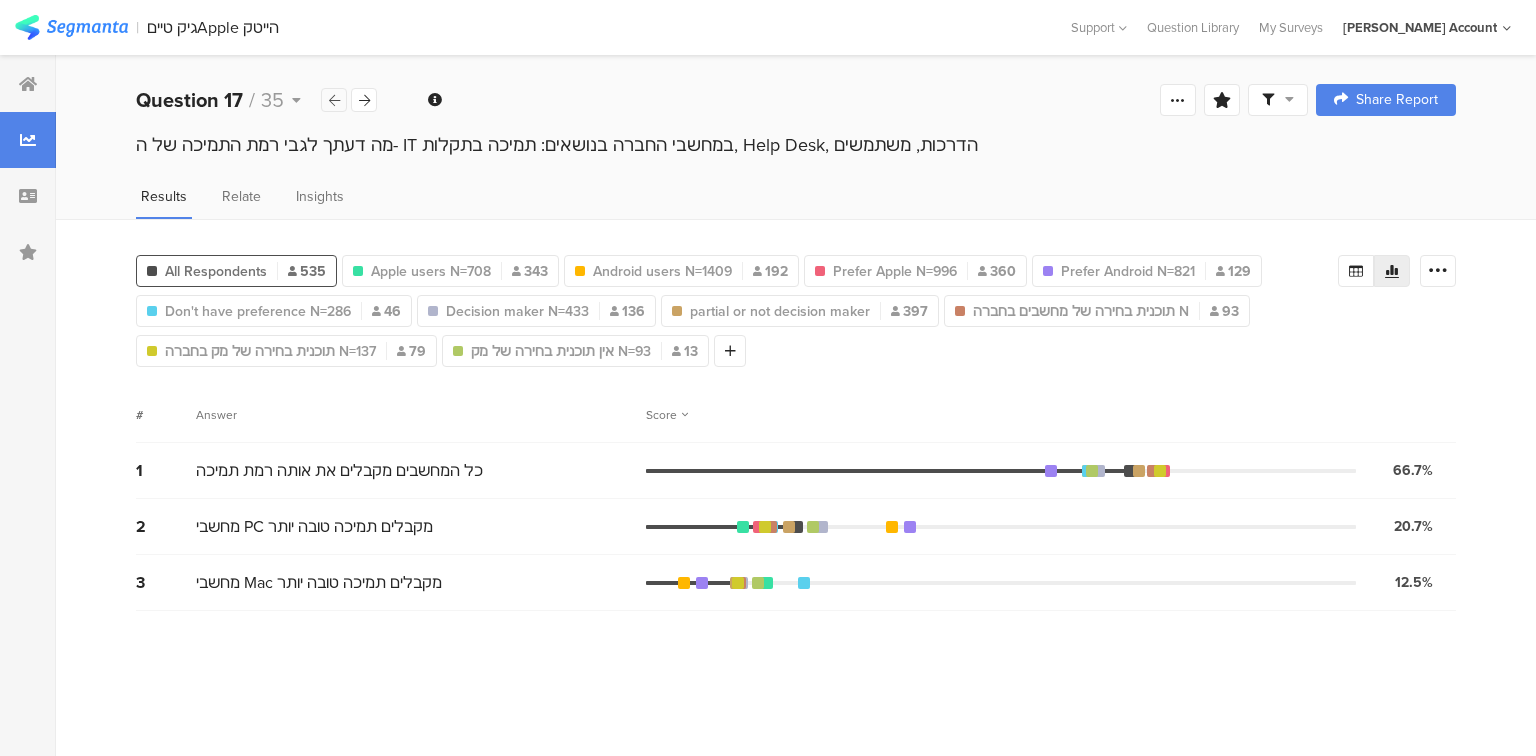 click at bounding box center (334, 100) 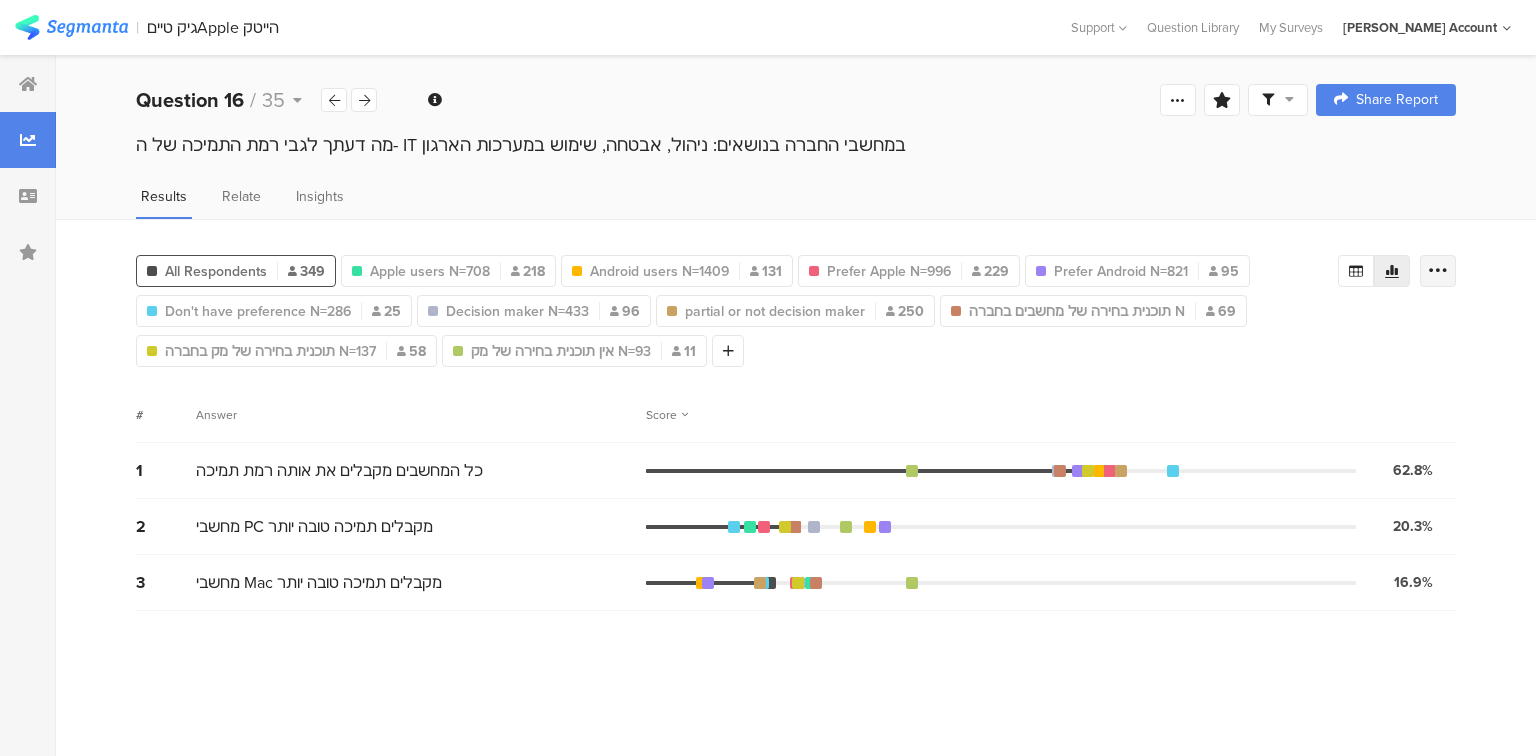 click at bounding box center (1438, 271) 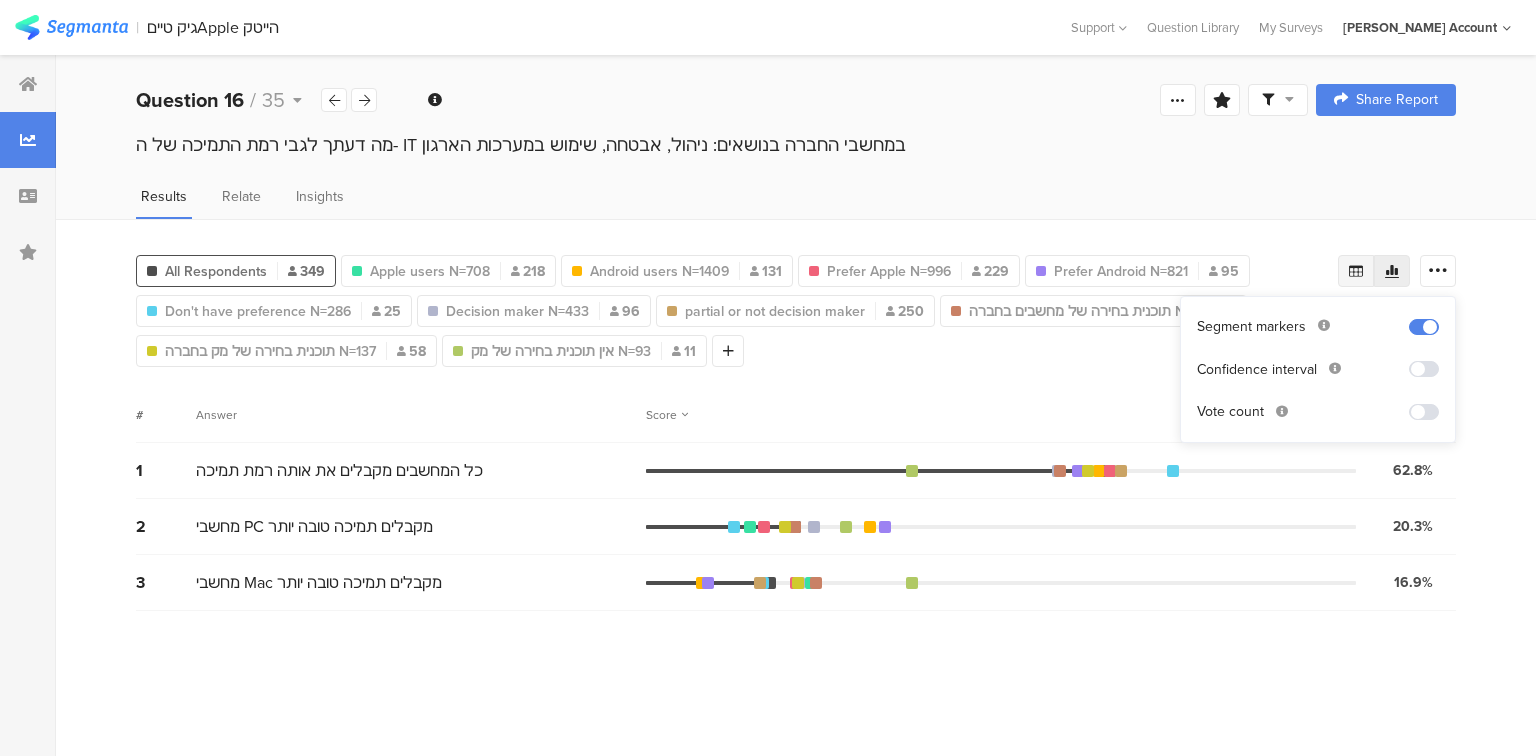 click 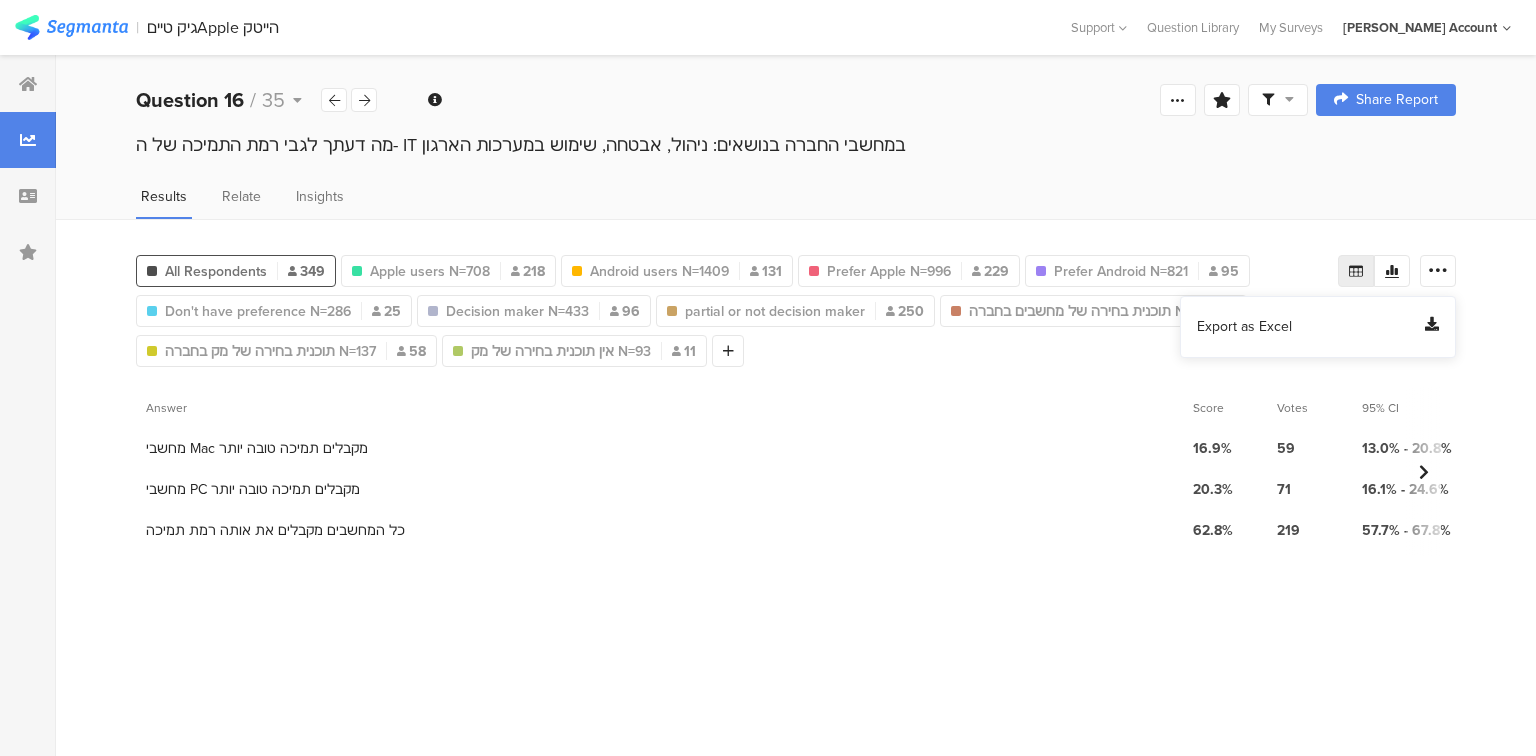 click on "Export as Excel" at bounding box center [1244, 327] 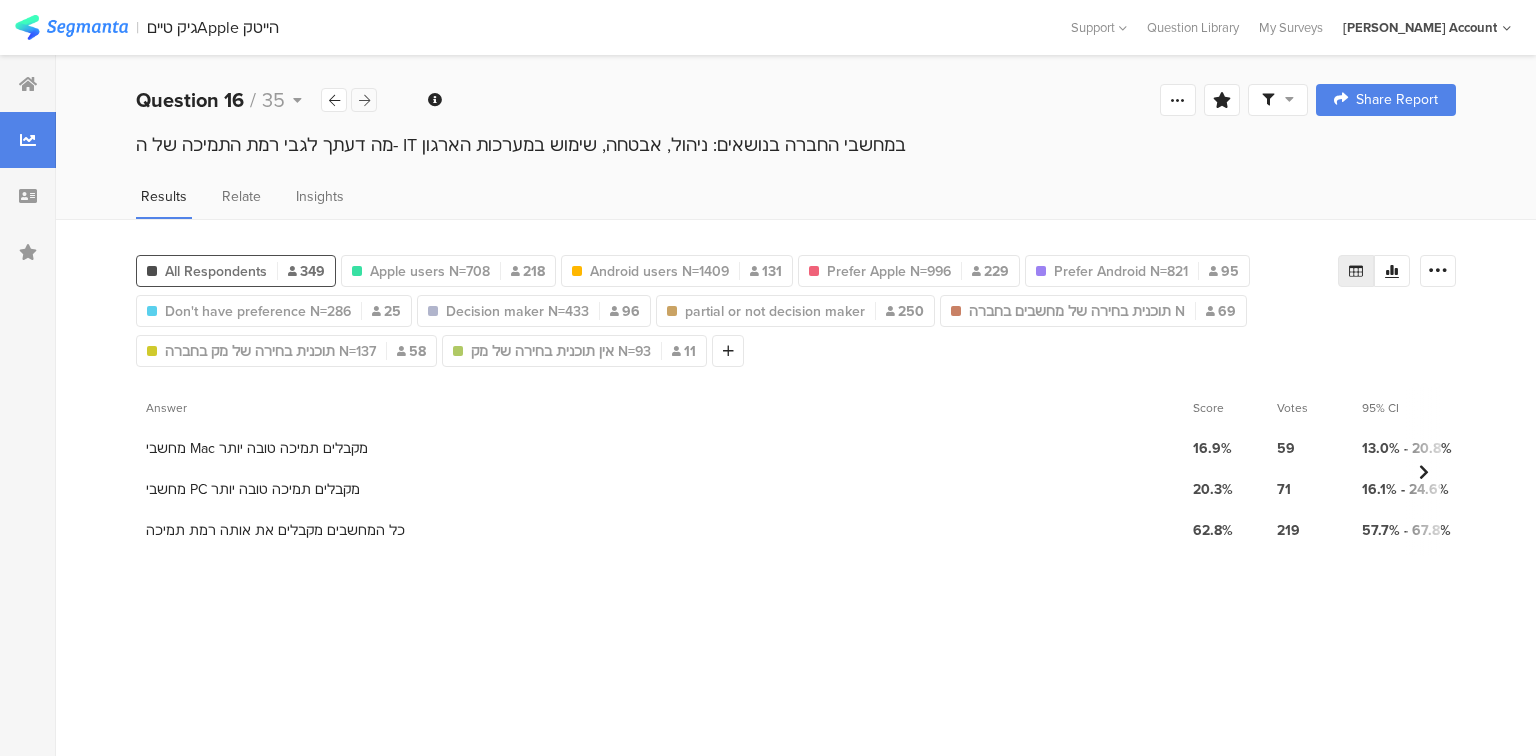 click at bounding box center [364, 100] 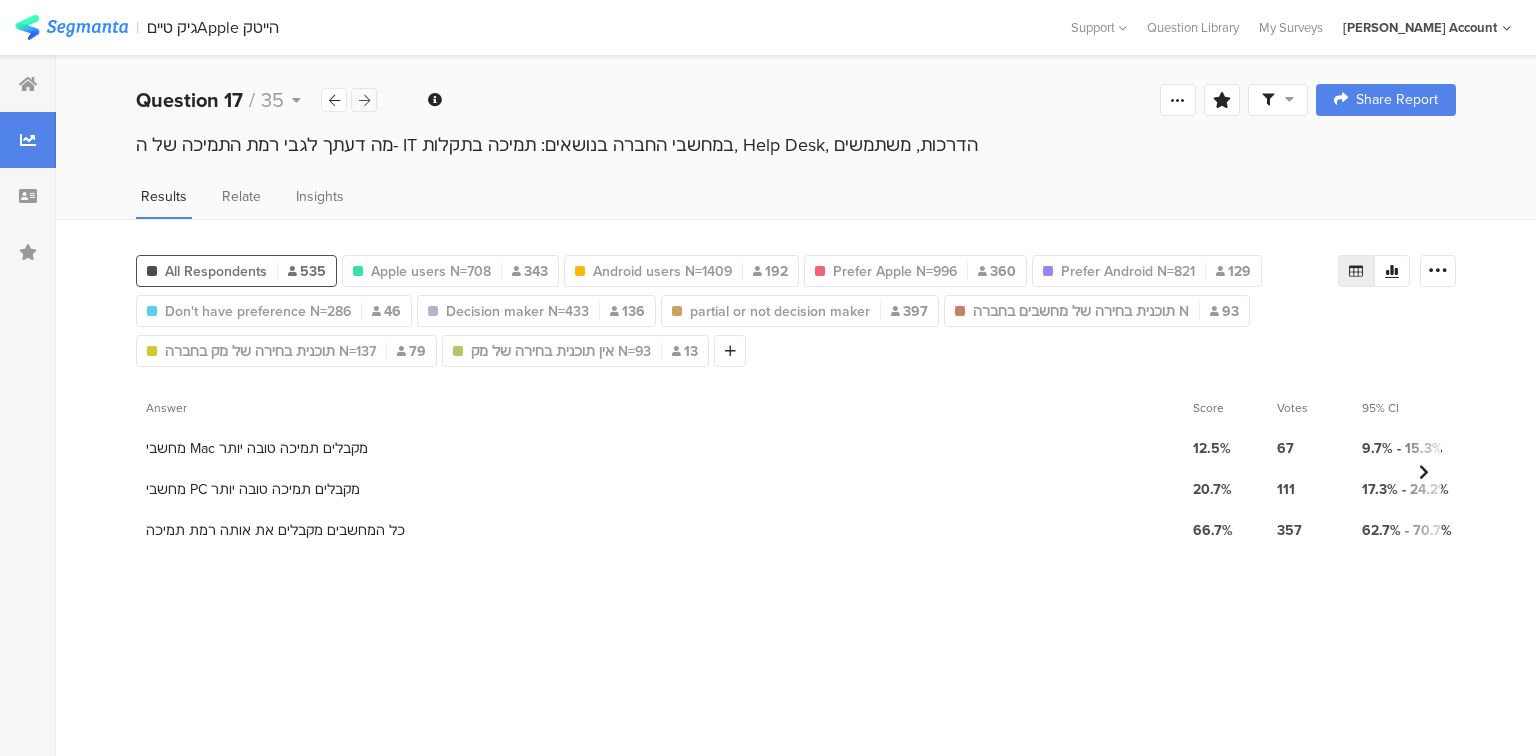 click at bounding box center (364, 100) 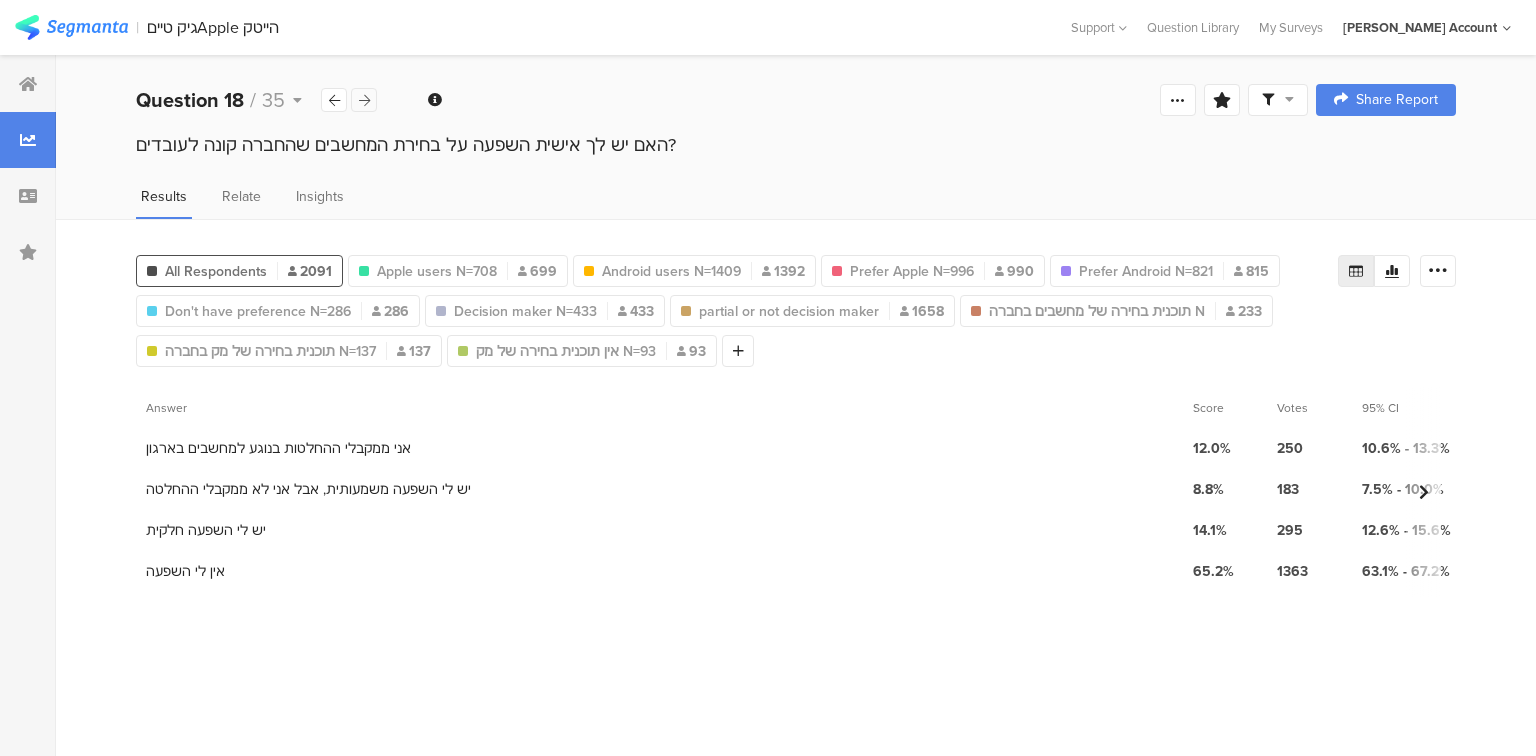 click at bounding box center [364, 100] 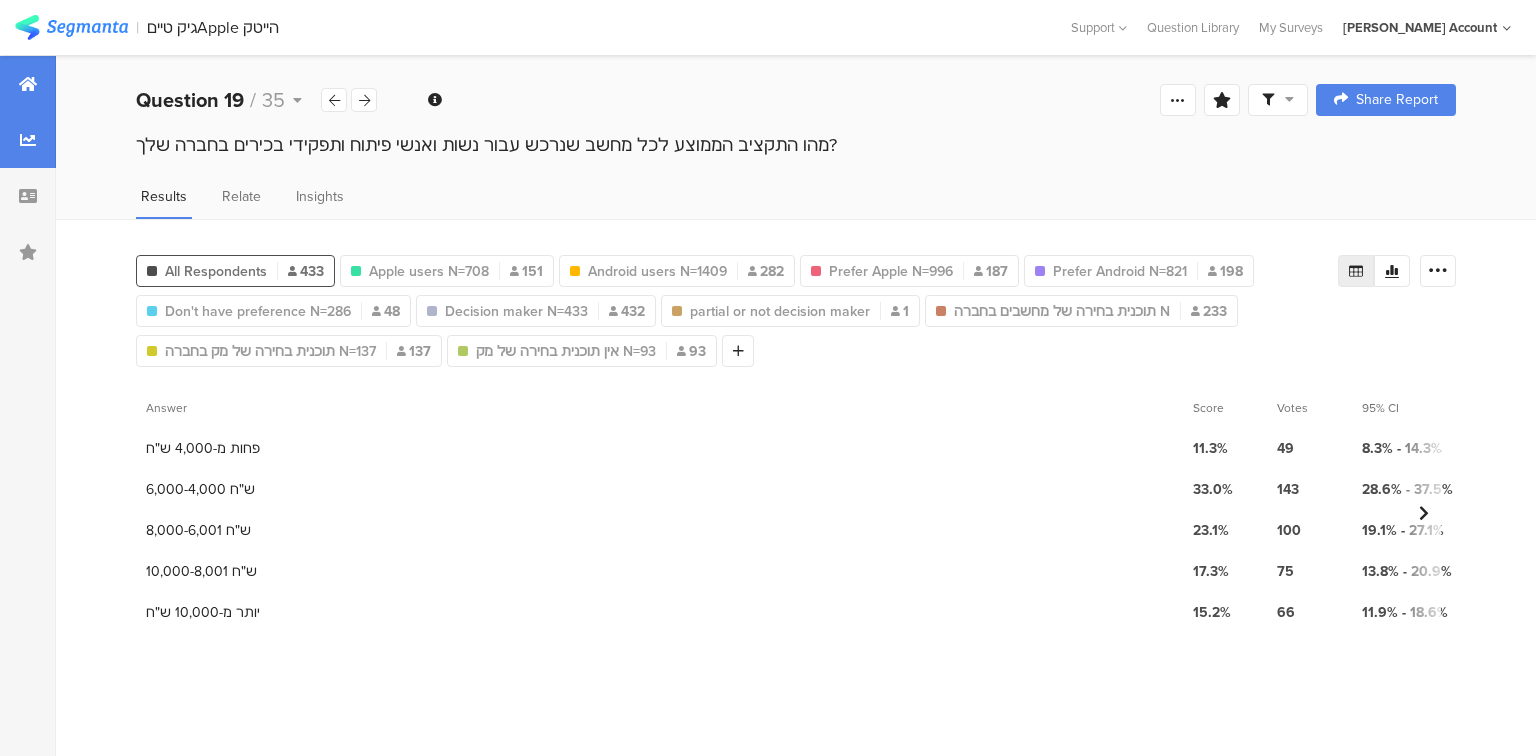 click at bounding box center (28, 84) 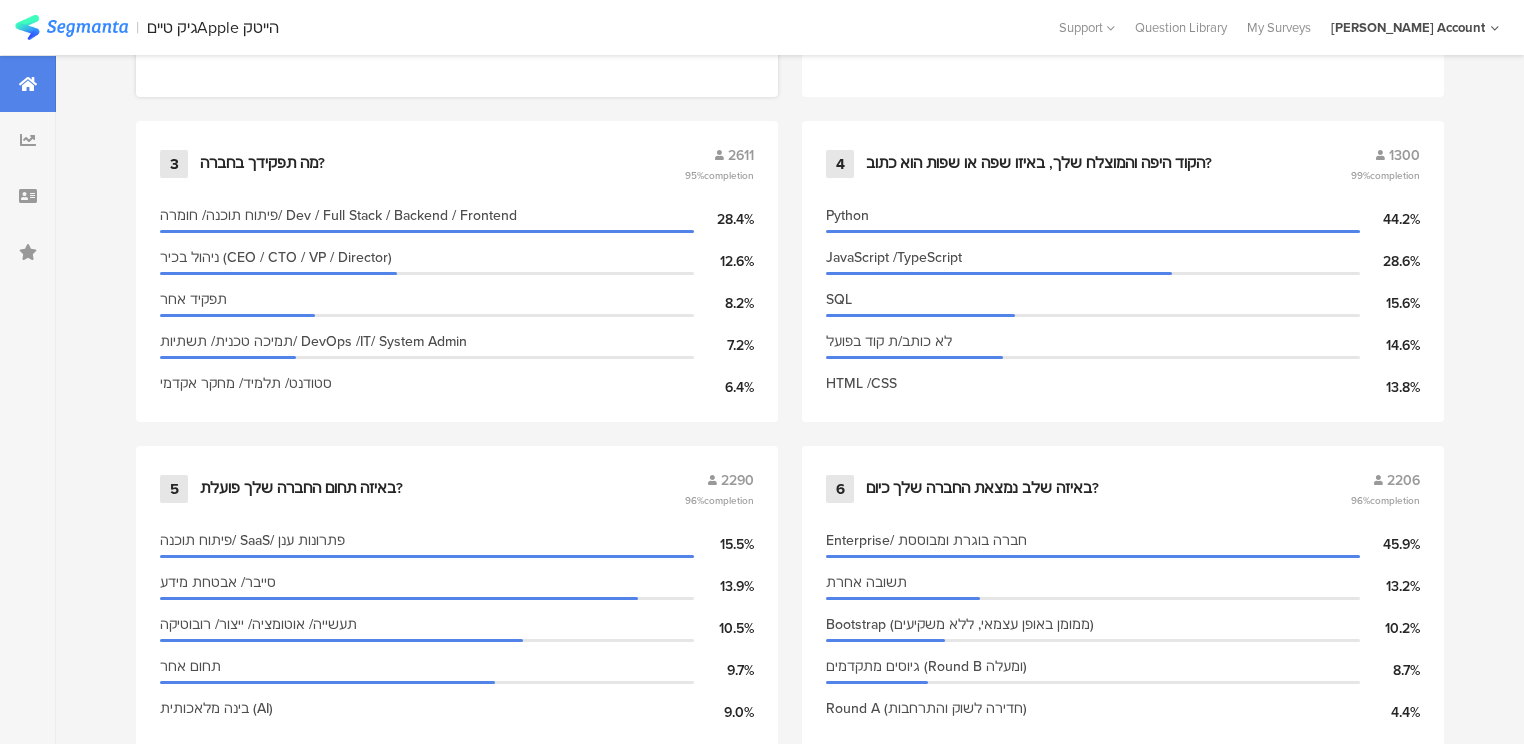scroll, scrollTop: 1360, scrollLeft: 0, axis: vertical 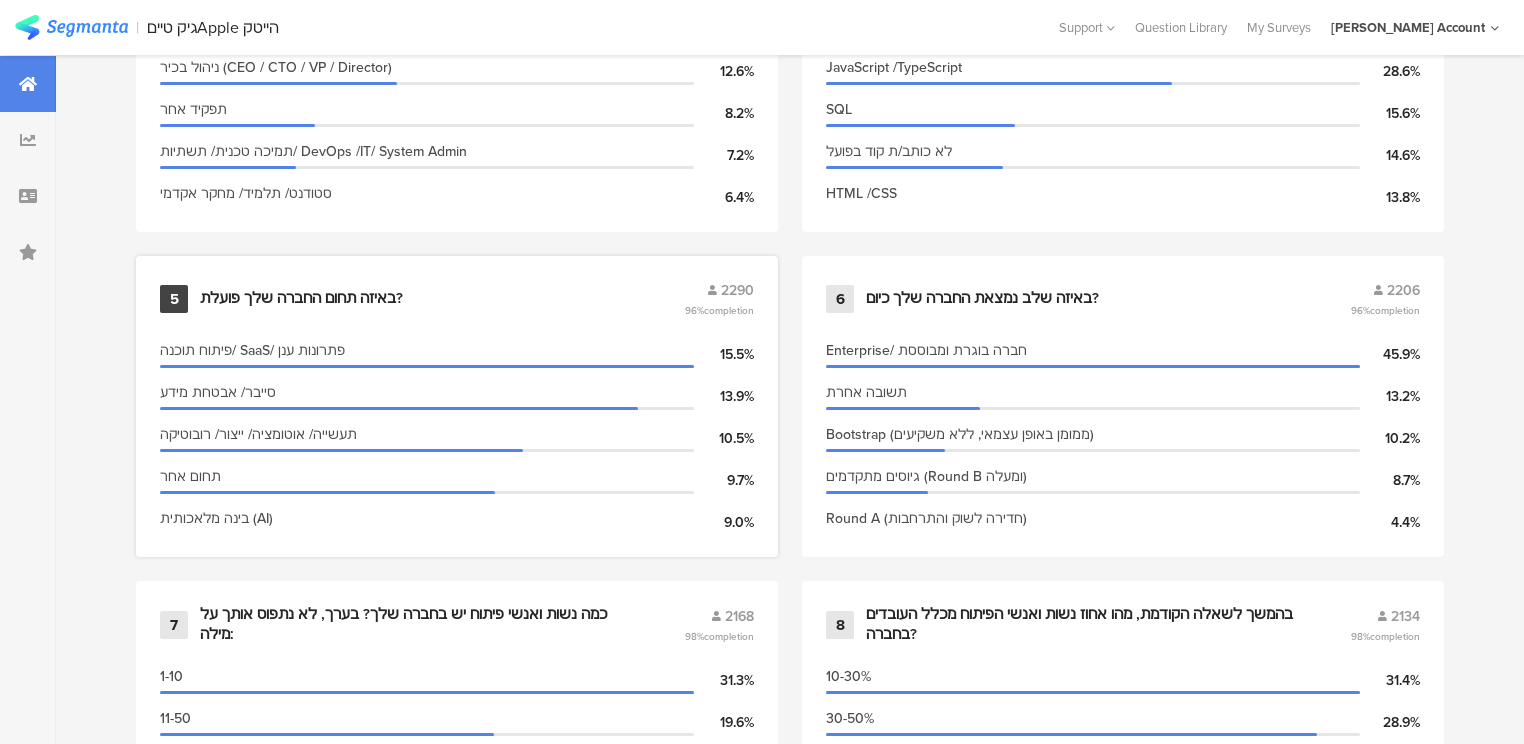 click on "5   באיזה תחום החברה שלך פועלת?     2290   96%  completion" at bounding box center (457, 299) 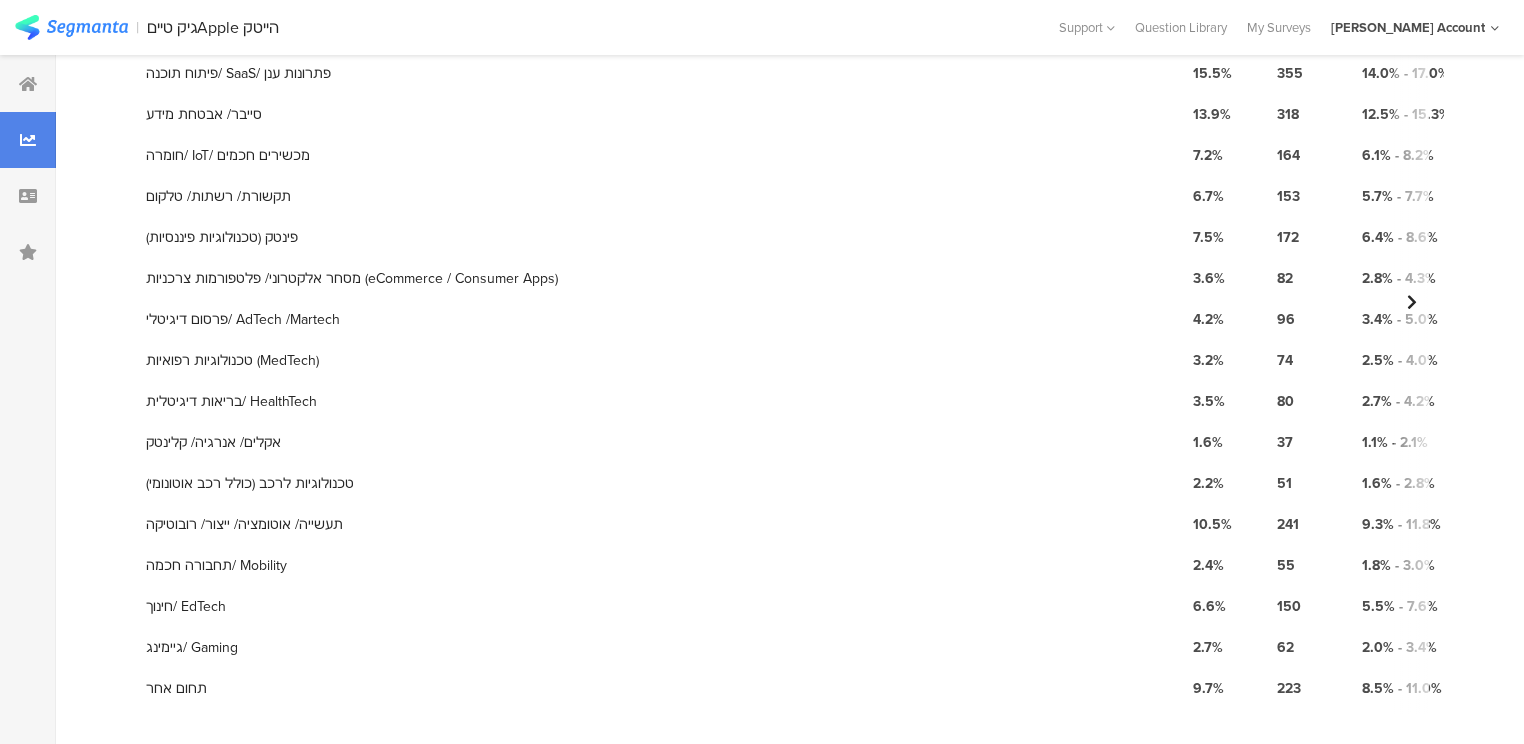 scroll, scrollTop: 0, scrollLeft: 0, axis: both 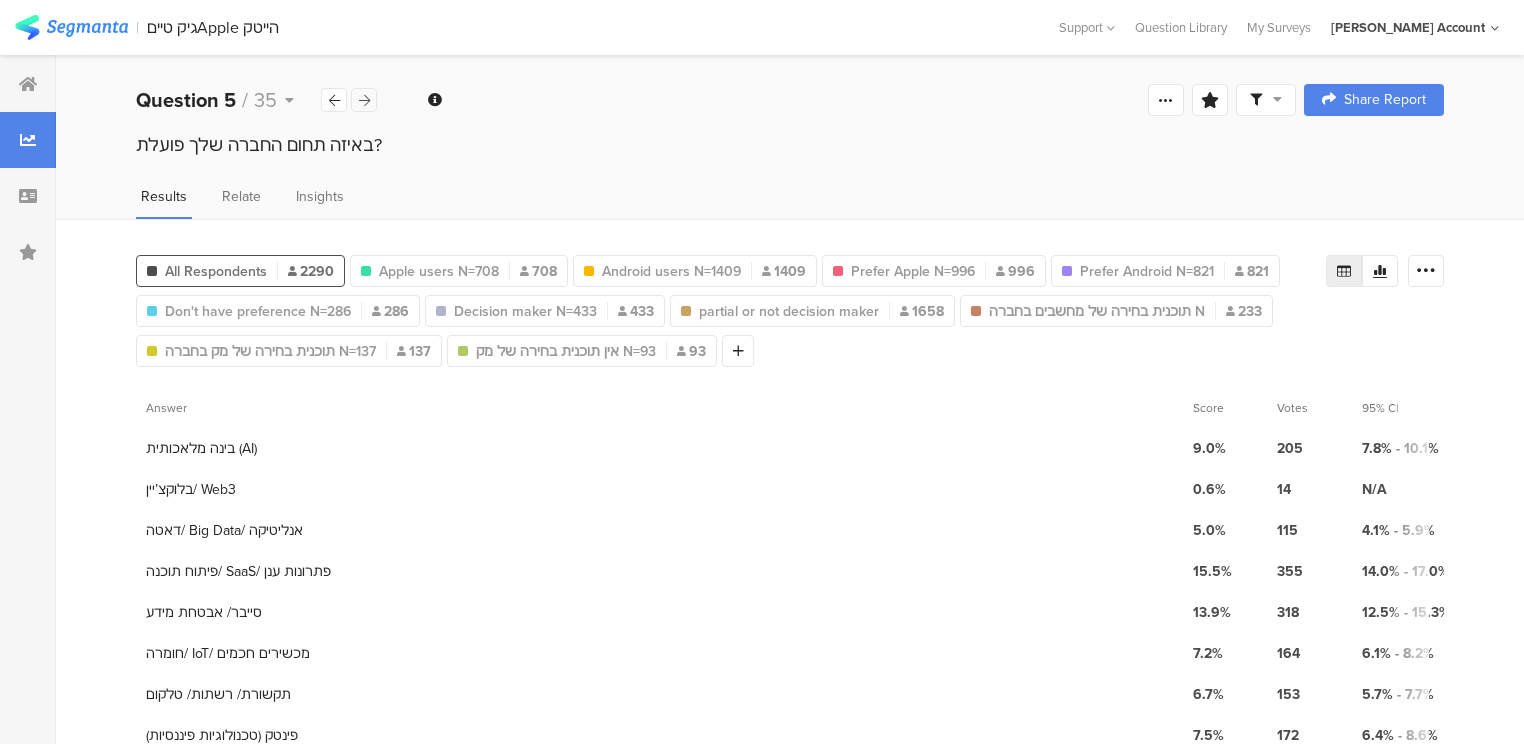 click at bounding box center (364, 100) 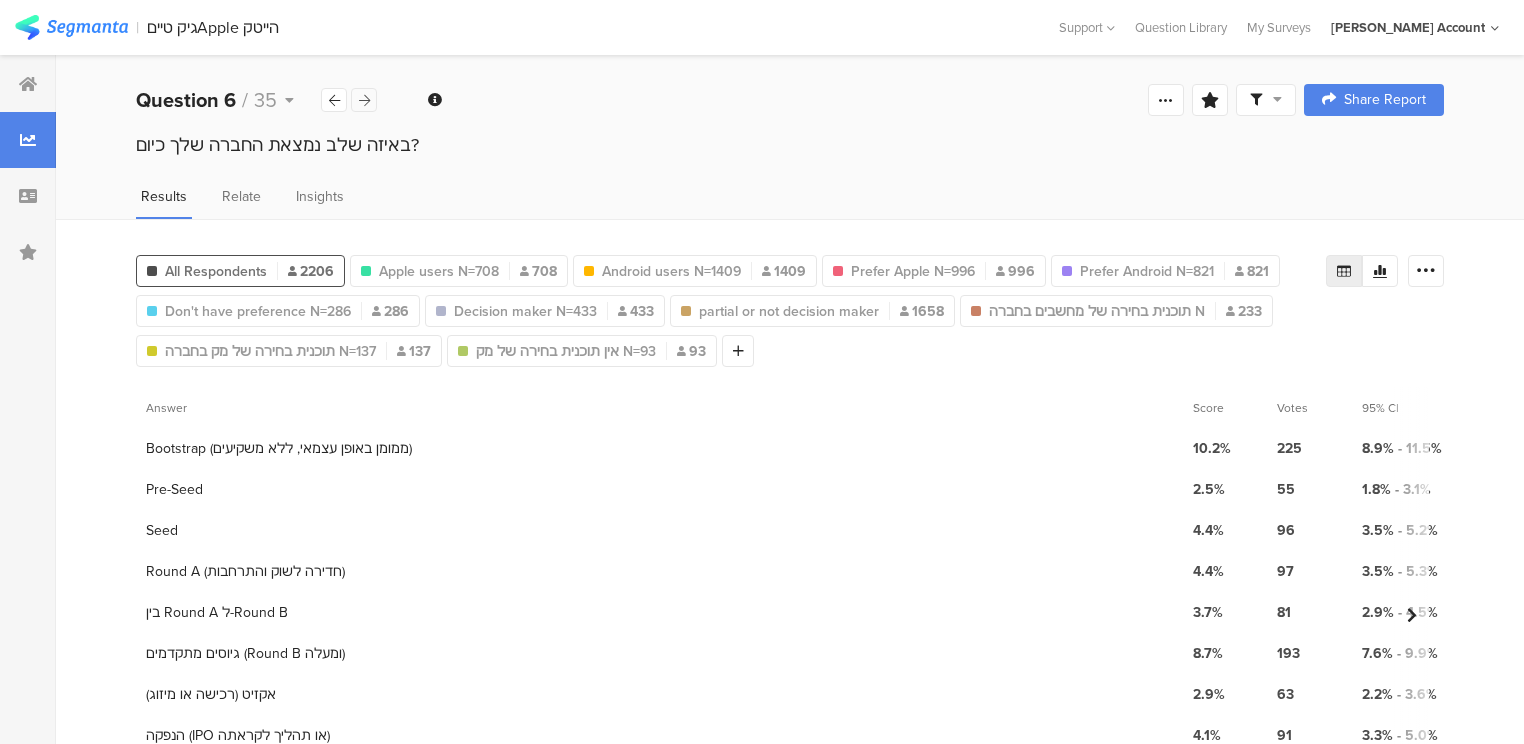 click at bounding box center [364, 100] 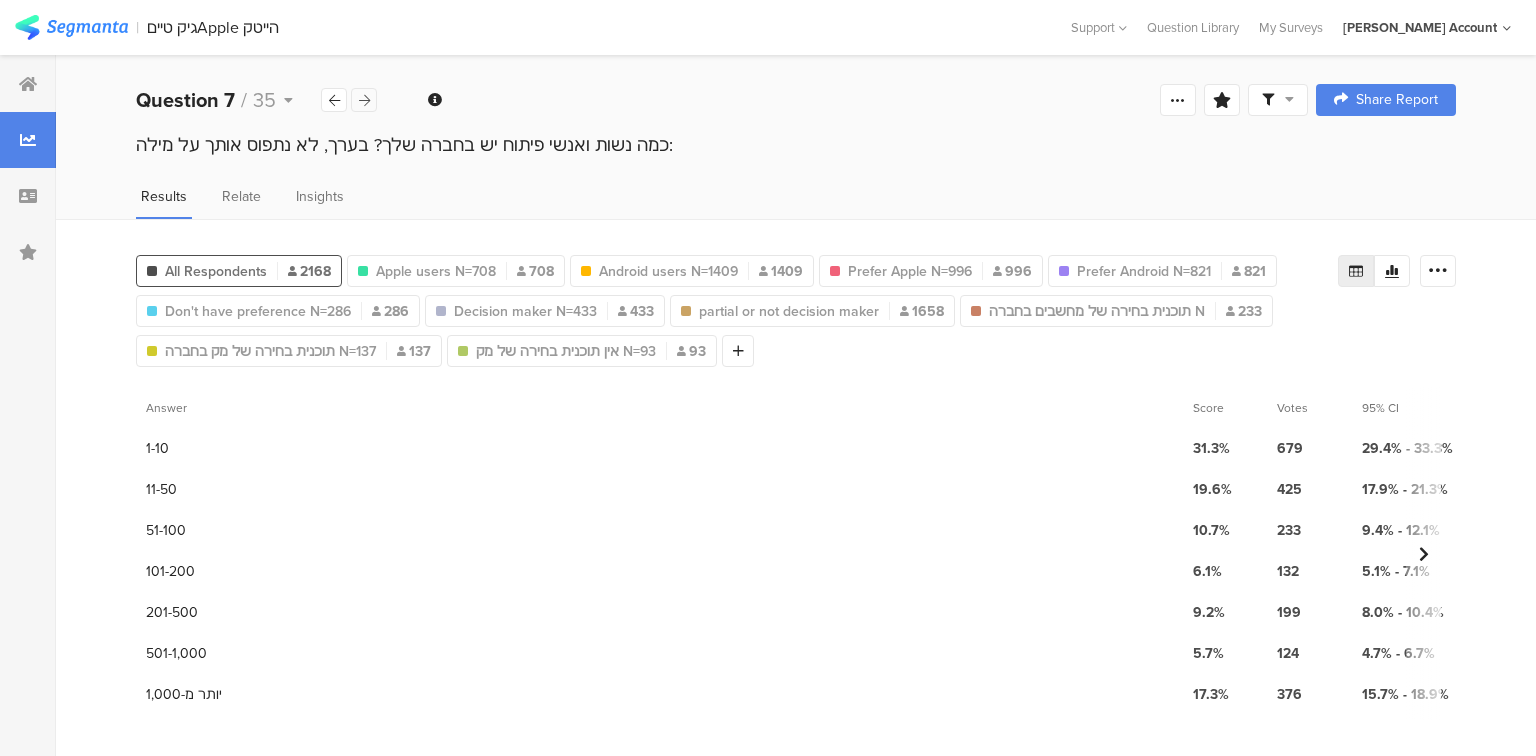 click at bounding box center [364, 100] 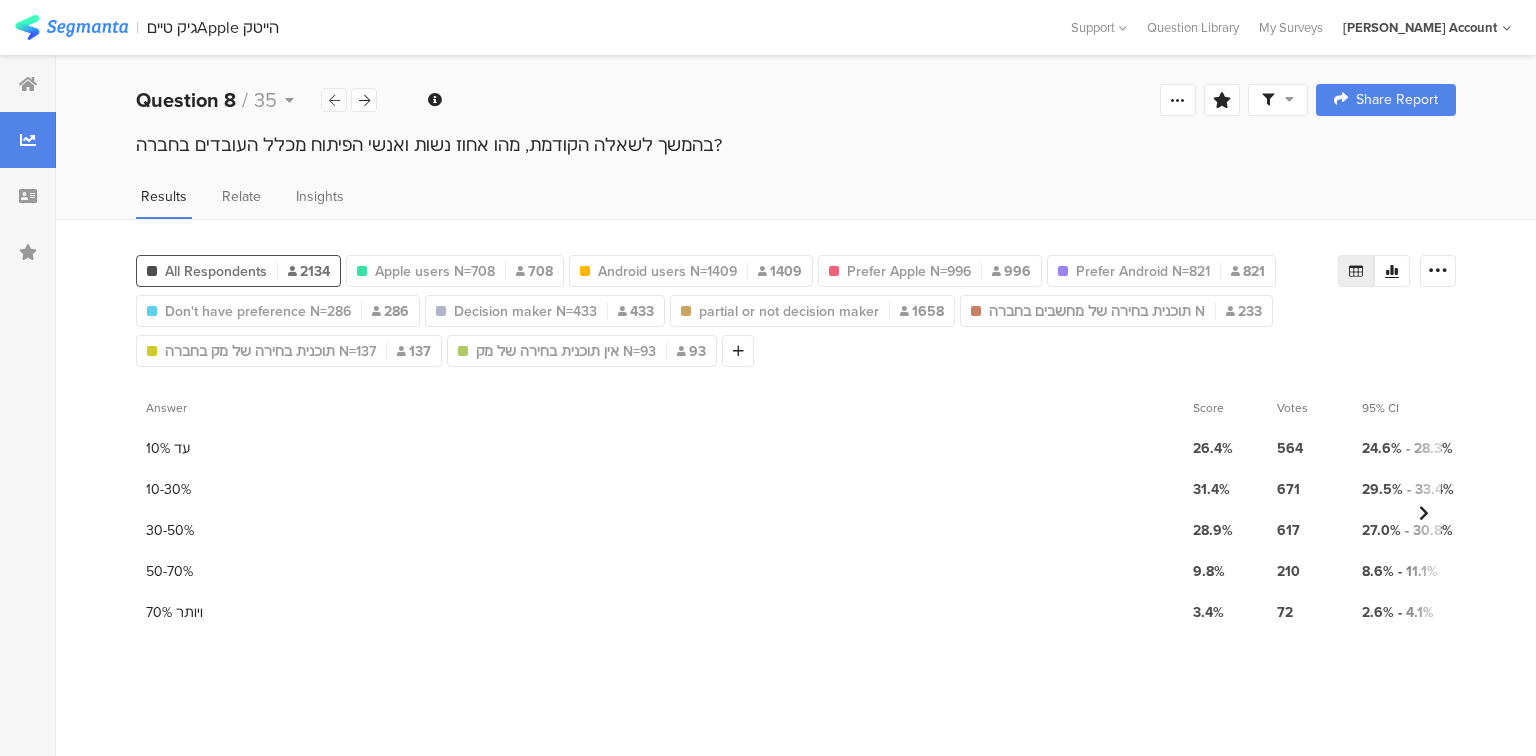 click at bounding box center [334, 100] 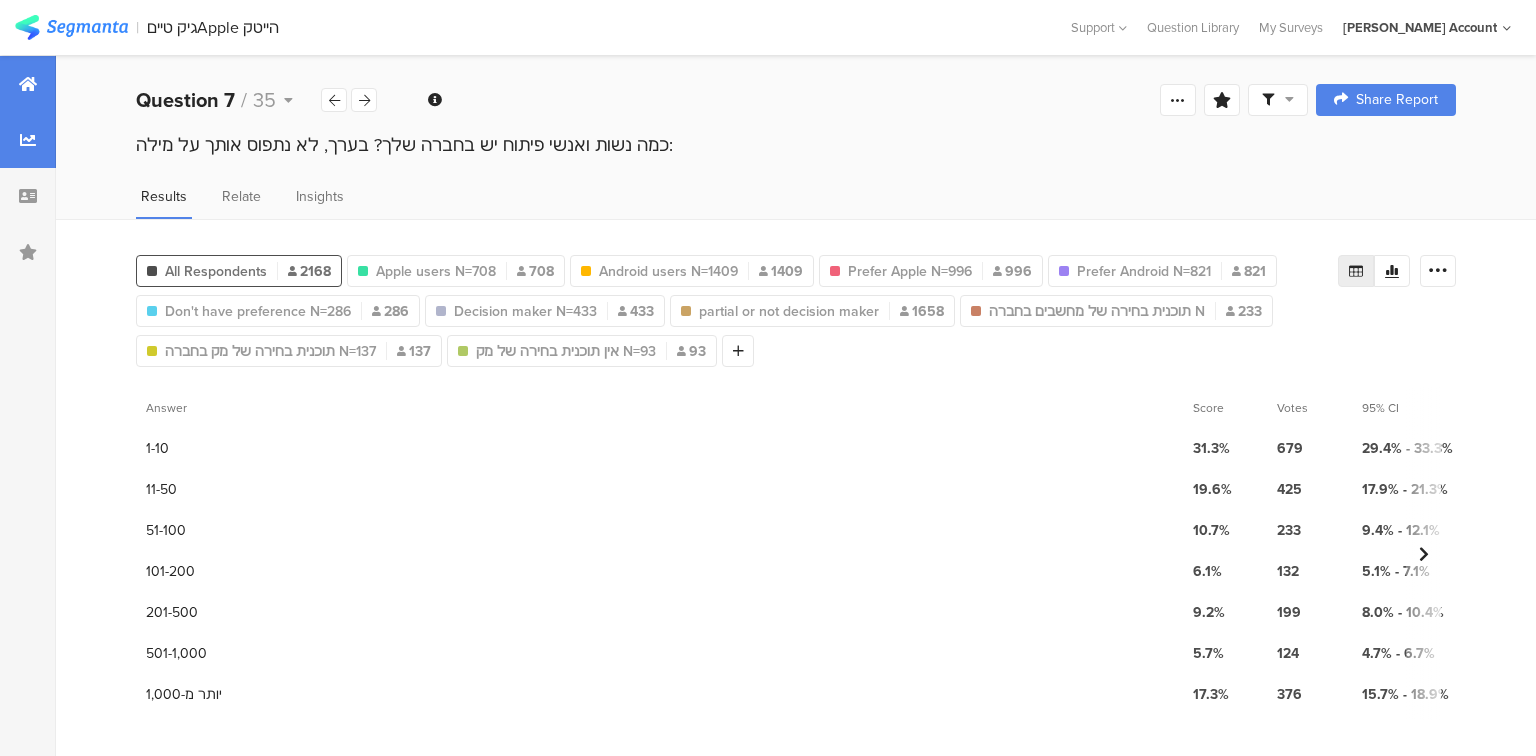 click at bounding box center (28, 84) 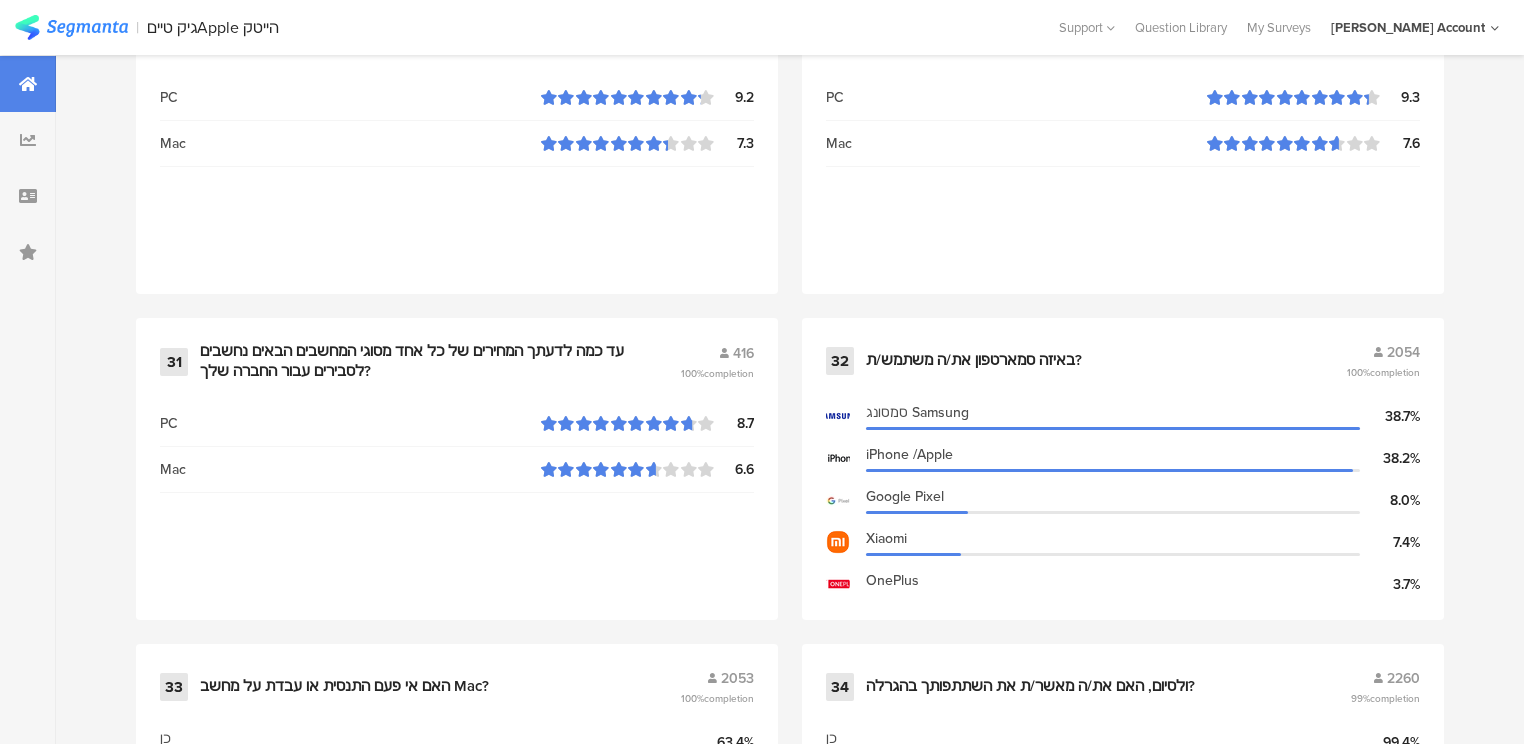 scroll, scrollTop: 5760, scrollLeft: 0, axis: vertical 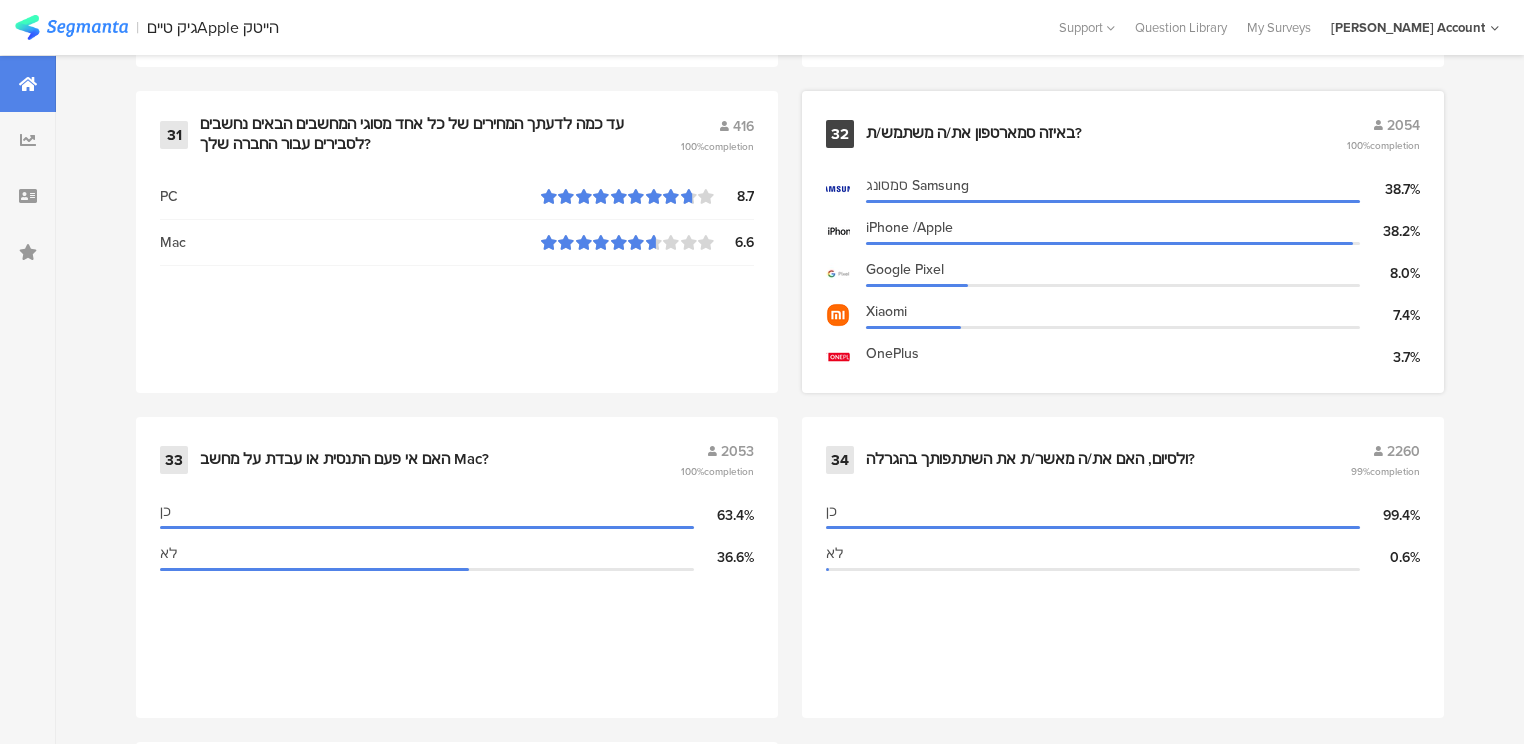 click on "32   באיזה סמארטפון את/ה משתמש/ת?     2054   100%  completion" at bounding box center [1123, 134] 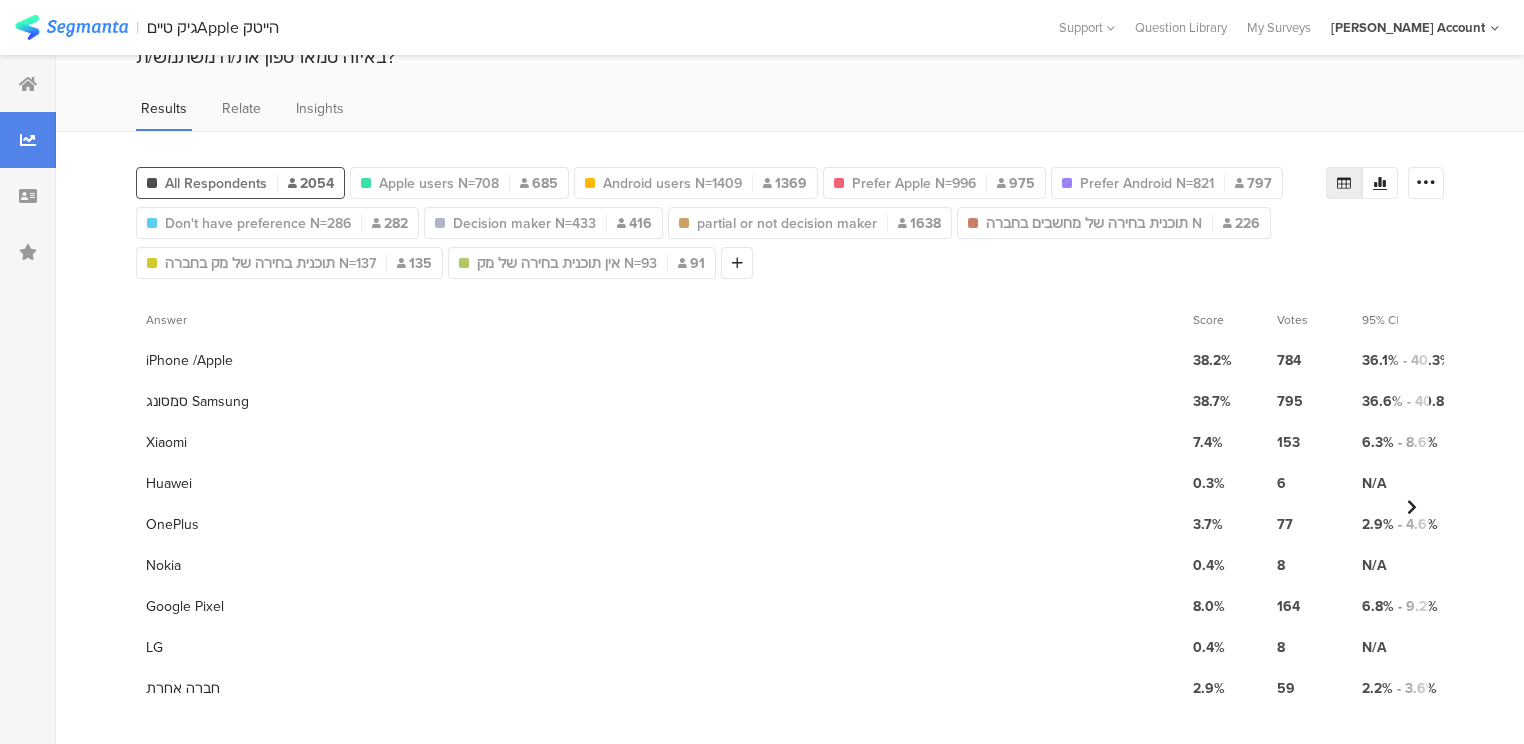 scroll, scrollTop: 0, scrollLeft: 0, axis: both 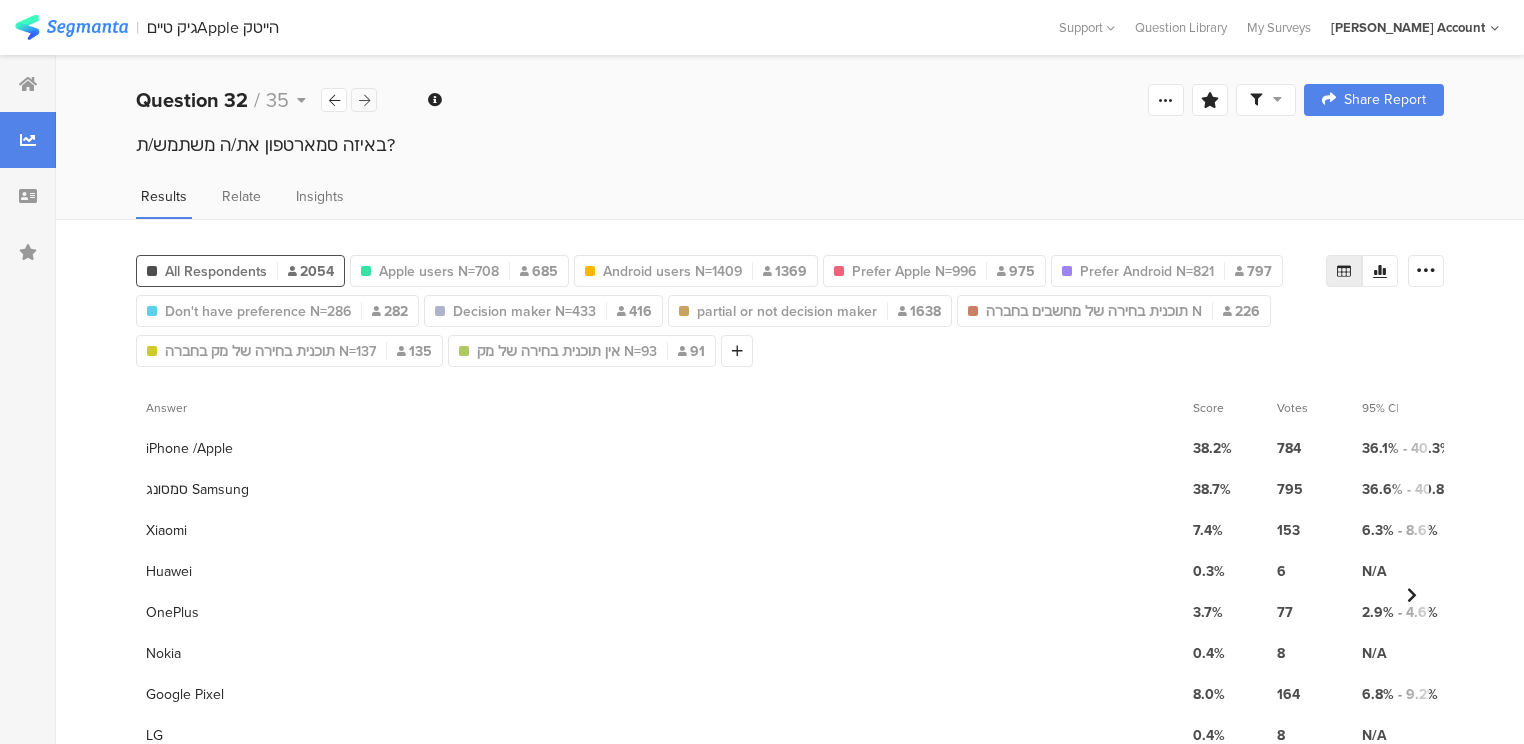 click at bounding box center (364, 100) 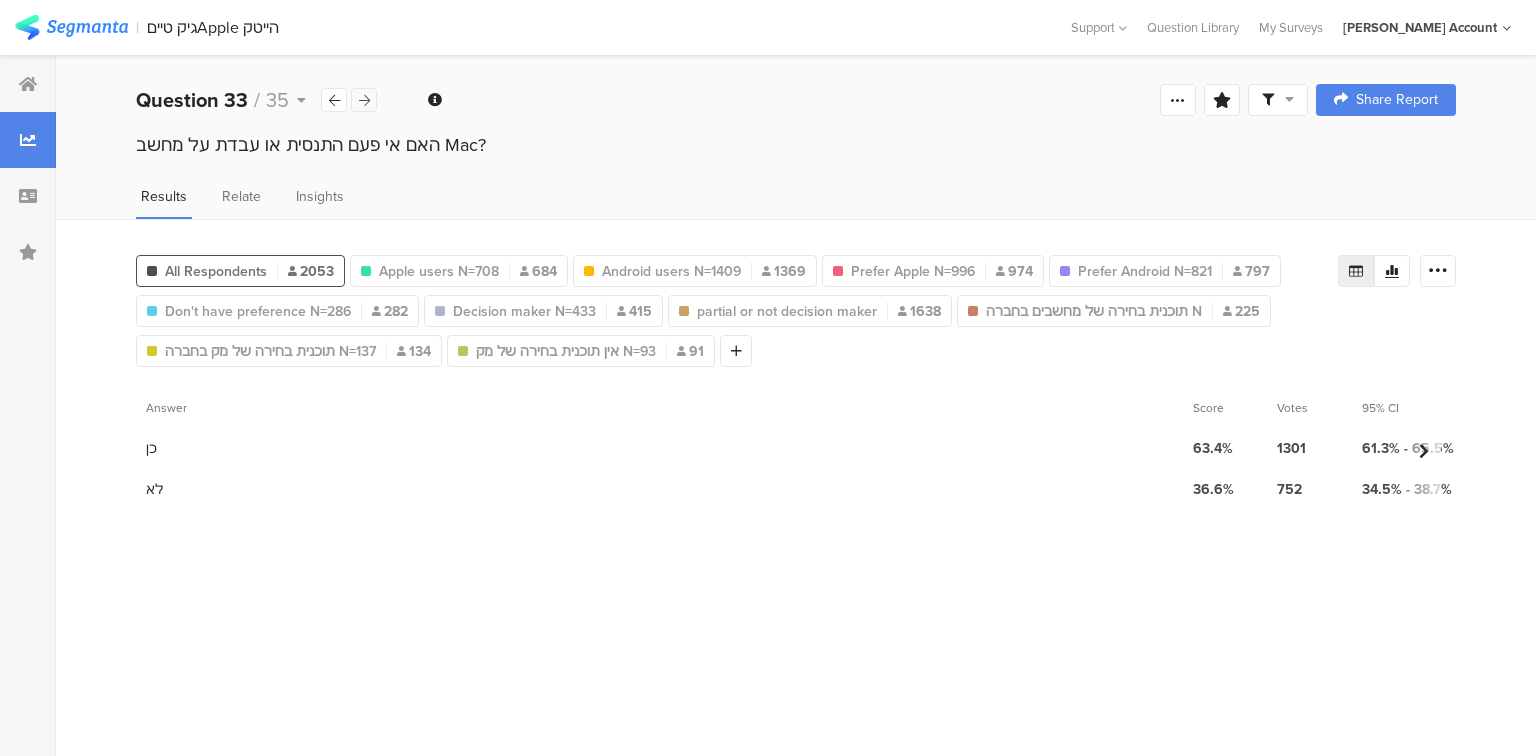 click at bounding box center (364, 100) 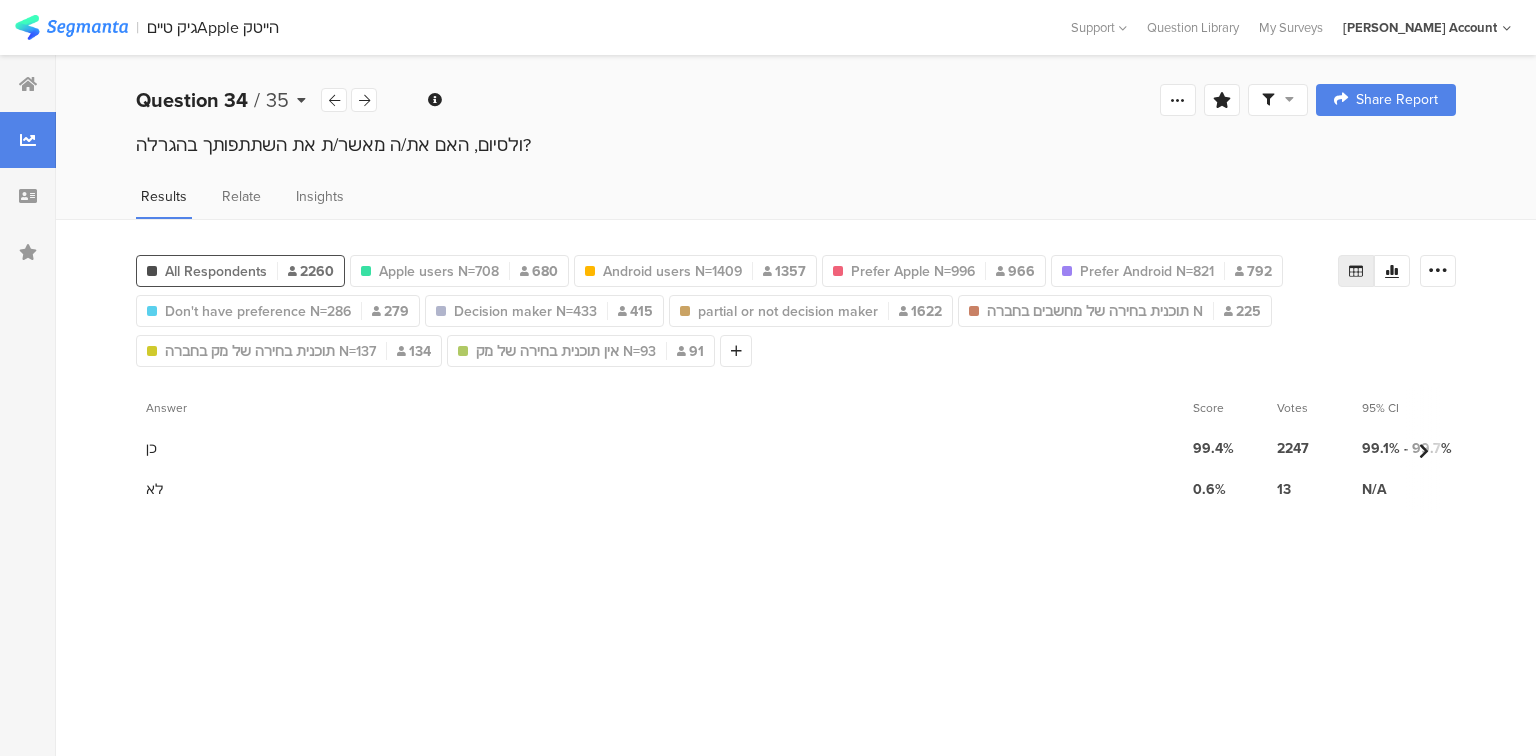 click on "Question 34" at bounding box center [192, 100] 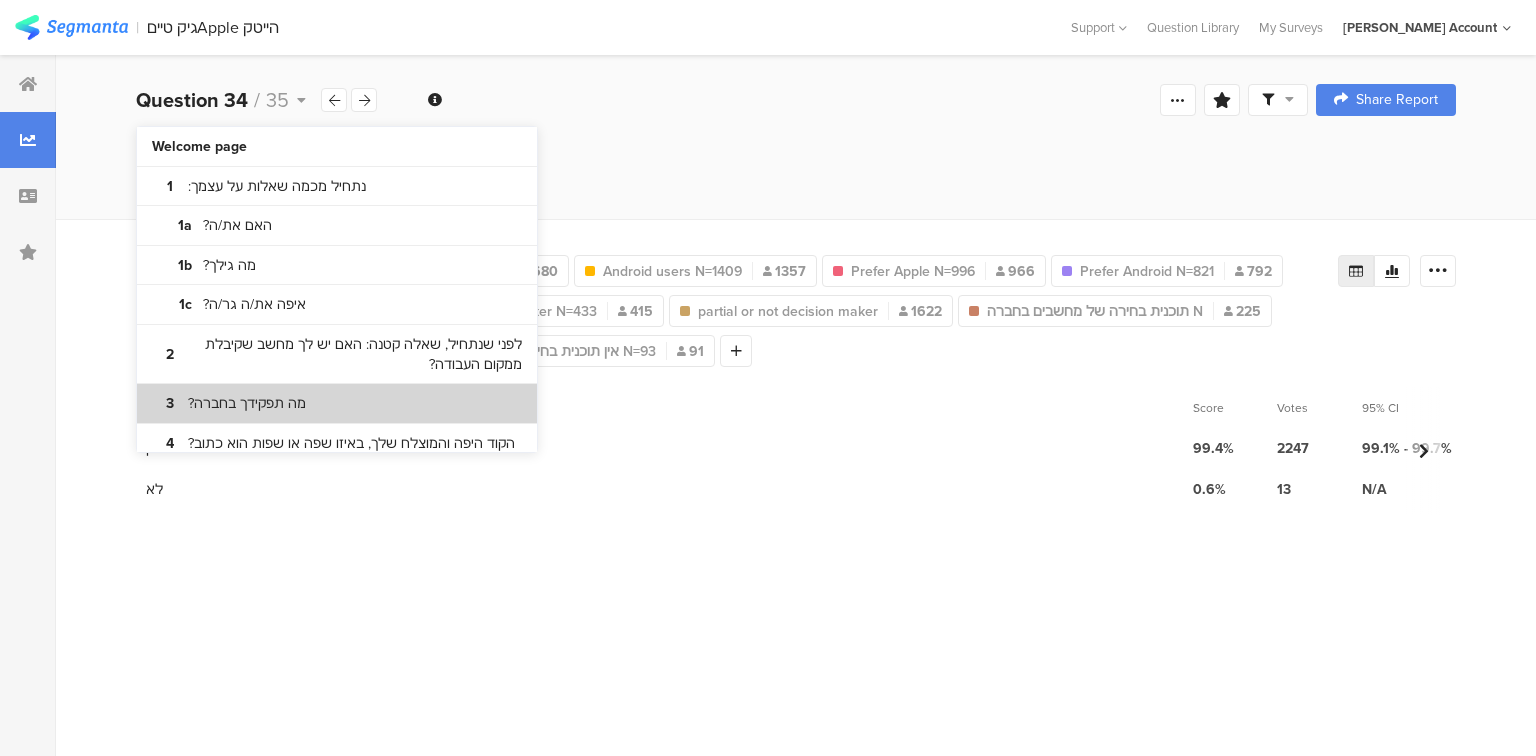 click on "מה תפקידך בחברה?" at bounding box center [247, 404] 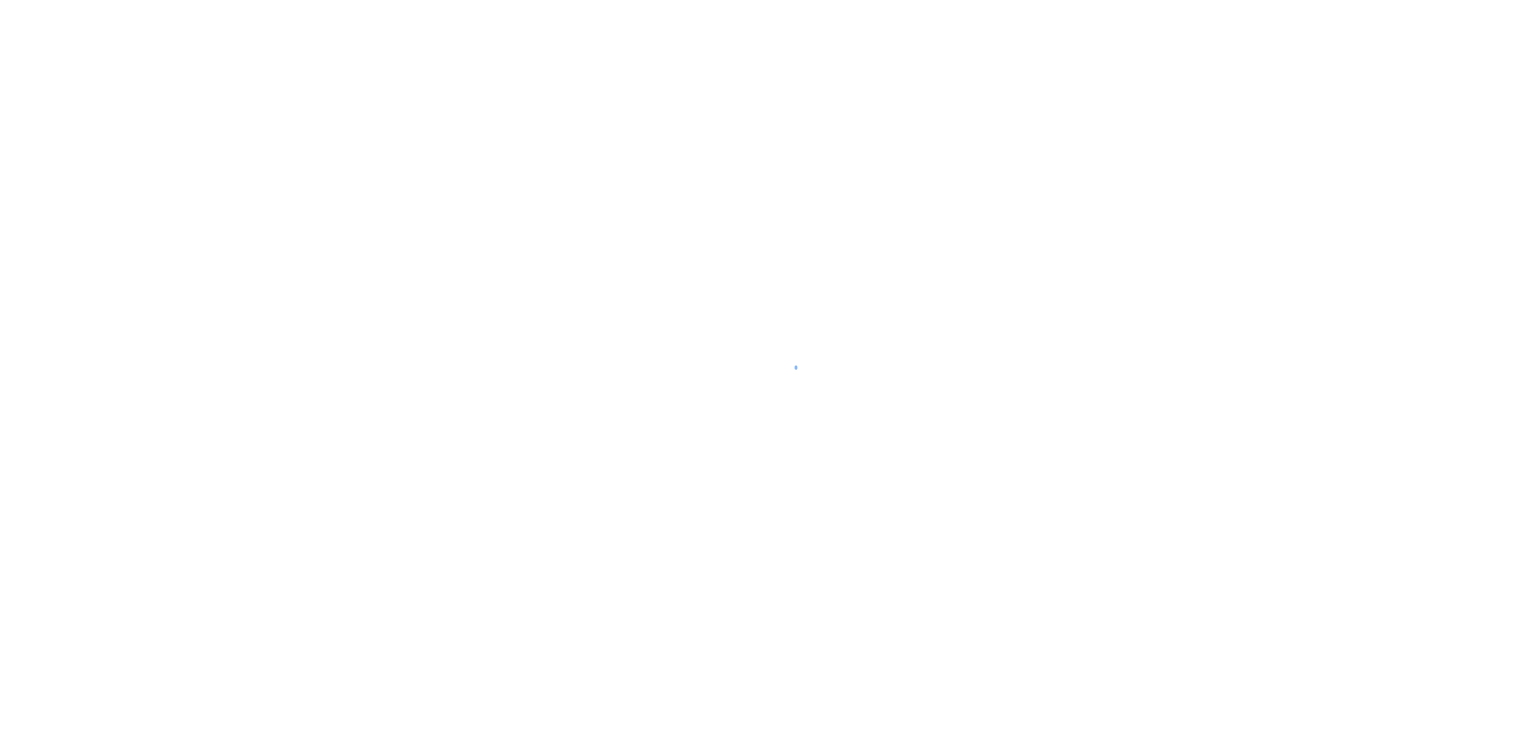 scroll, scrollTop: 0, scrollLeft: 0, axis: both 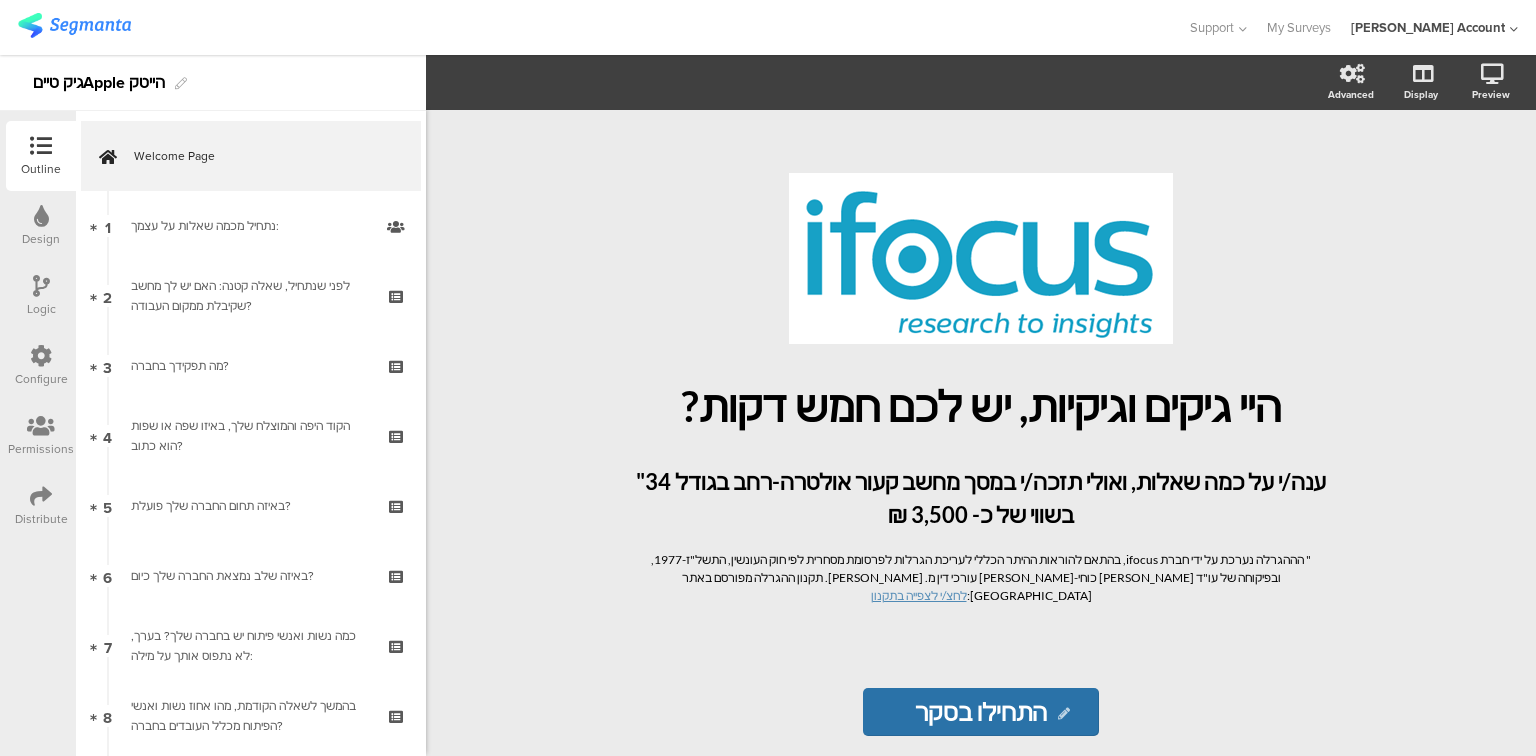 click at bounding box center [41, 496] 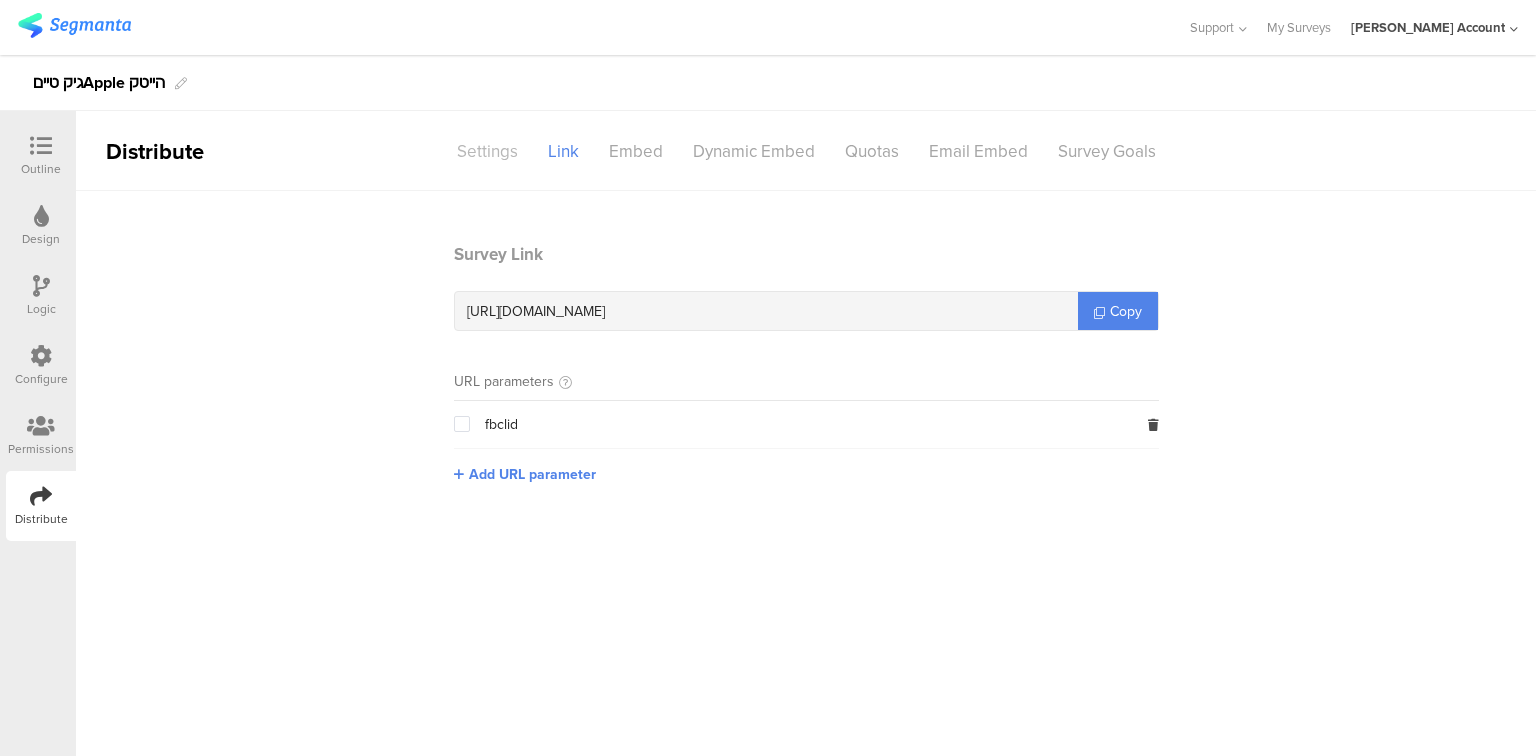 click on "Settings" at bounding box center (487, 151) 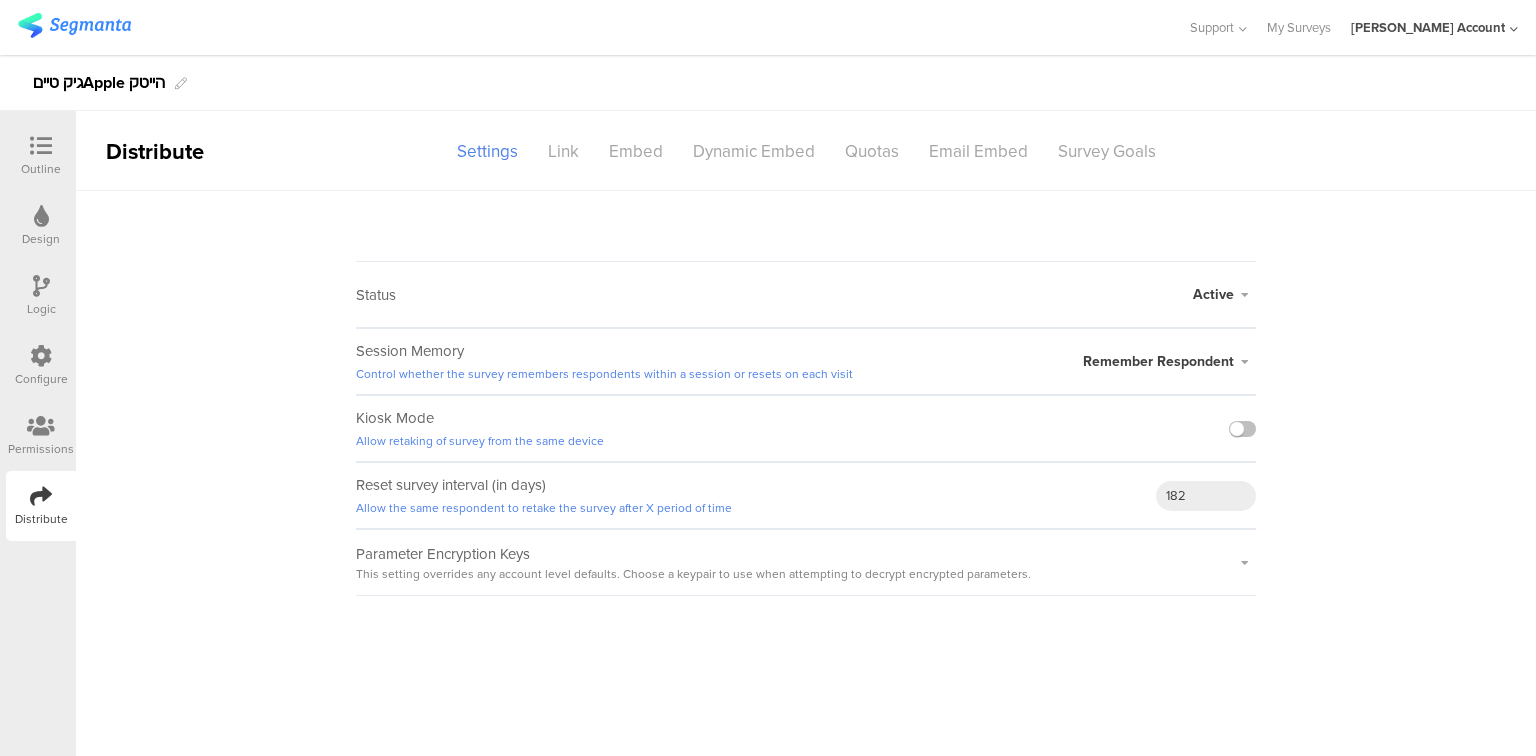 click at bounding box center [1245, 295] 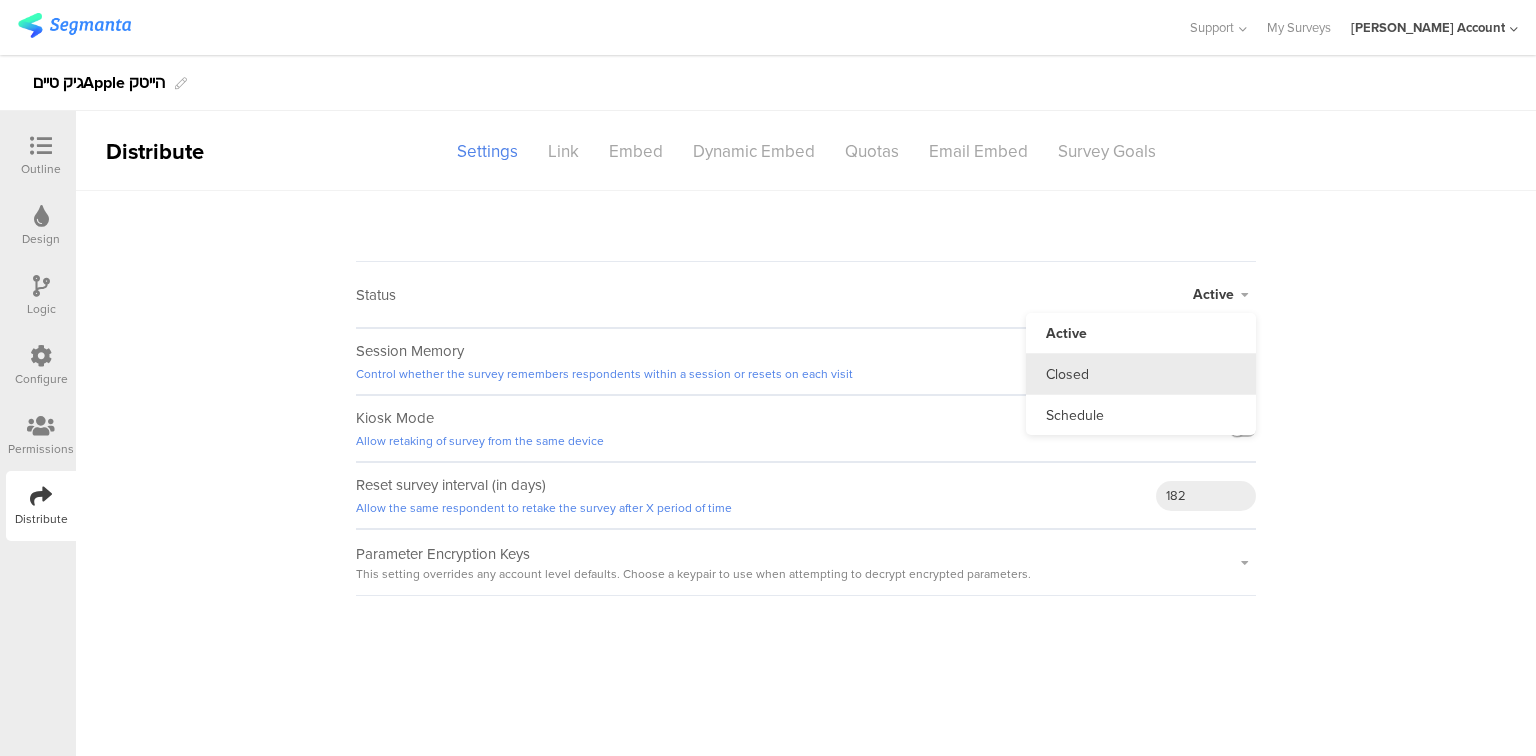 click on "Closed" at bounding box center [1141, 374] 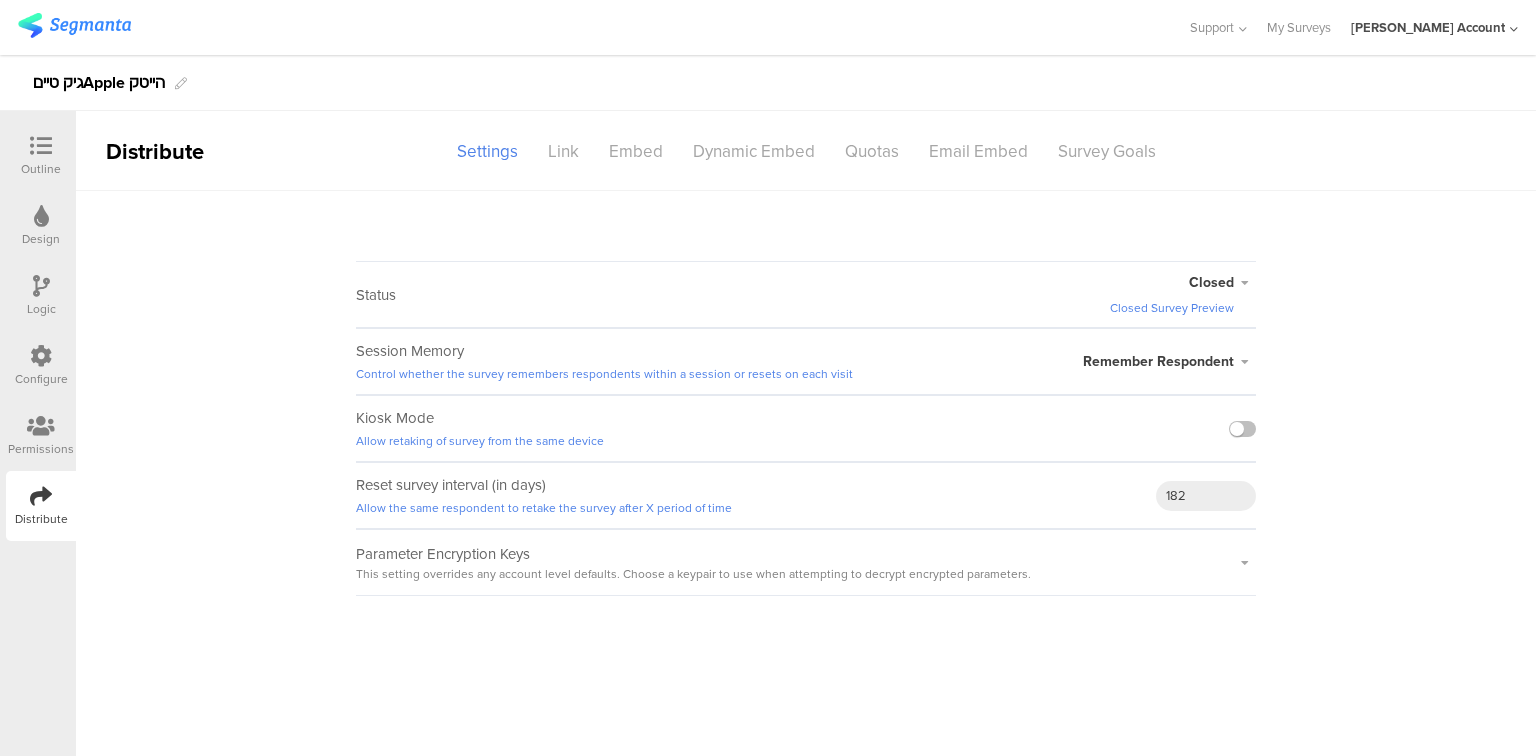 click at bounding box center [41, 147] 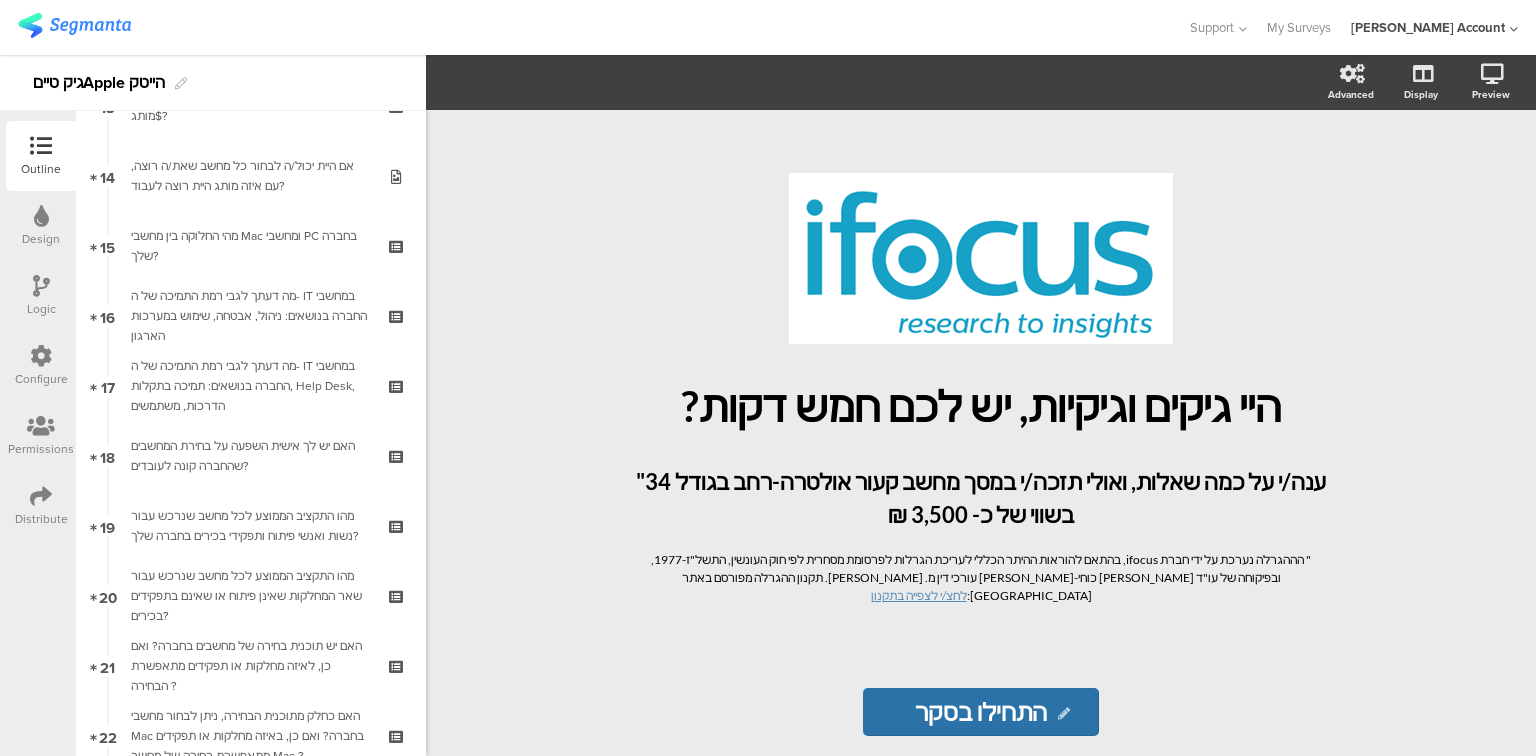 scroll, scrollTop: 880, scrollLeft: 0, axis: vertical 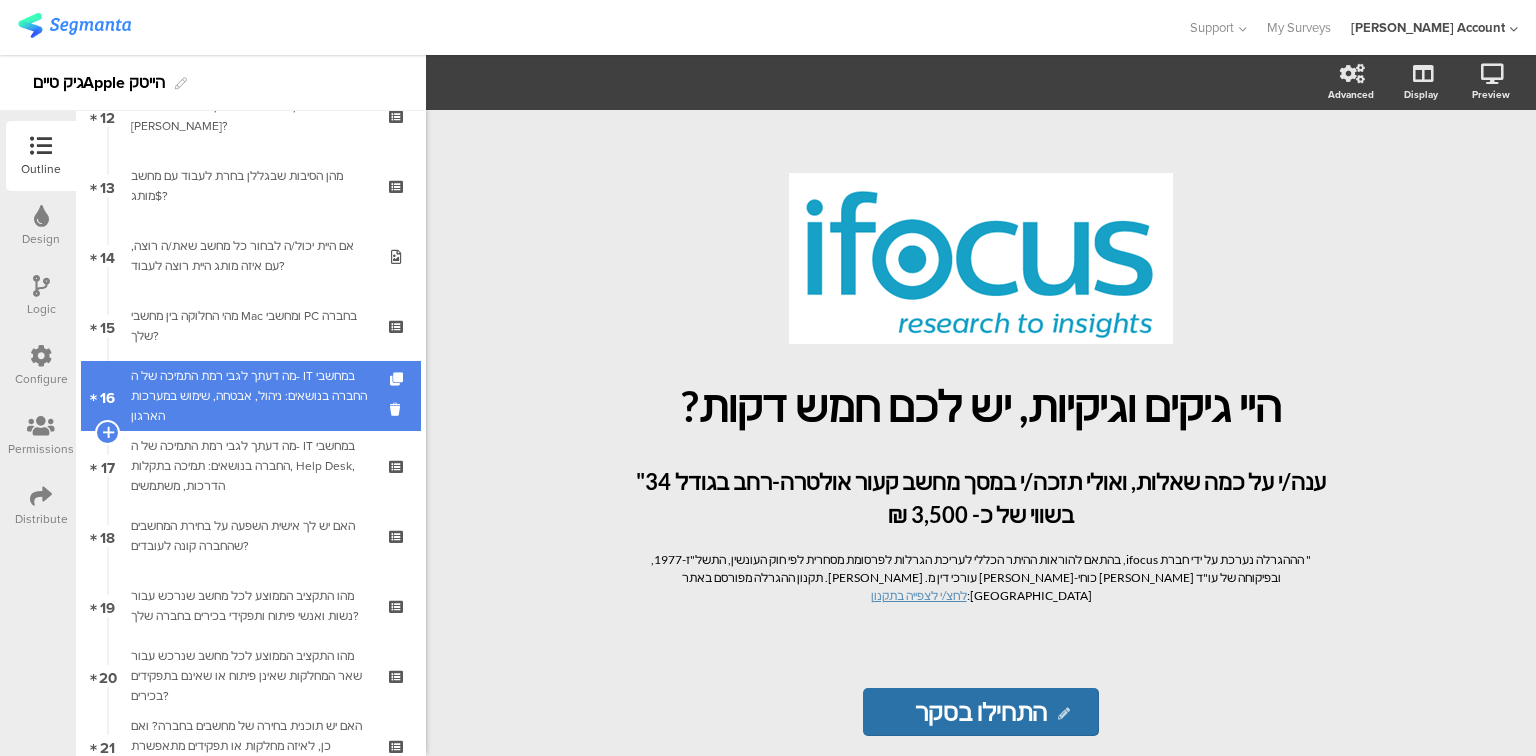 click on "מה דעתך לגבי רמת התמיכה של ה- IT במחשבי החברה בנושאים: ניהול, אבטחה, שימוש במערכות הארגון" at bounding box center [250, 396] 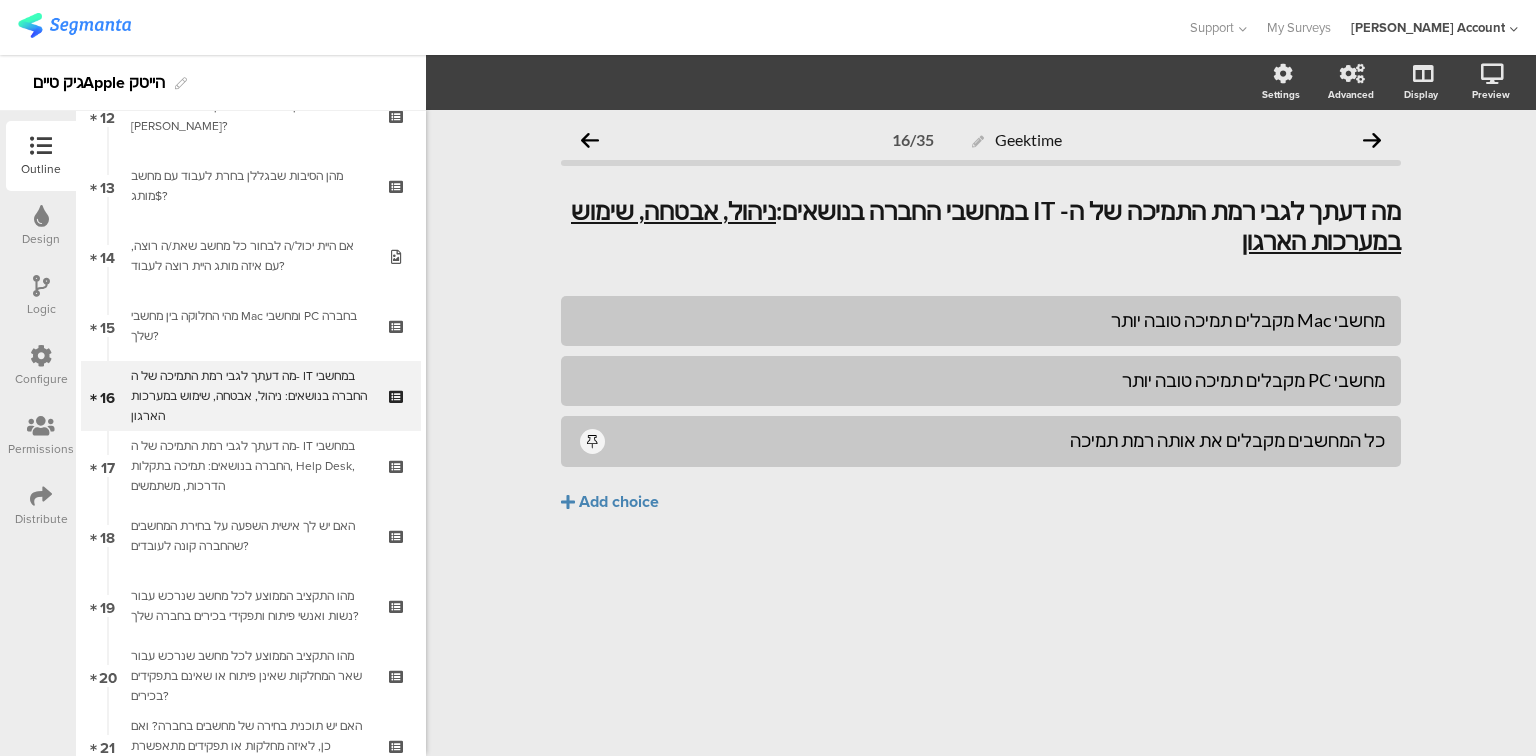 click on "Logic" at bounding box center (41, 296) 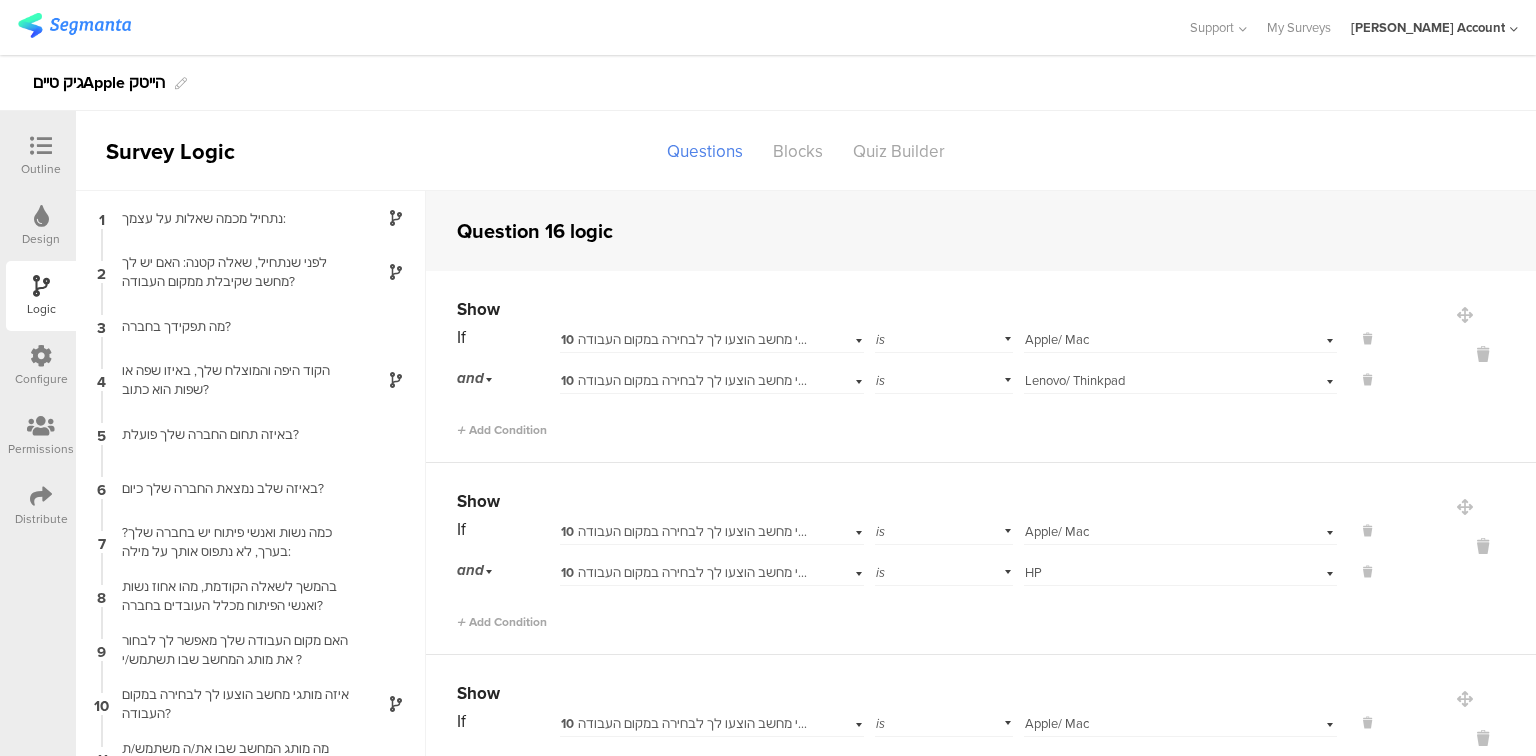 scroll, scrollTop: 80, scrollLeft: 0, axis: vertical 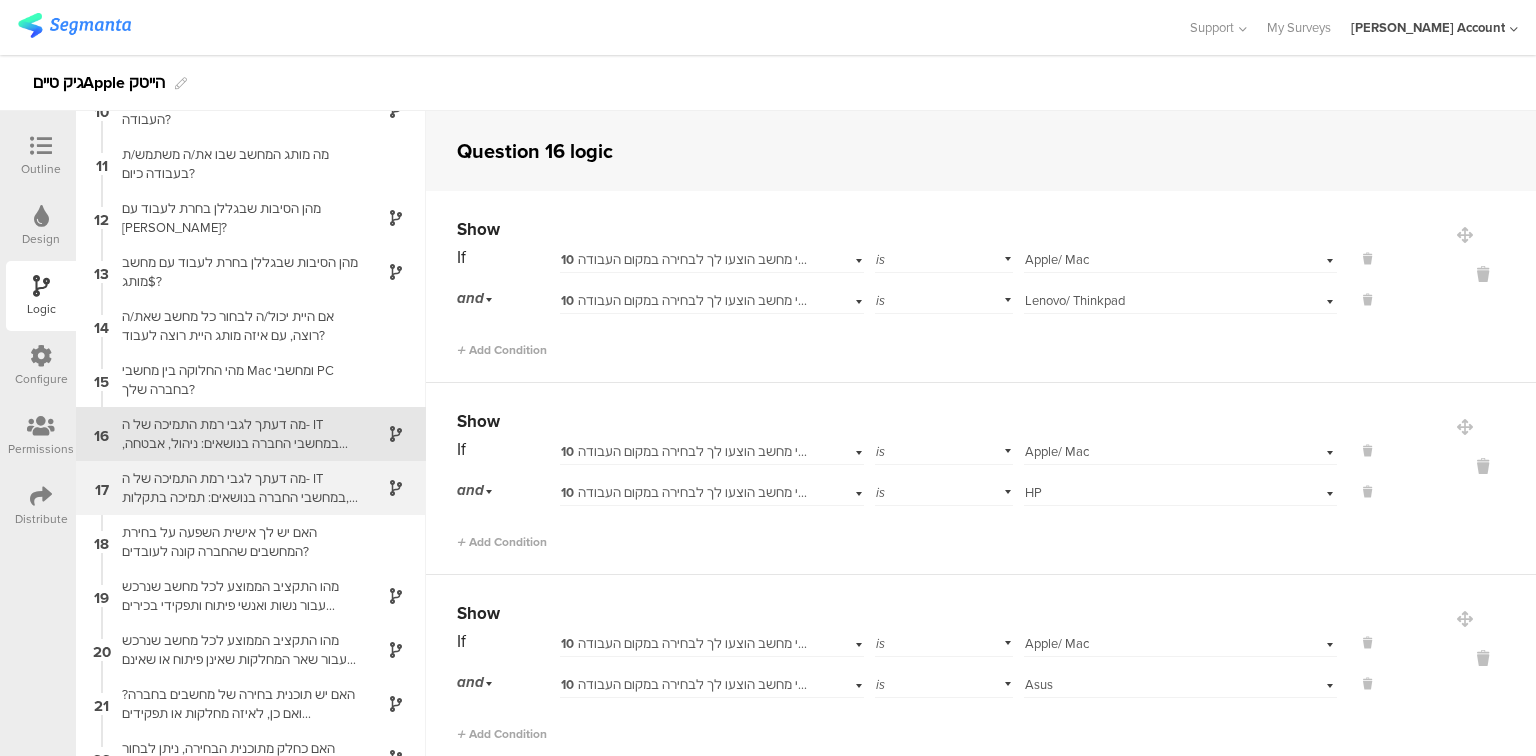 click on "מה דעתך לגבי רמת התמיכה של ה- IT במחשבי החברה בנושאים: תמיכה בתקלות, Help Desk, הדרכות, משתמשים" at bounding box center (235, 488) 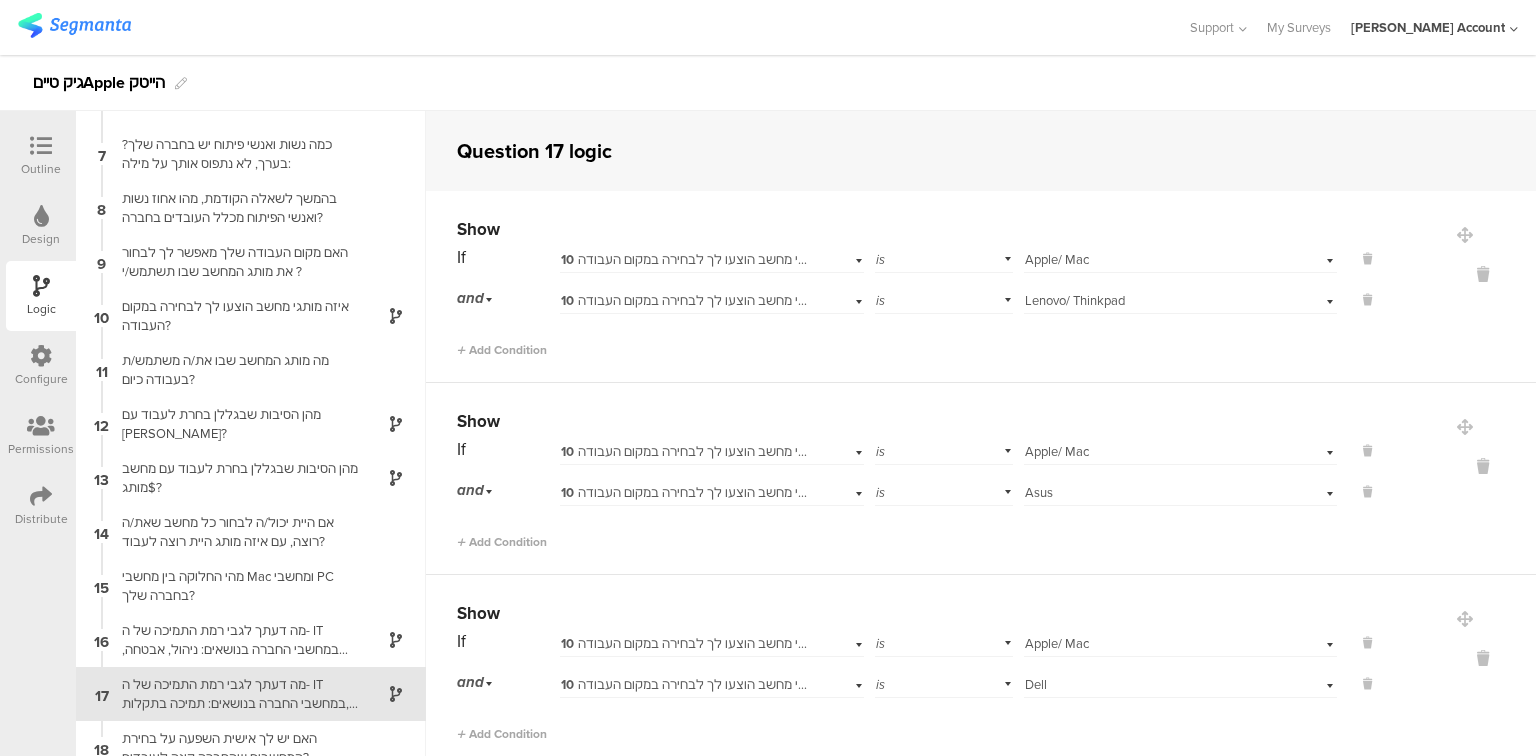 scroll, scrollTop: 568, scrollLeft: 0, axis: vertical 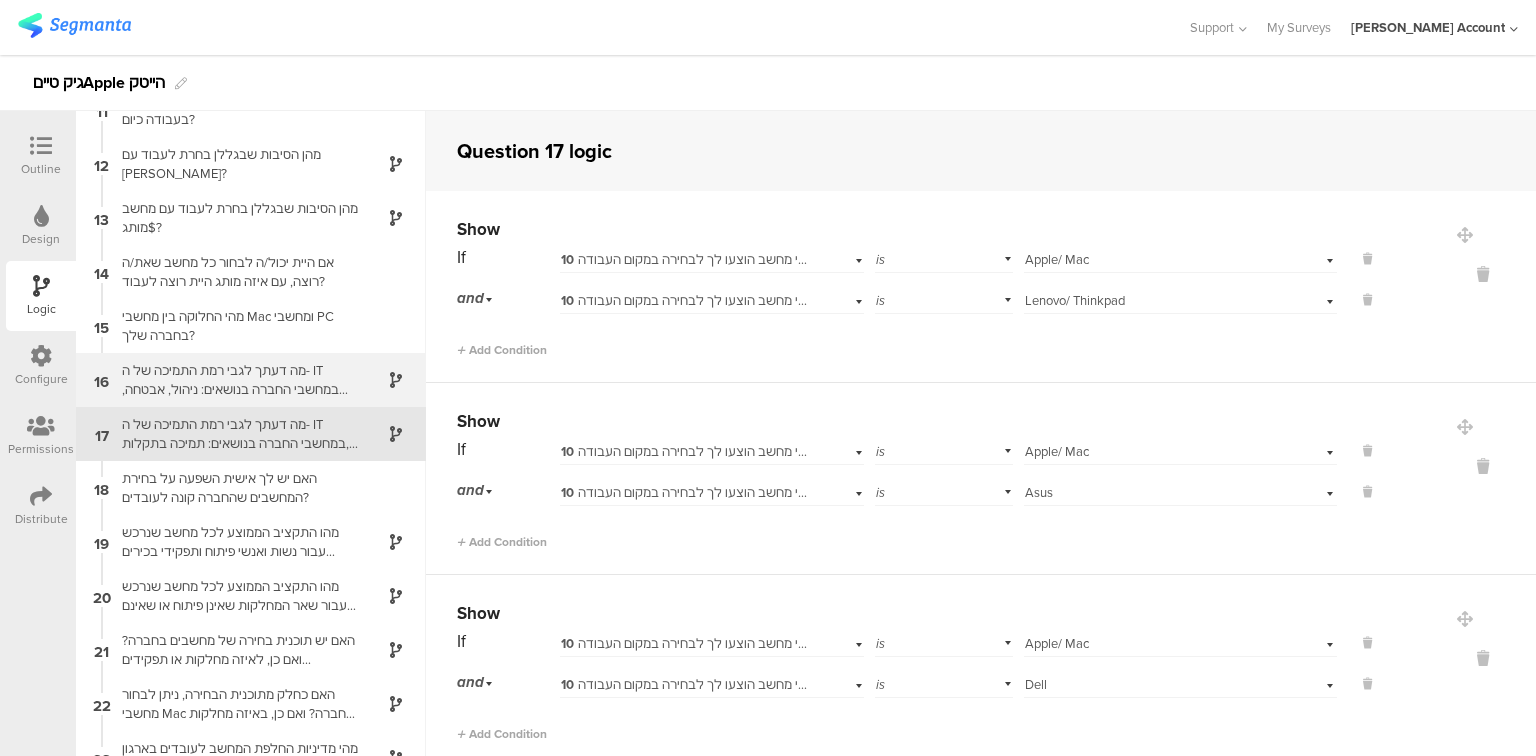 click on "מה דעתך לגבי רמת התמיכה של ה- IT במחשבי החברה בנושאים: ניהול, אבטחה, שימוש במערכות הארגון" at bounding box center [235, 380] 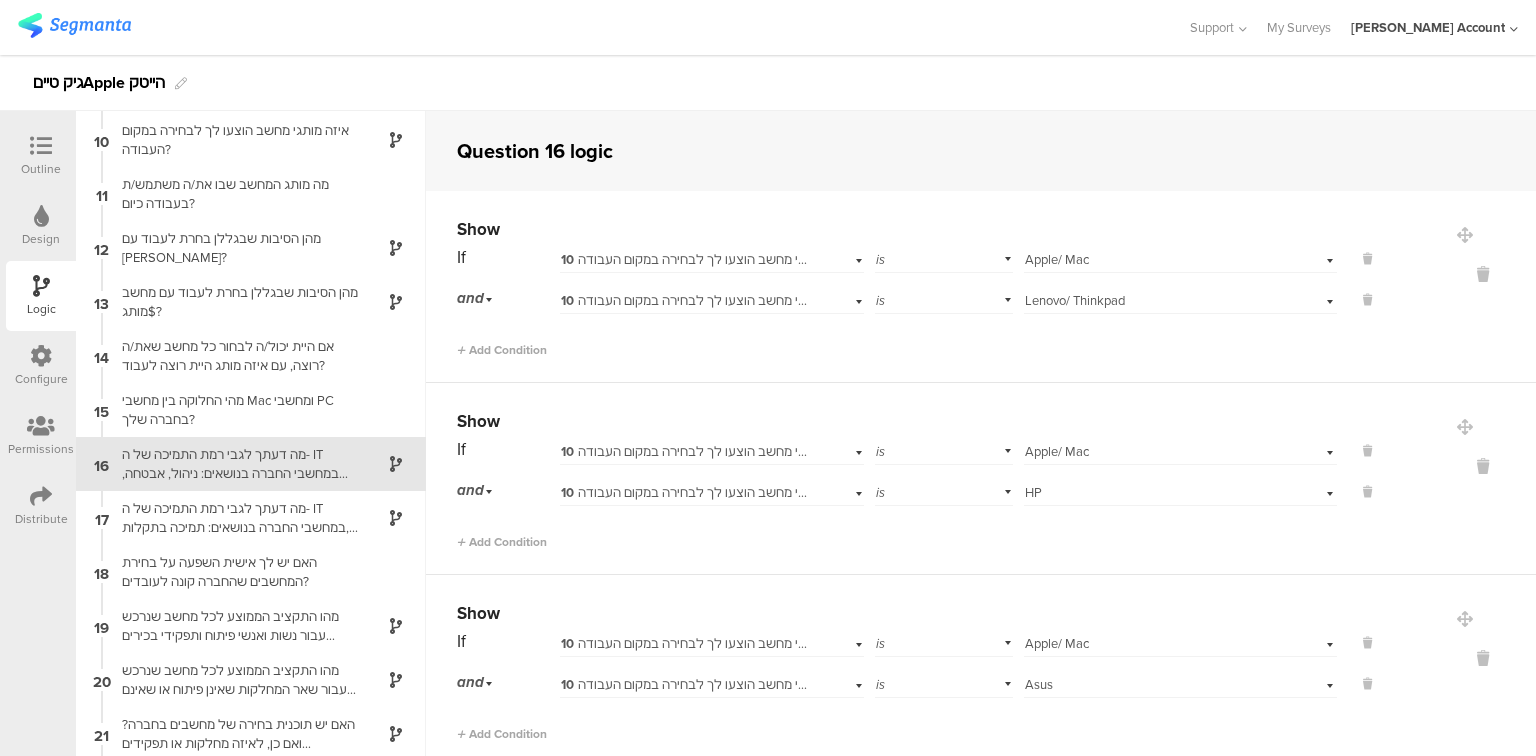 scroll, scrollTop: 514, scrollLeft: 0, axis: vertical 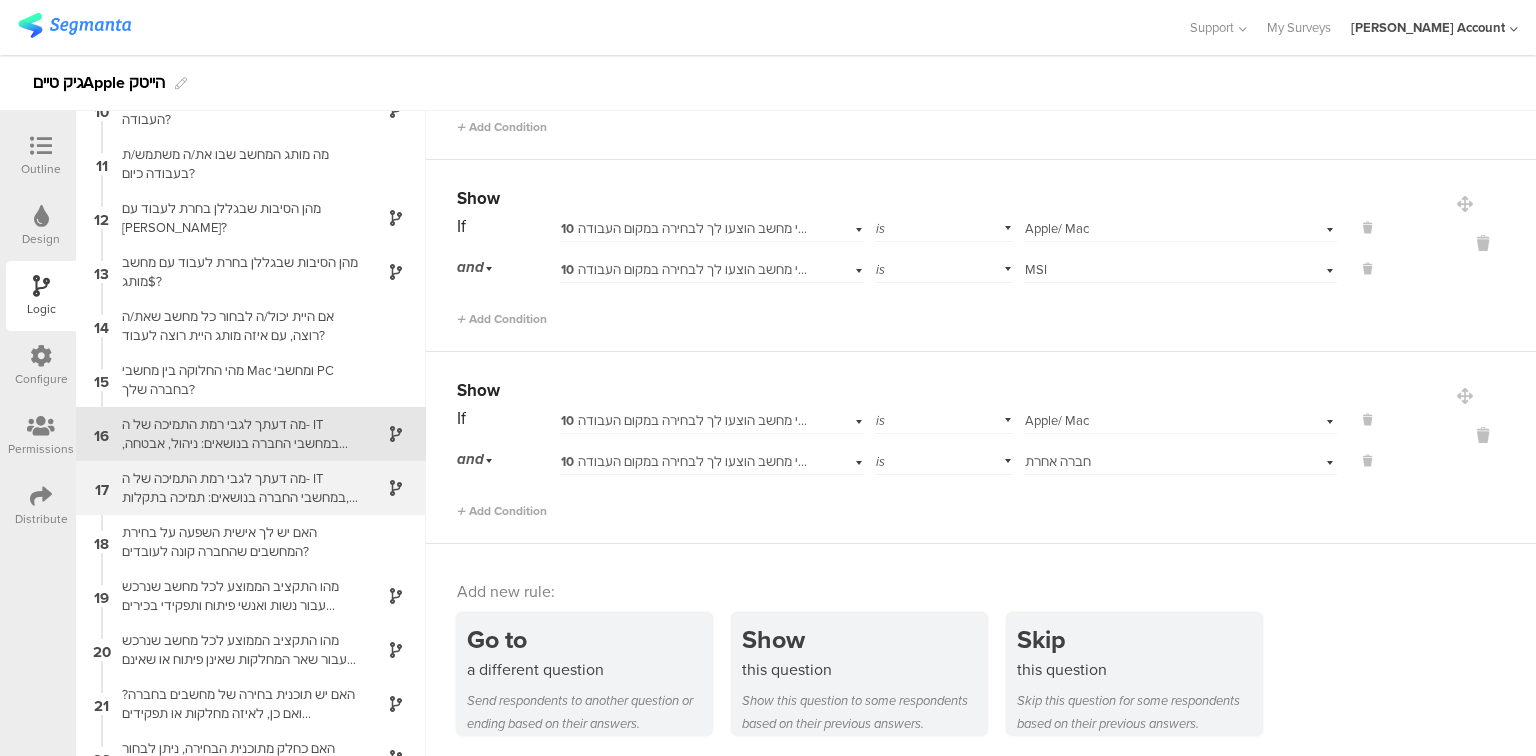 click on "מה דעתך לגבי רמת התמיכה של ה- IT במחשבי החברה בנושאים: תמיכה בתקלות, Help Desk, הדרכות, משתמשים" at bounding box center [235, 488] 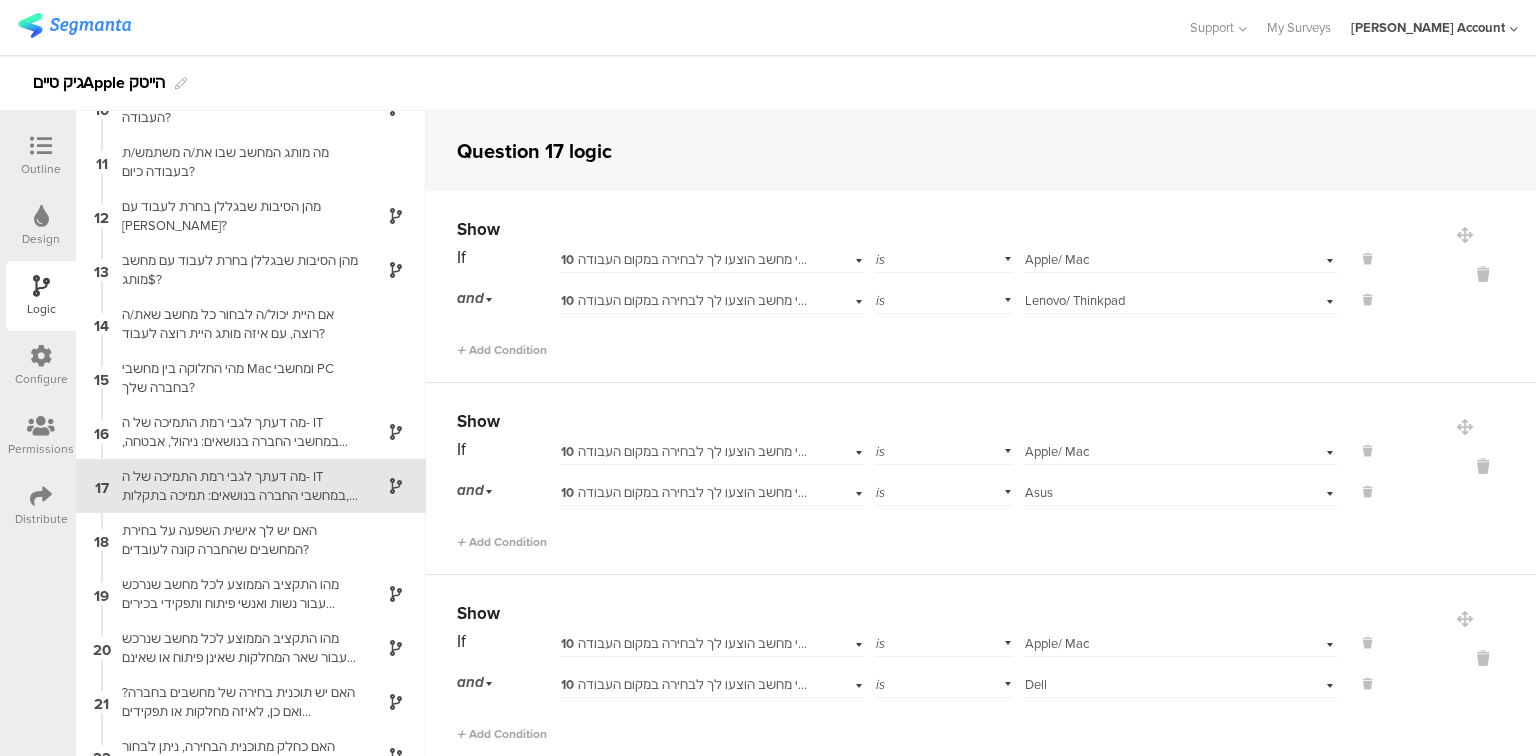scroll, scrollTop: 568, scrollLeft: 0, axis: vertical 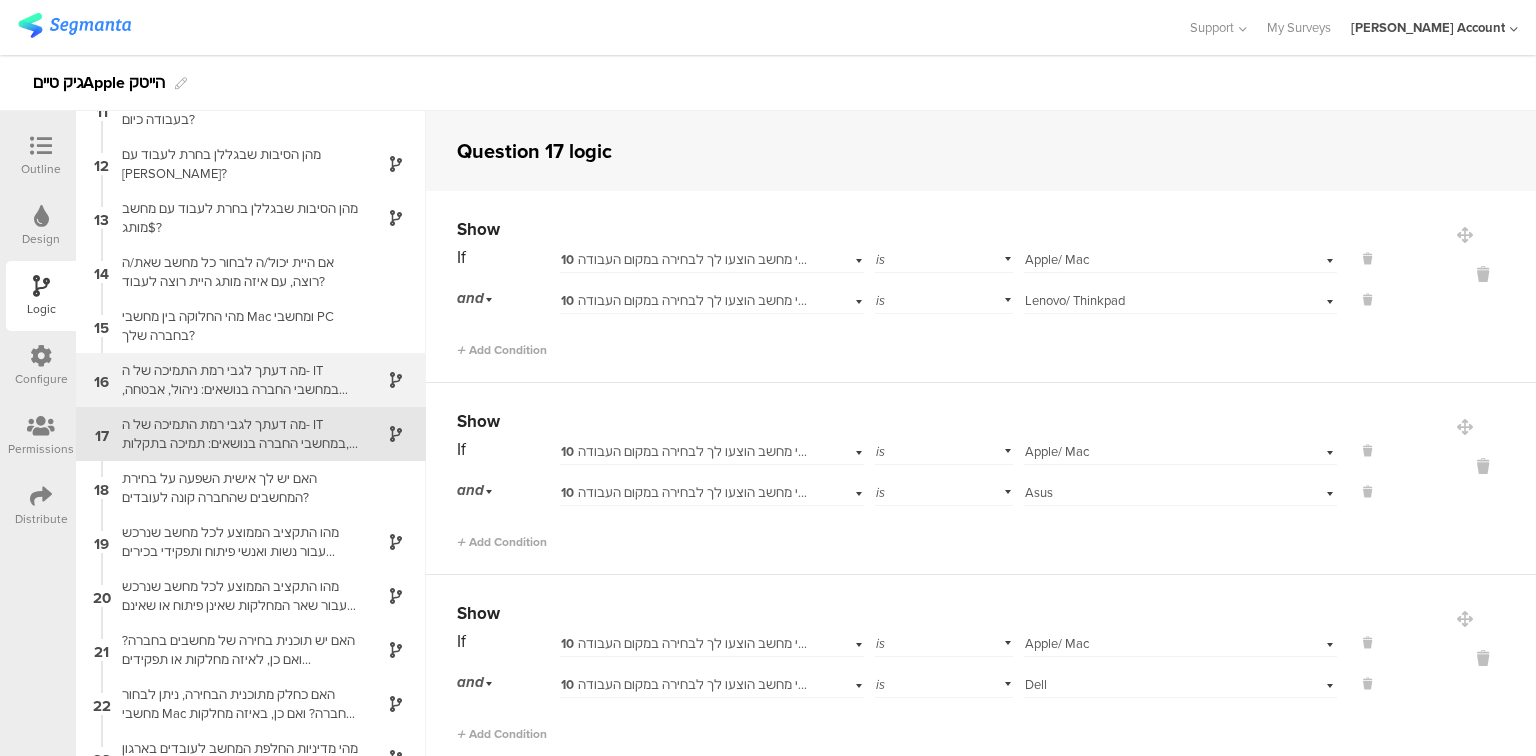 click on "מה דעתך לגבי רמת התמיכה של ה- IT במחשבי החברה בנושאים: ניהול, אבטחה, שימוש במערכות הארגון" at bounding box center [235, 380] 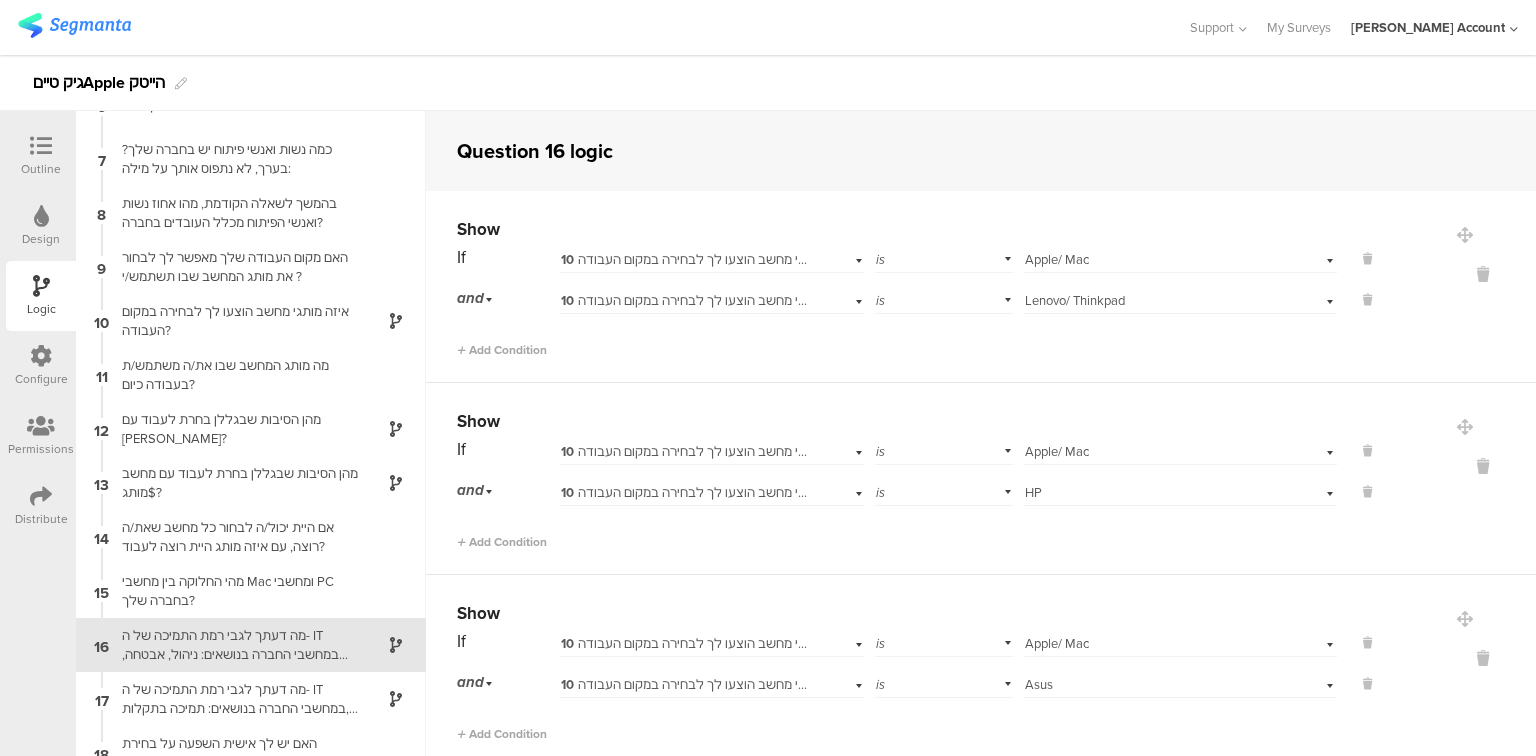 scroll, scrollTop: 514, scrollLeft: 0, axis: vertical 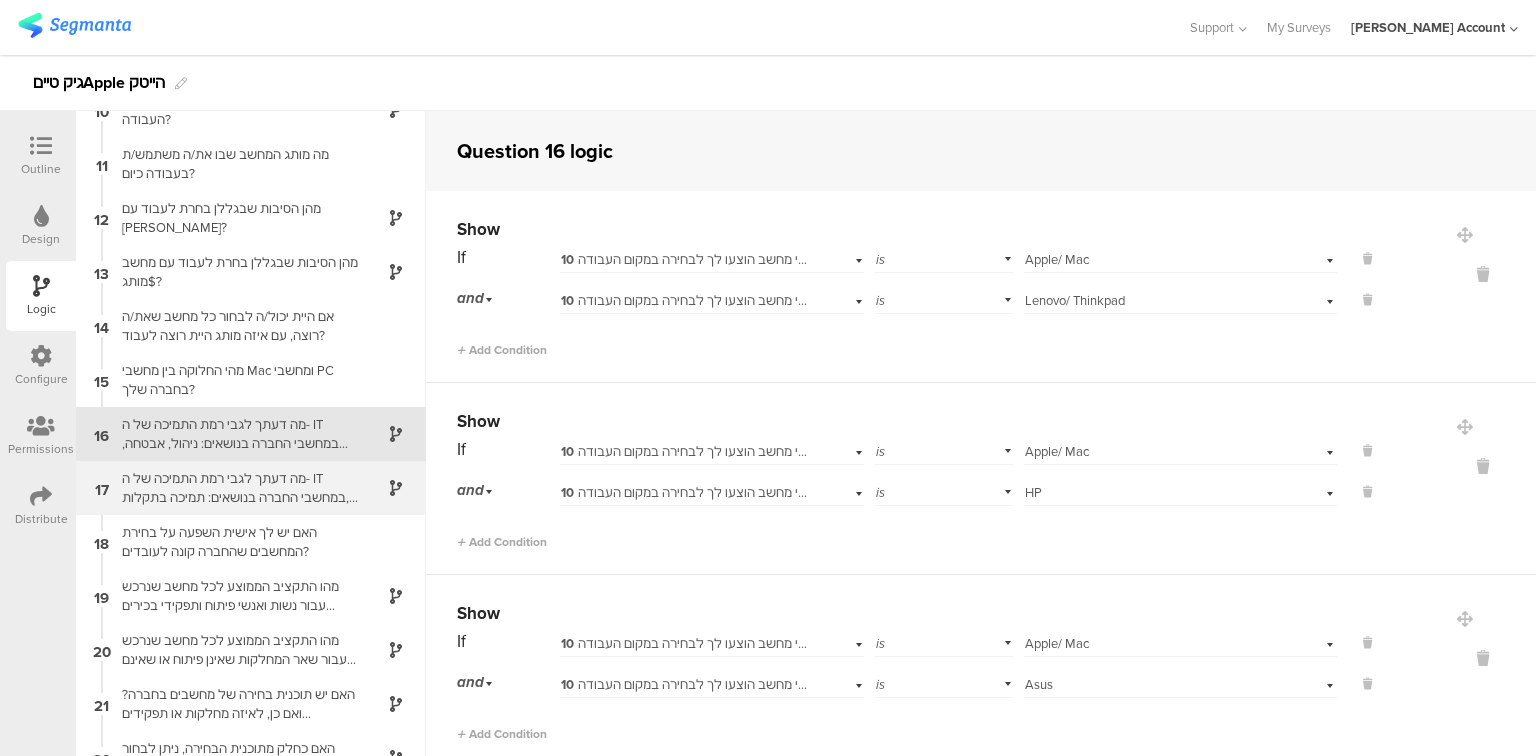 click on "מה דעתך לגבי רמת התמיכה של ה- IT במחשבי החברה בנושאים: תמיכה בתקלות, Help Desk, הדרכות, משתמשים" at bounding box center (235, 488) 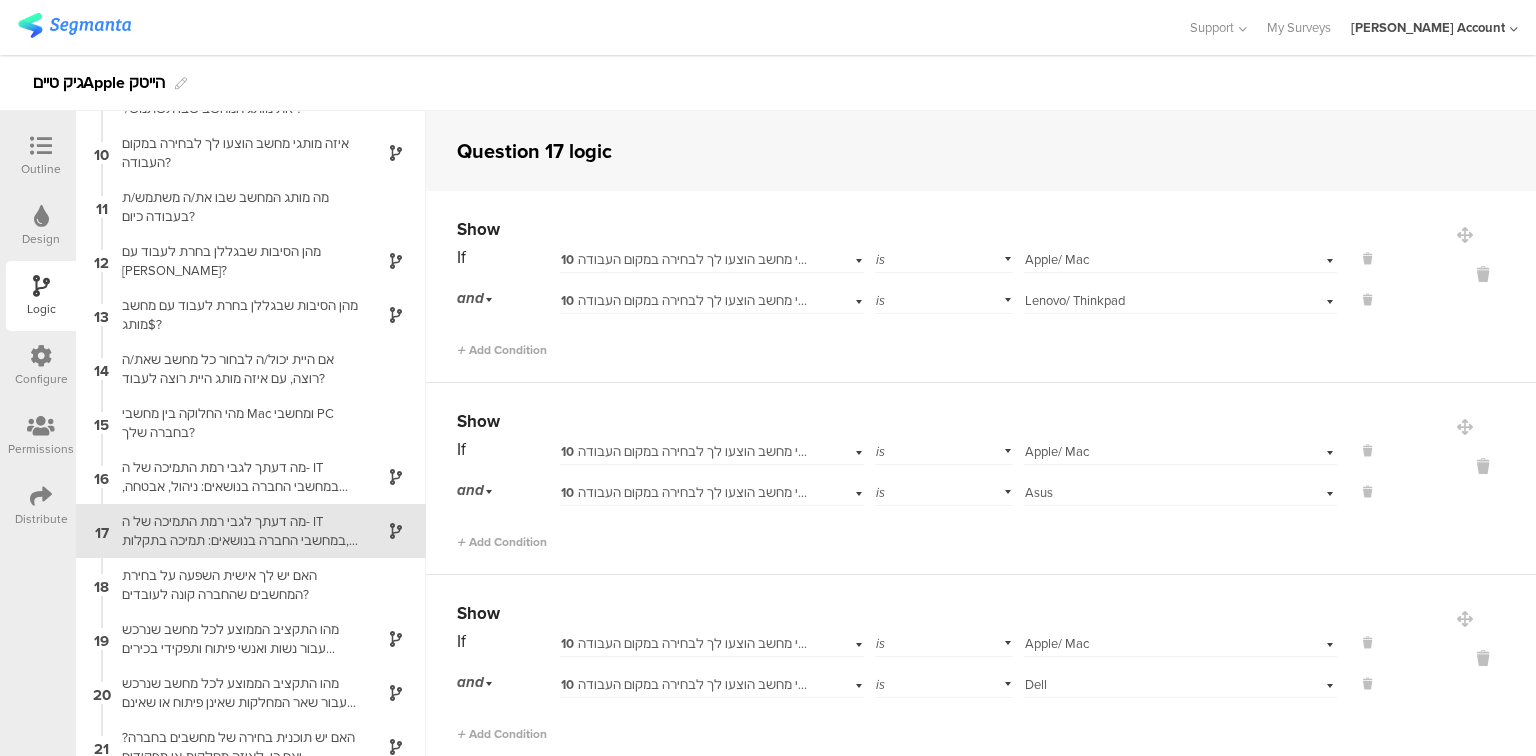 scroll, scrollTop: 568, scrollLeft: 0, axis: vertical 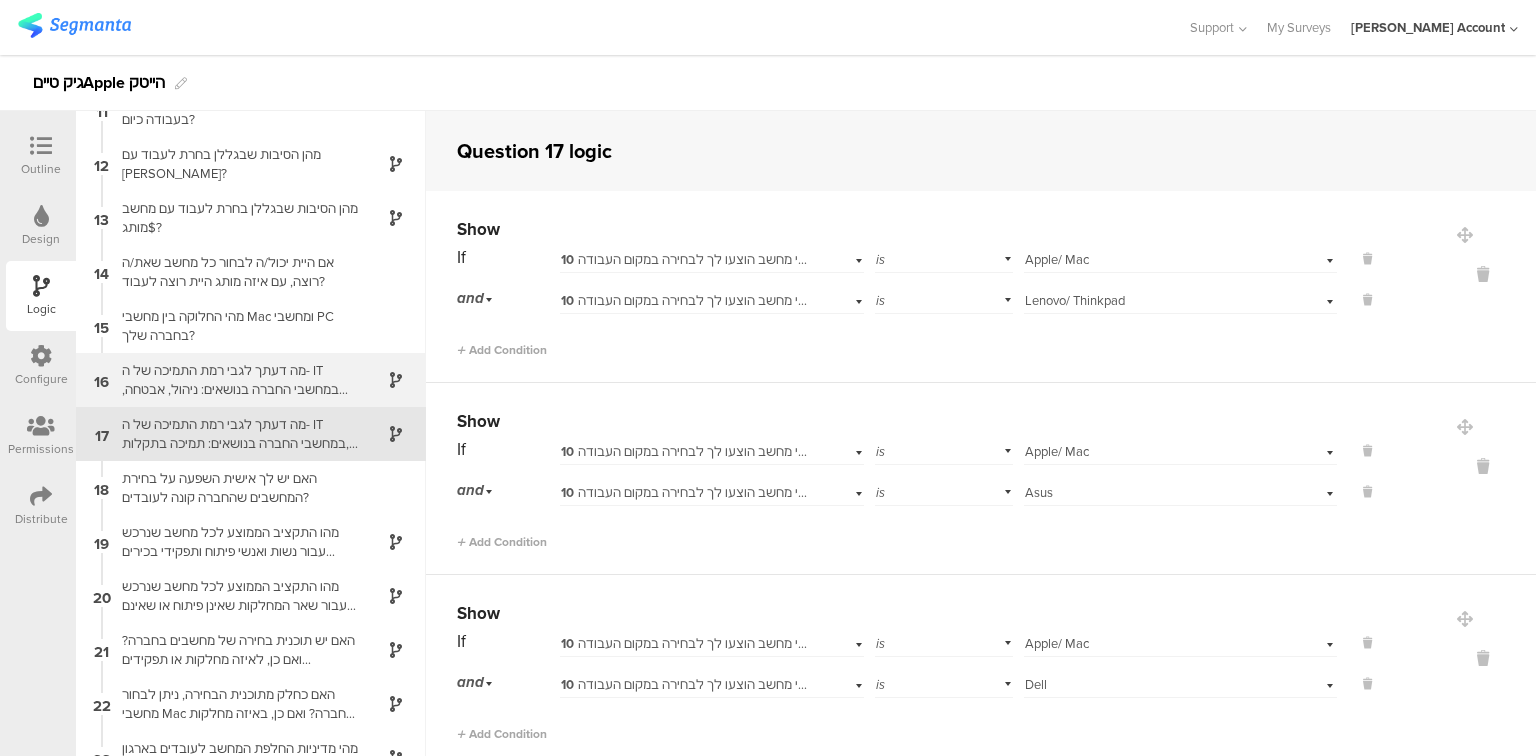 click on "מה דעתך לגבי רמת התמיכה של ה- IT במחשבי החברה בנושאים: ניהול, אבטחה, שימוש במערכות הארגון" at bounding box center (235, 380) 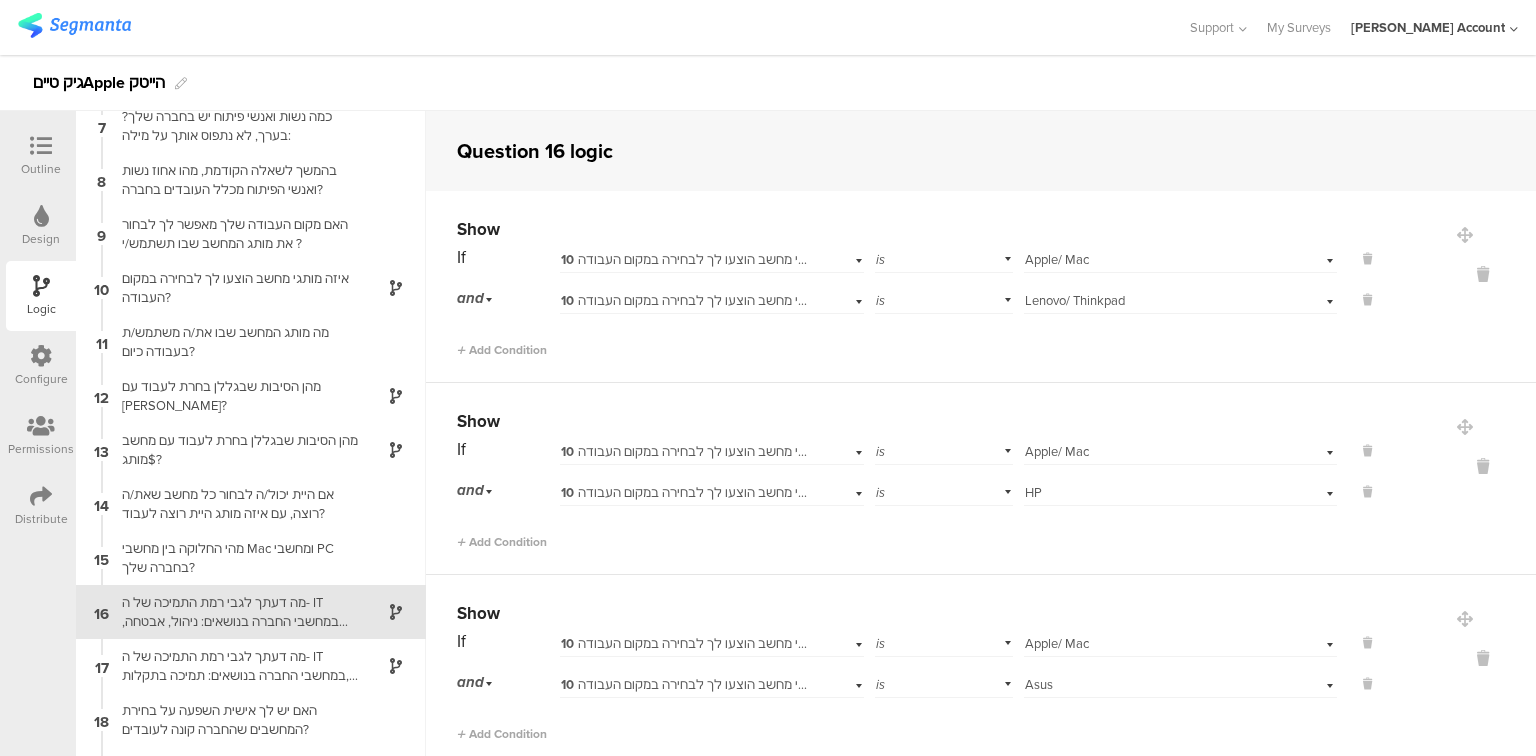 scroll, scrollTop: 514, scrollLeft: 0, axis: vertical 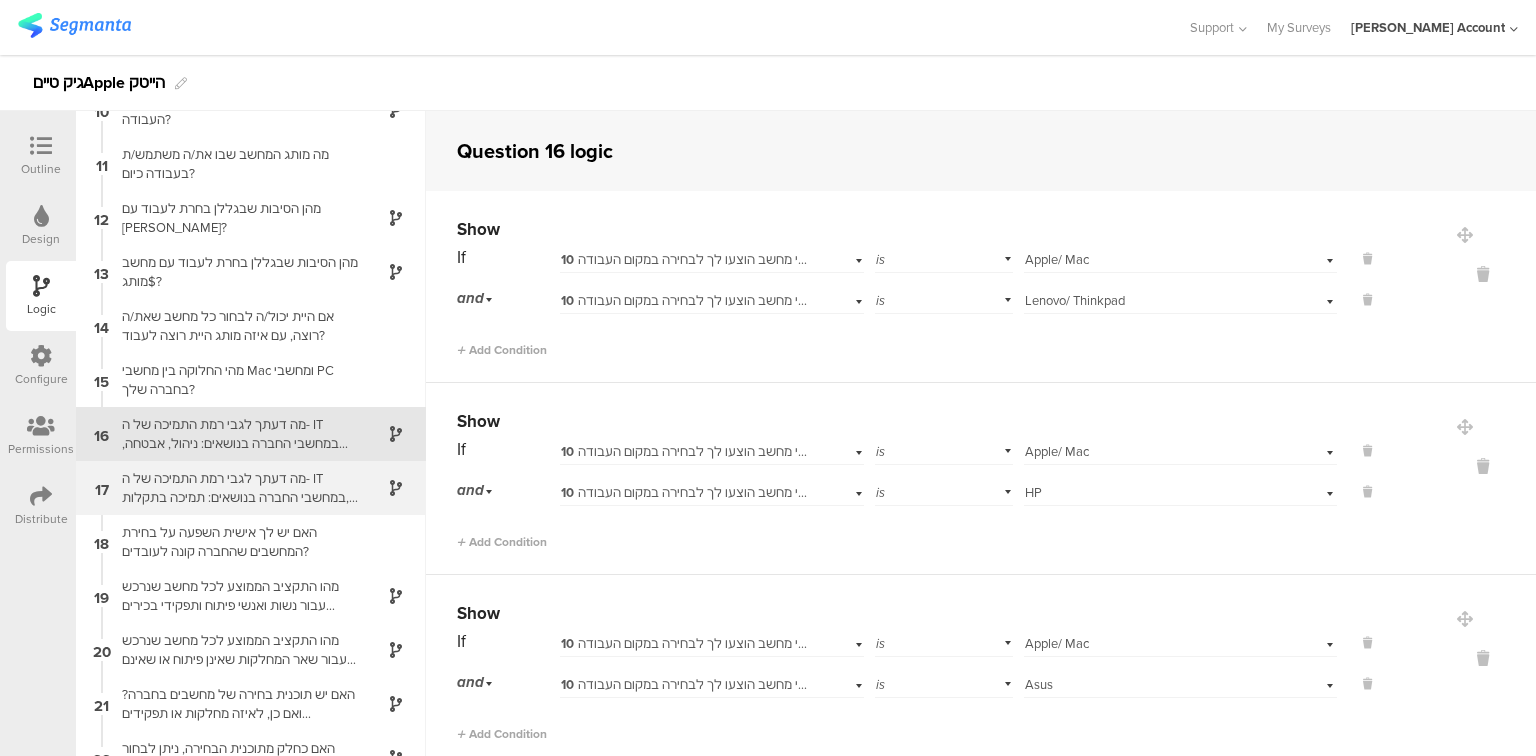 click on "מה דעתך לגבי רמת התמיכה של ה- IT במחשבי החברה בנושאים: תמיכה בתקלות, Help Desk, הדרכות, משתמשים" at bounding box center (235, 488) 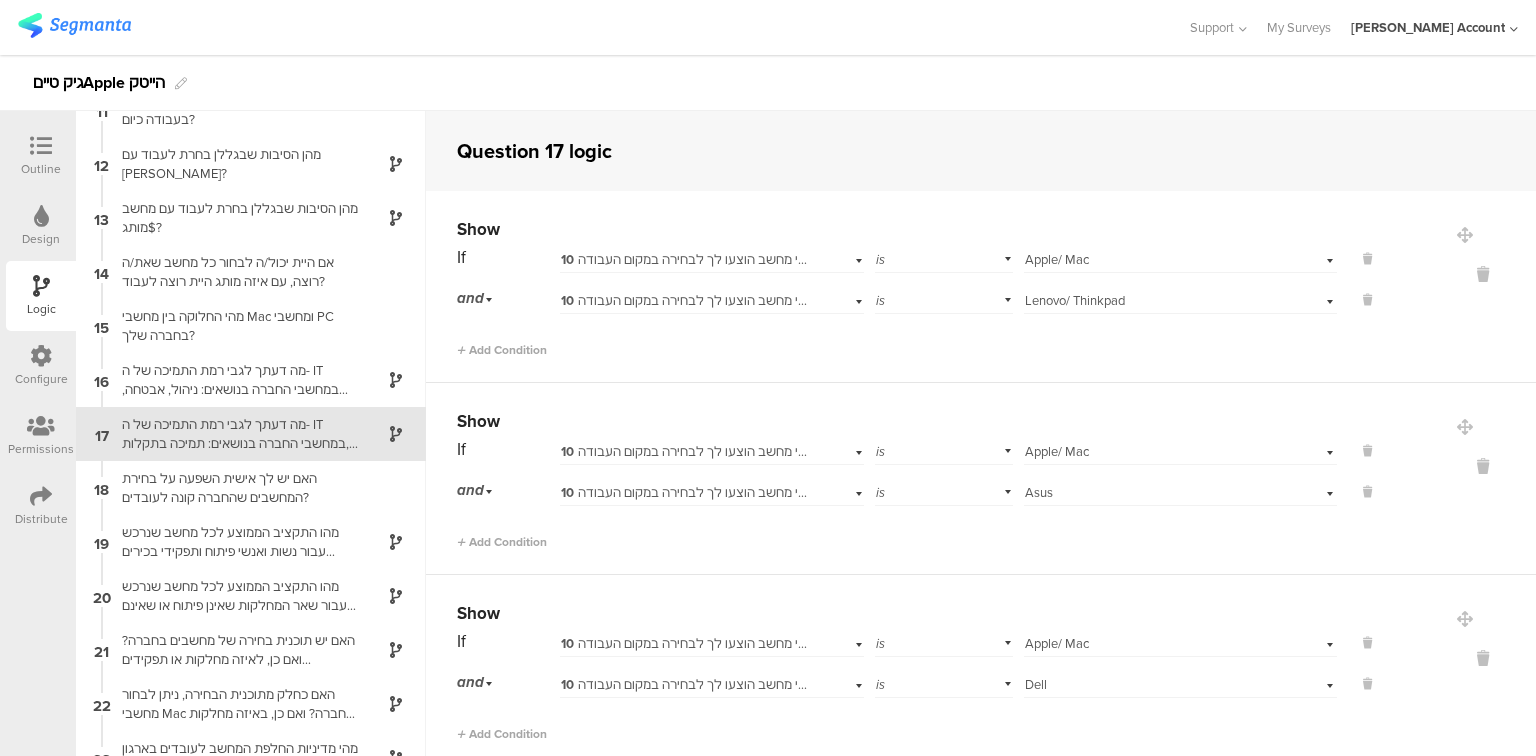 scroll, scrollTop: 568, scrollLeft: 0, axis: vertical 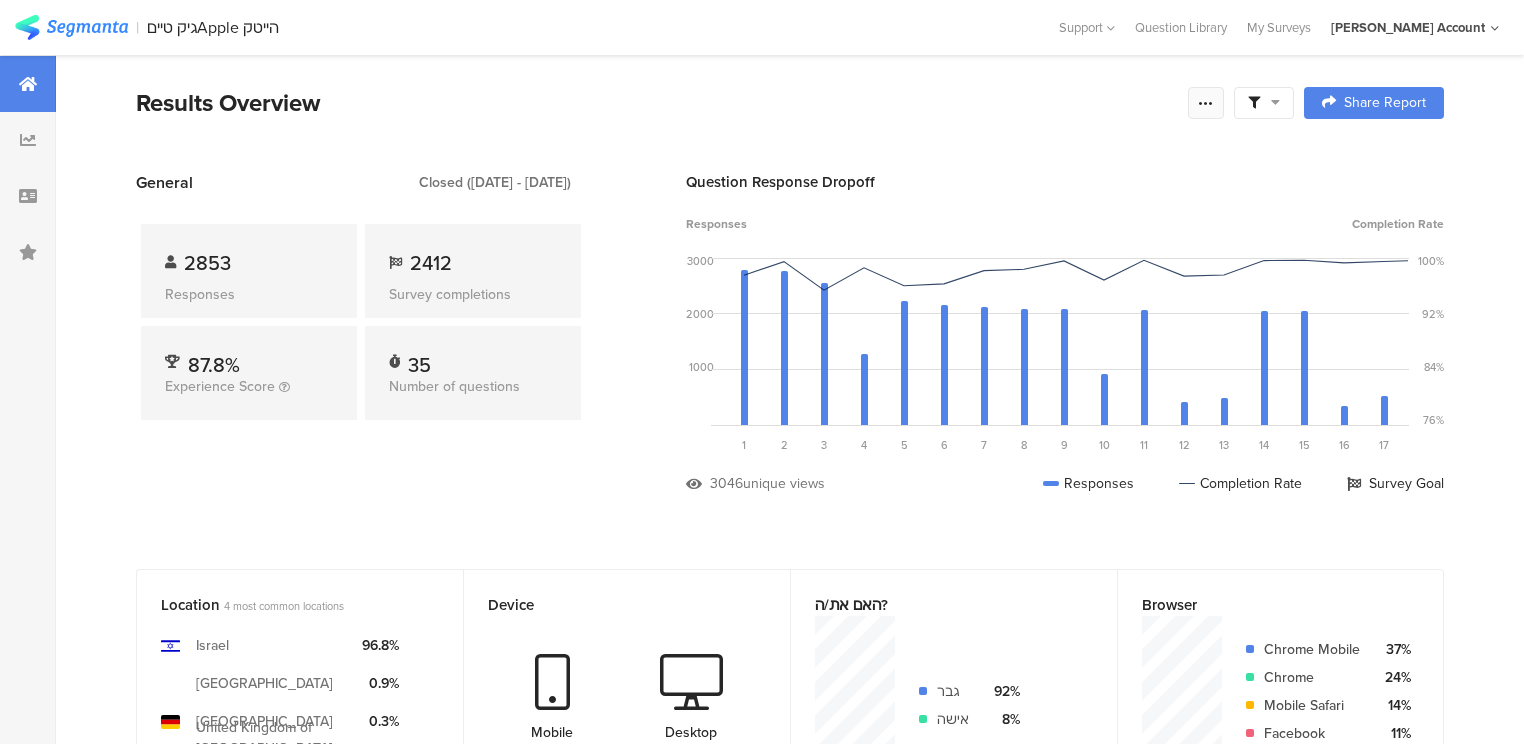 click at bounding box center [1206, 103] 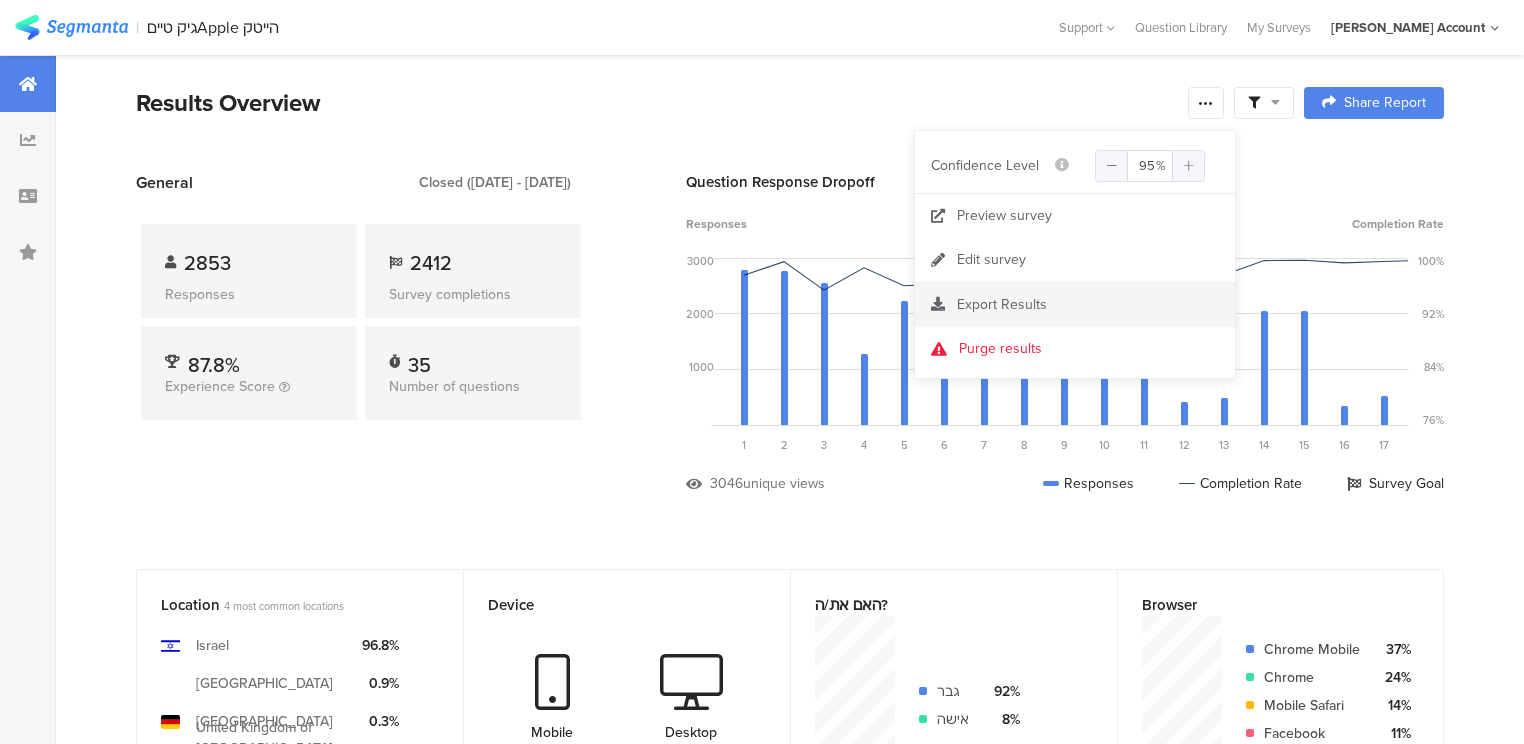 click on "Export Results" at bounding box center (1002, 304) 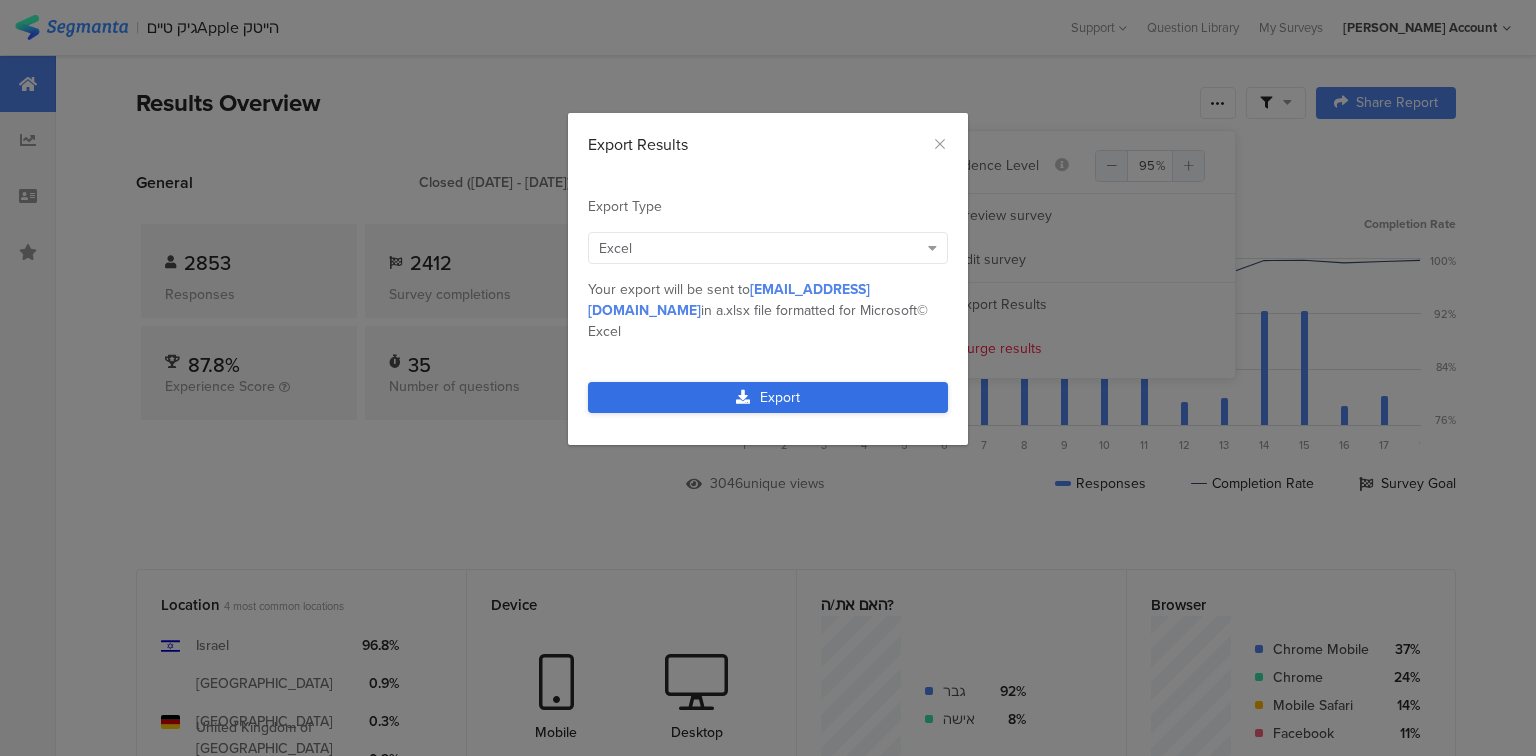 click on "Export" at bounding box center [768, 397] 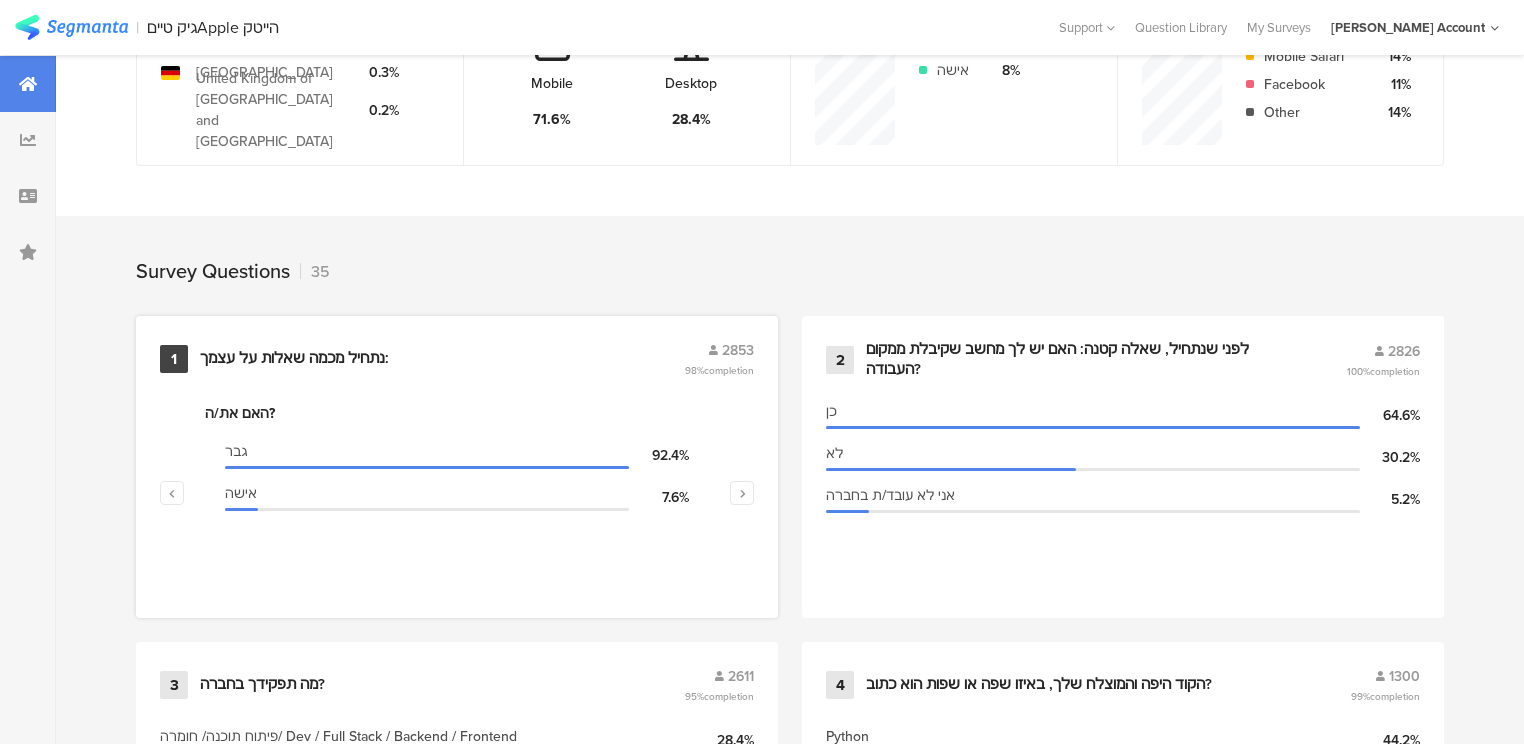 scroll, scrollTop: 880, scrollLeft: 0, axis: vertical 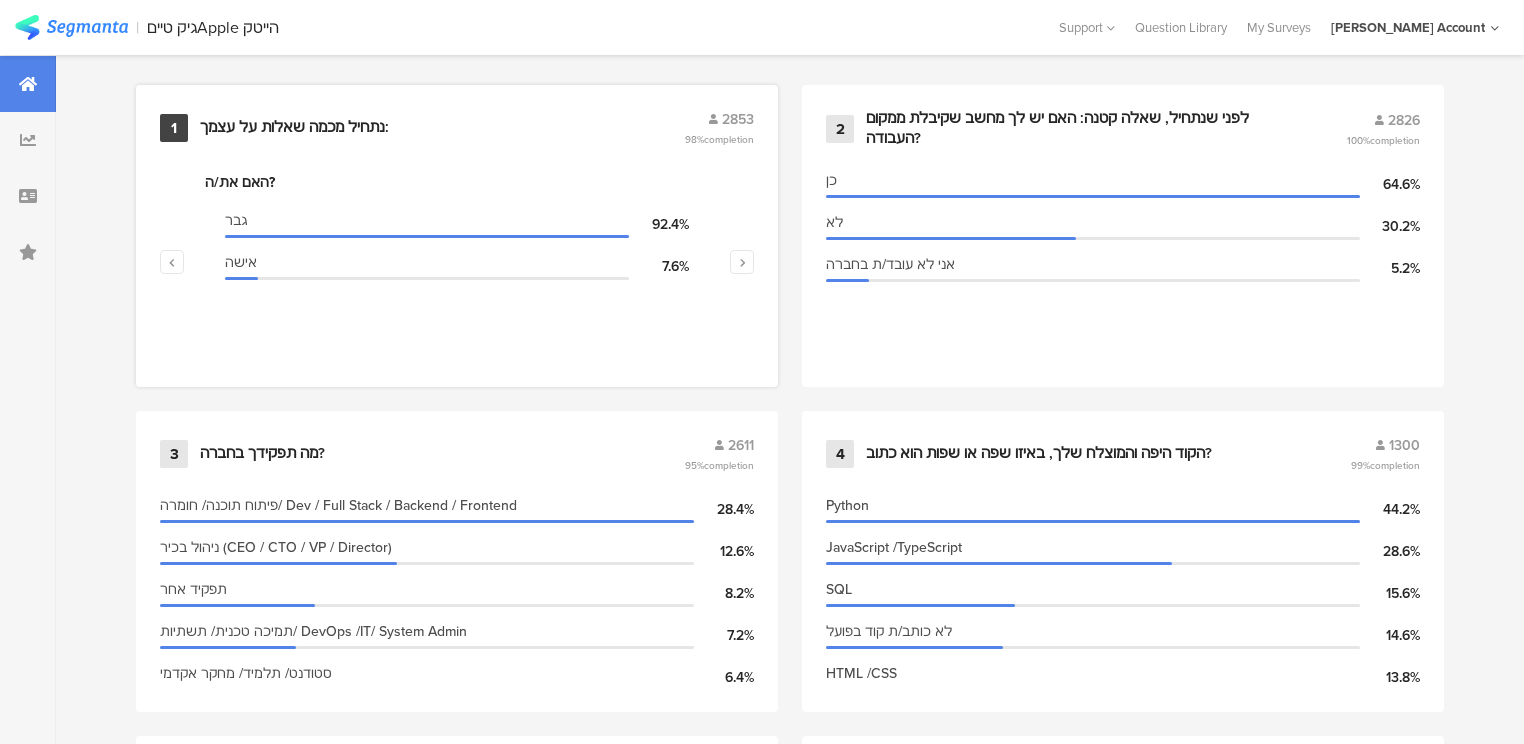 click on "נתחיל מכמה שאלות על עצמך:" at bounding box center [294, 128] 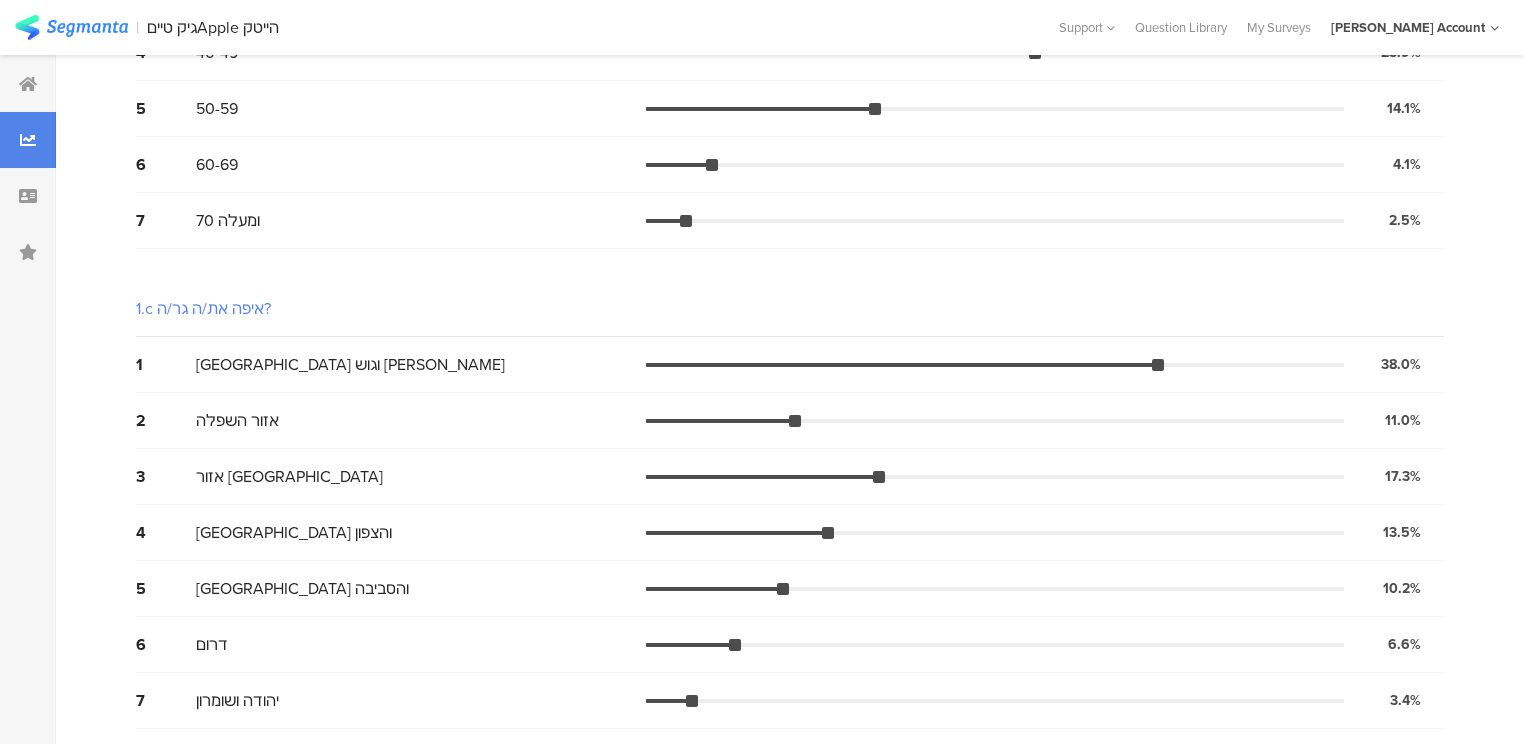 scroll, scrollTop: 0, scrollLeft: 0, axis: both 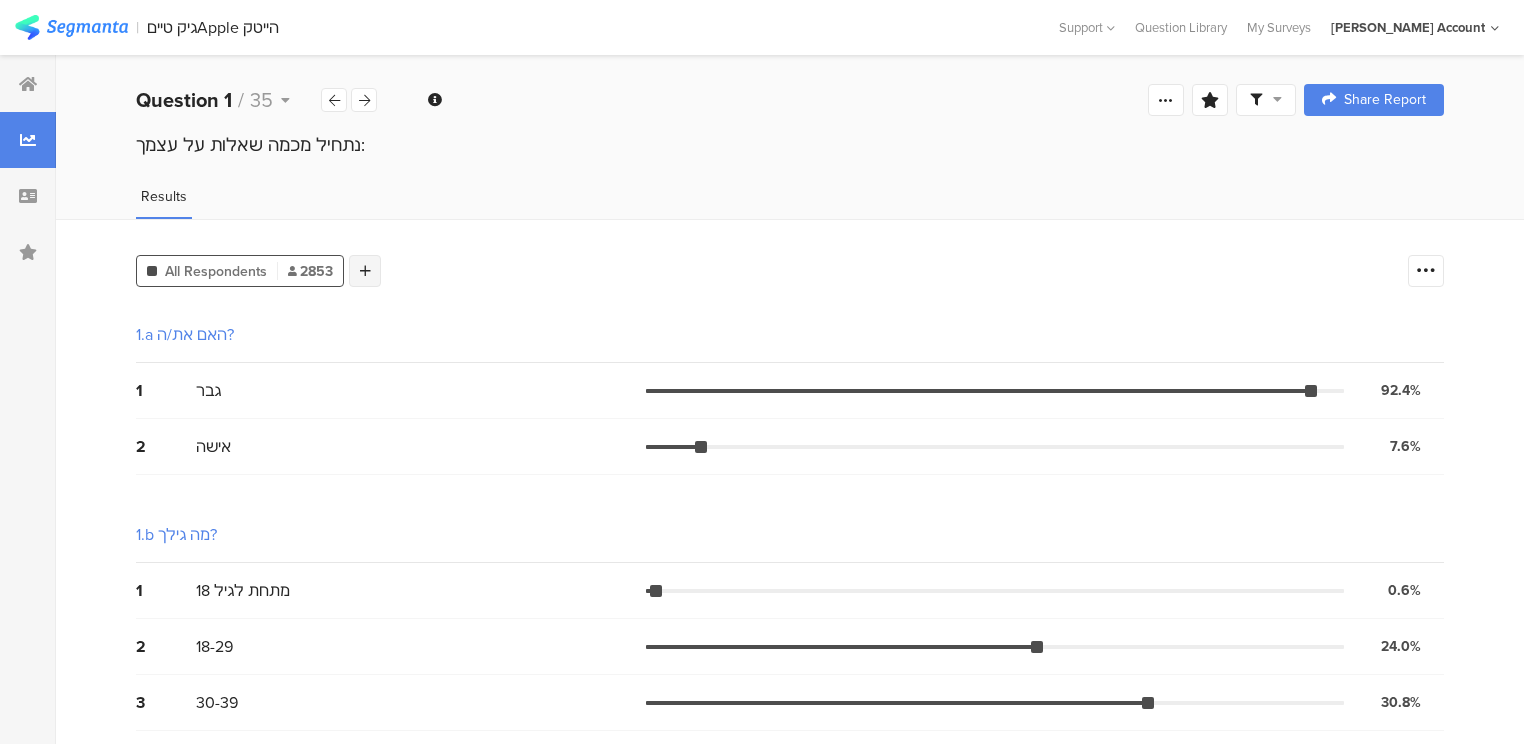 click at bounding box center (365, 271) 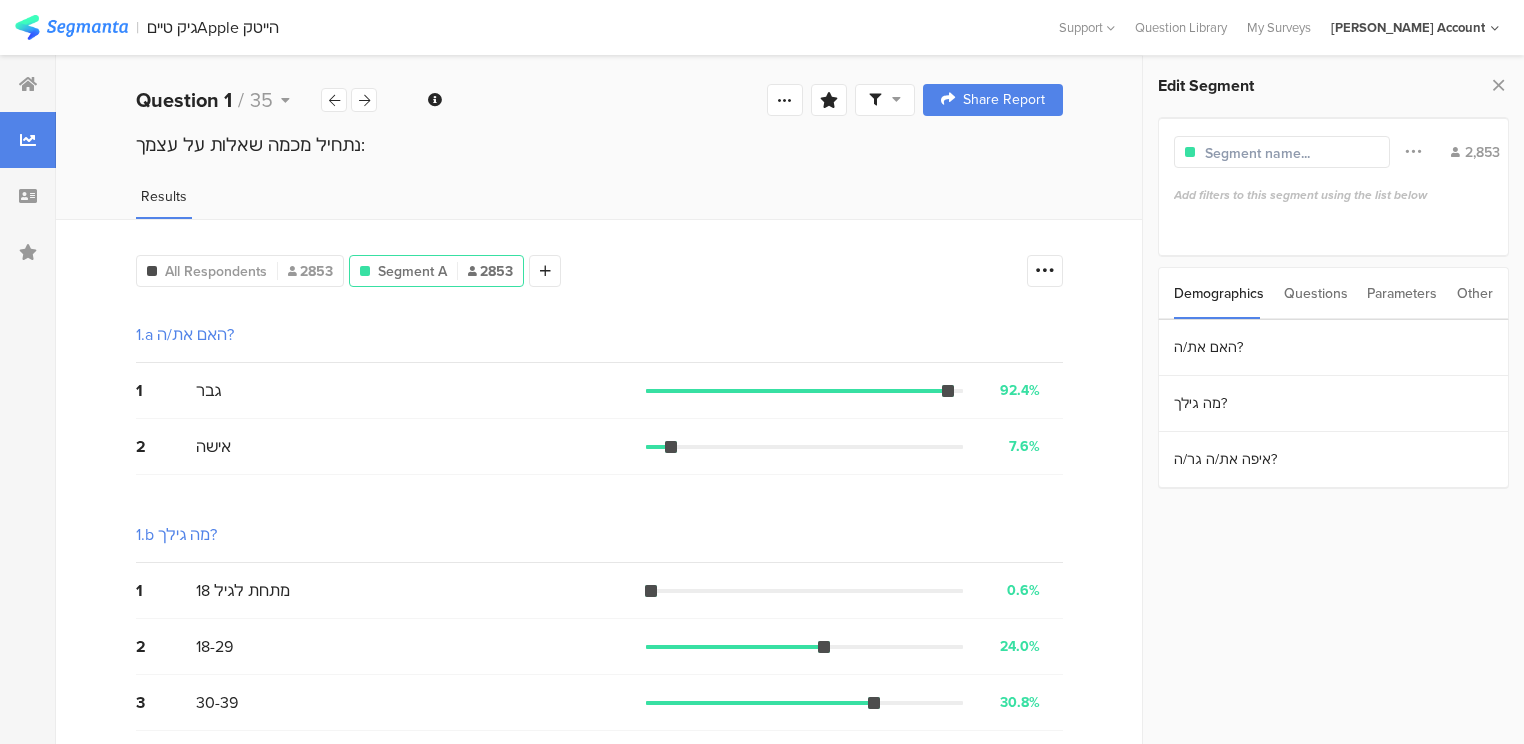 click on "Questions" at bounding box center (1316, 293) 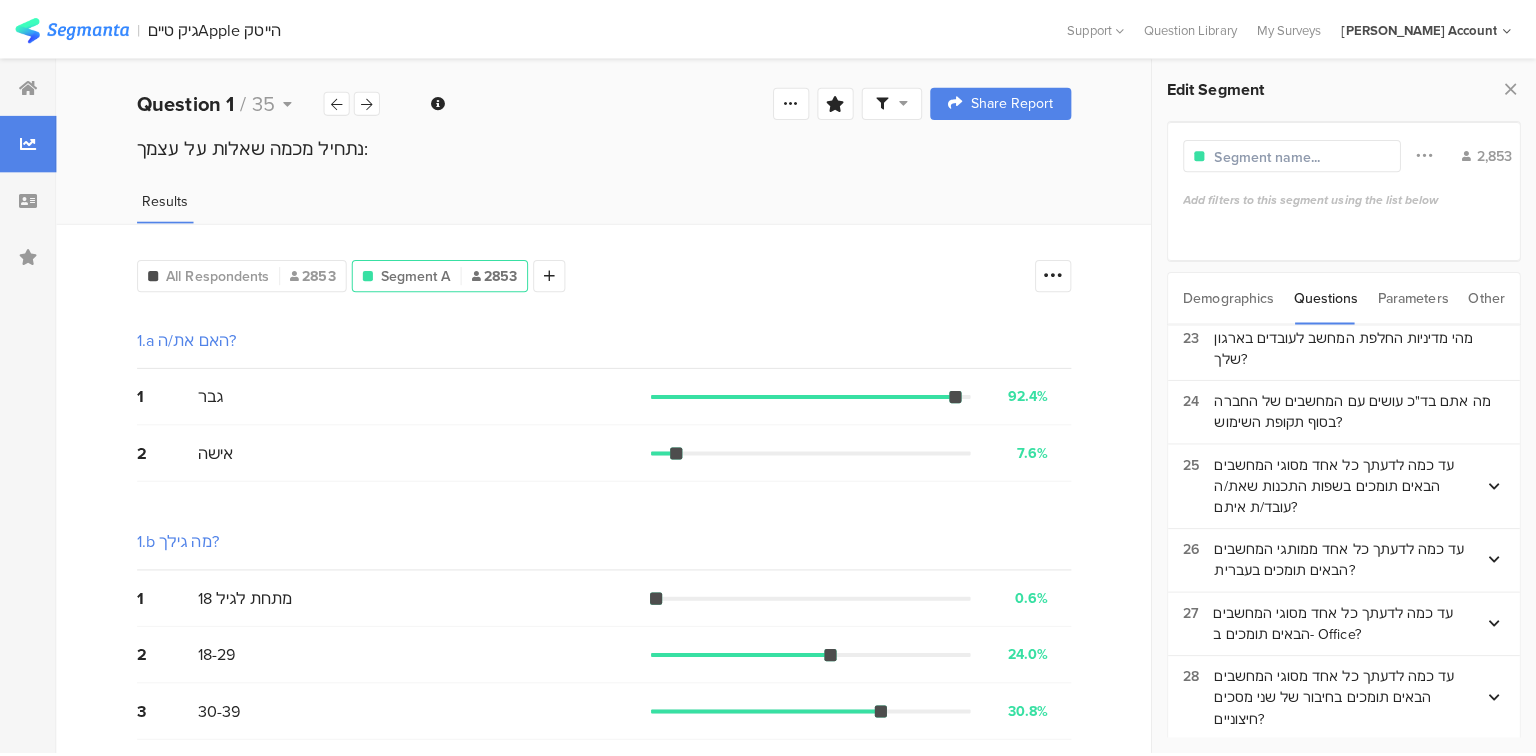 scroll, scrollTop: 1775, scrollLeft: 0, axis: vertical 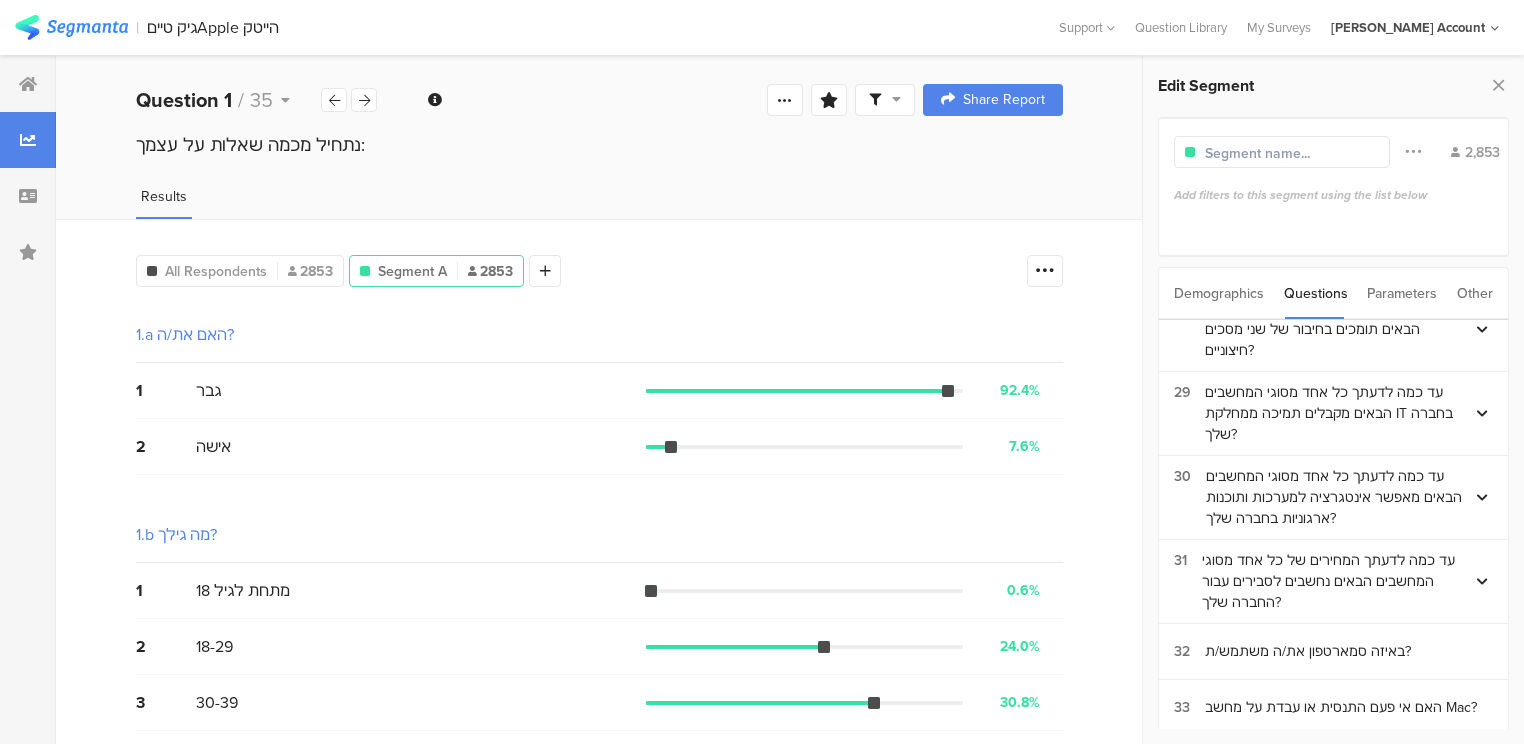 click on "ולסיום, האם את/ה מאשר/ת את השתתפותך בהגרלה?" at bounding box center (1349, 767) 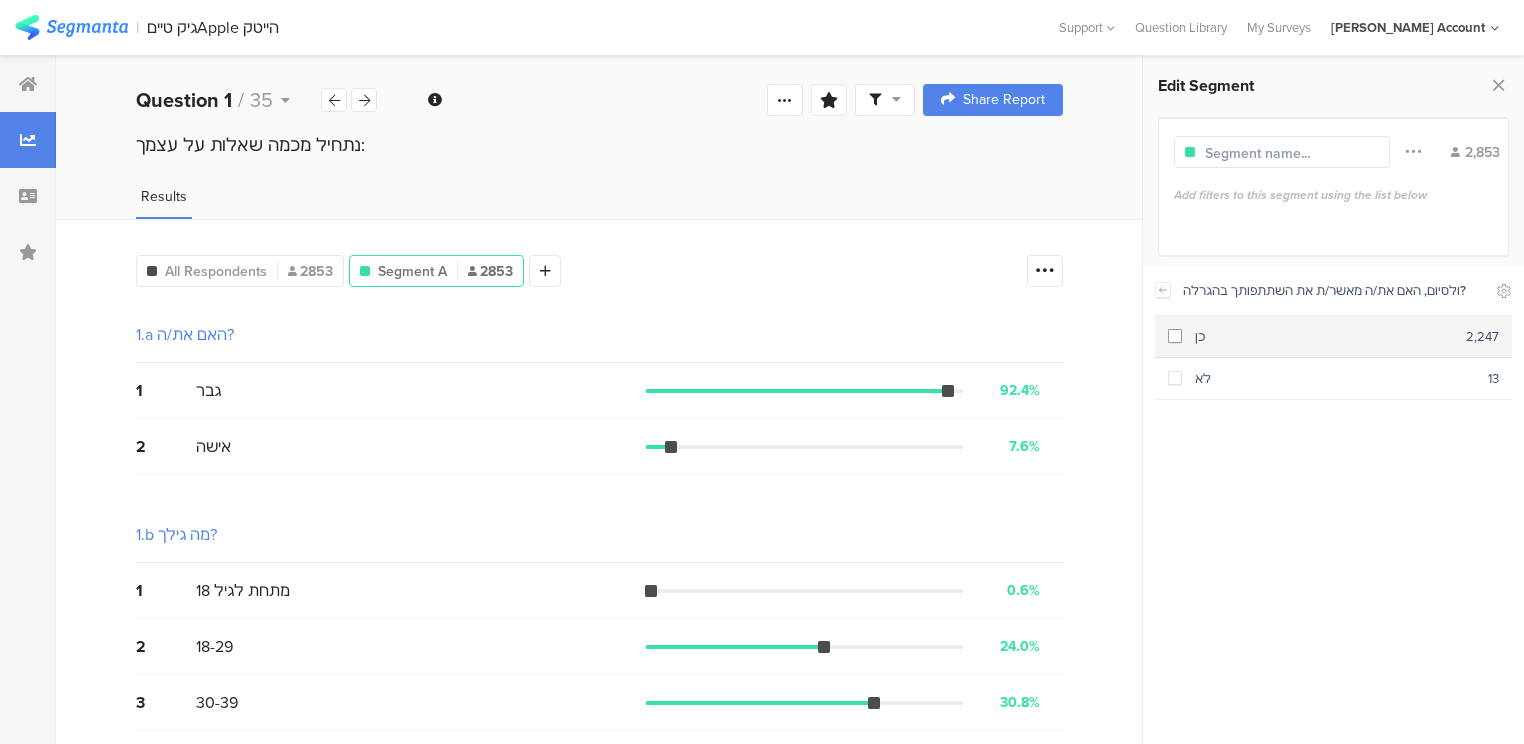 click on "כן" at bounding box center [1324, 336] 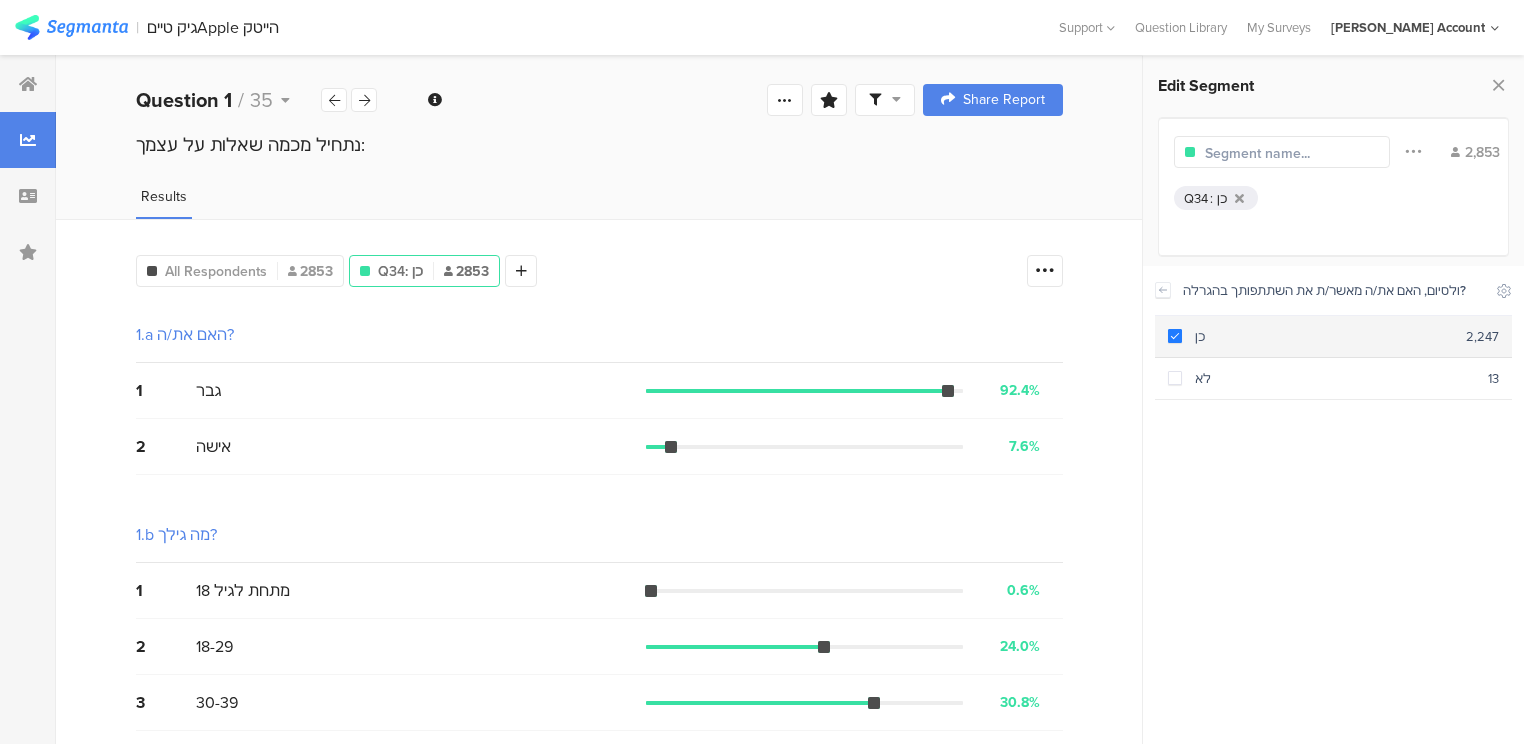 scroll, scrollTop: 1763, scrollLeft: 0, axis: vertical 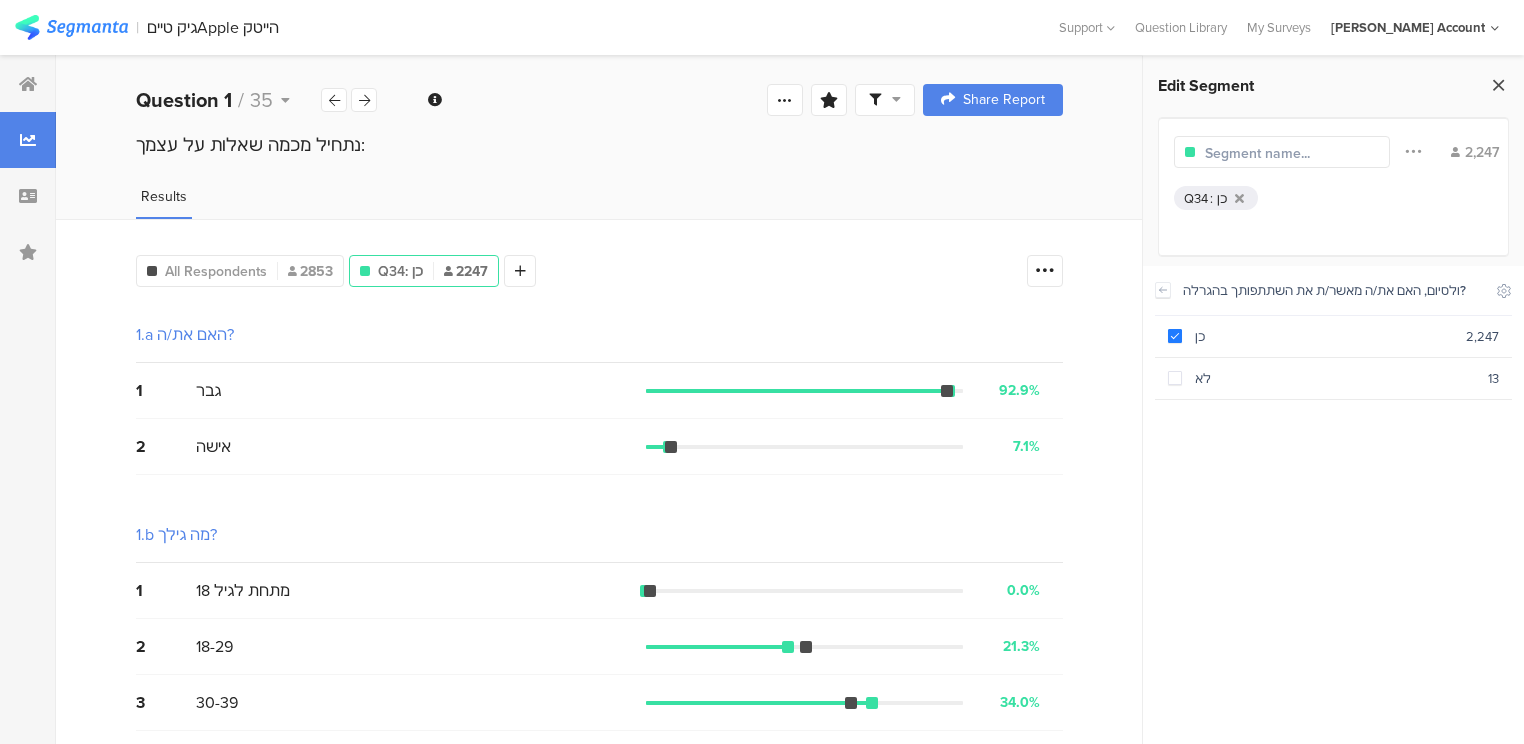click at bounding box center (1498, 85) 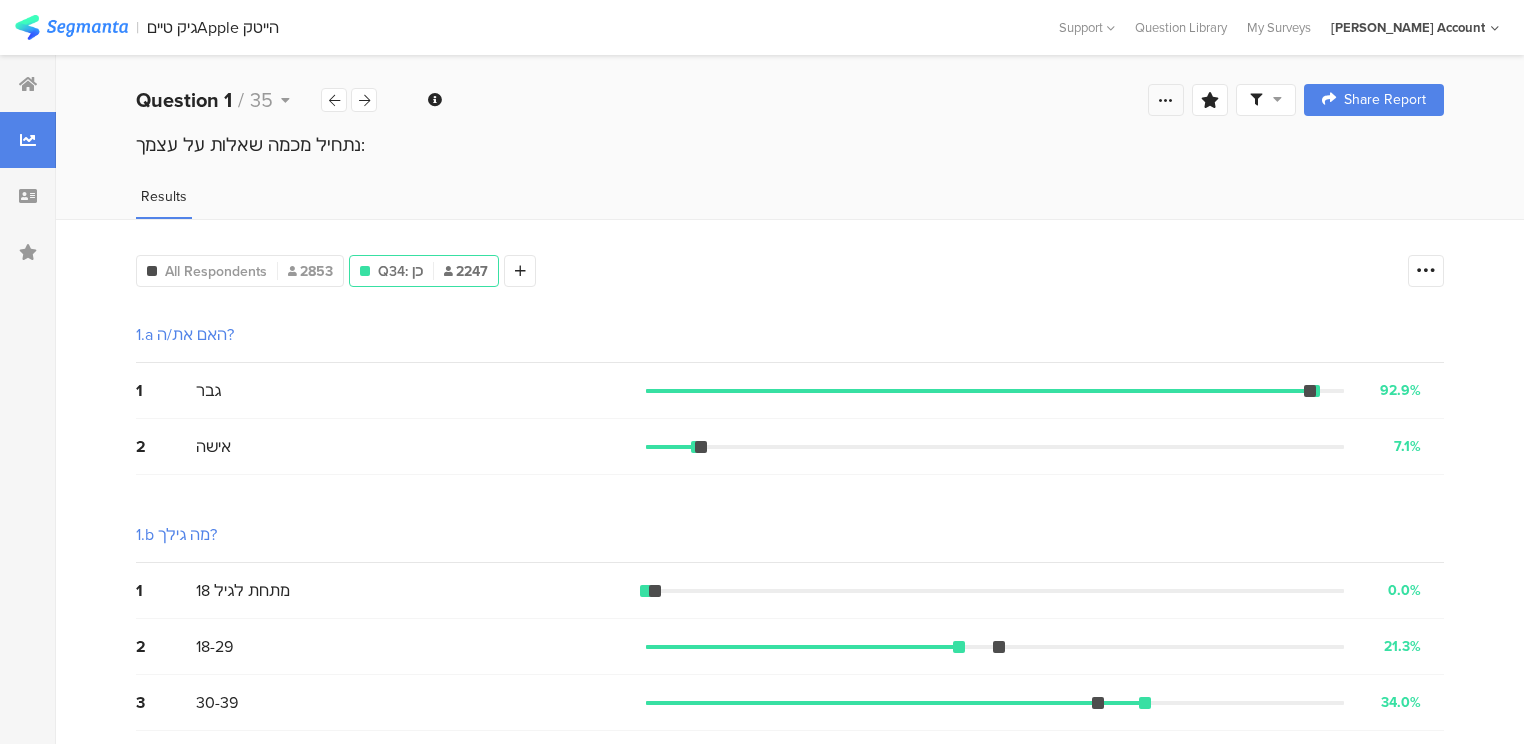 click at bounding box center [1166, 100] 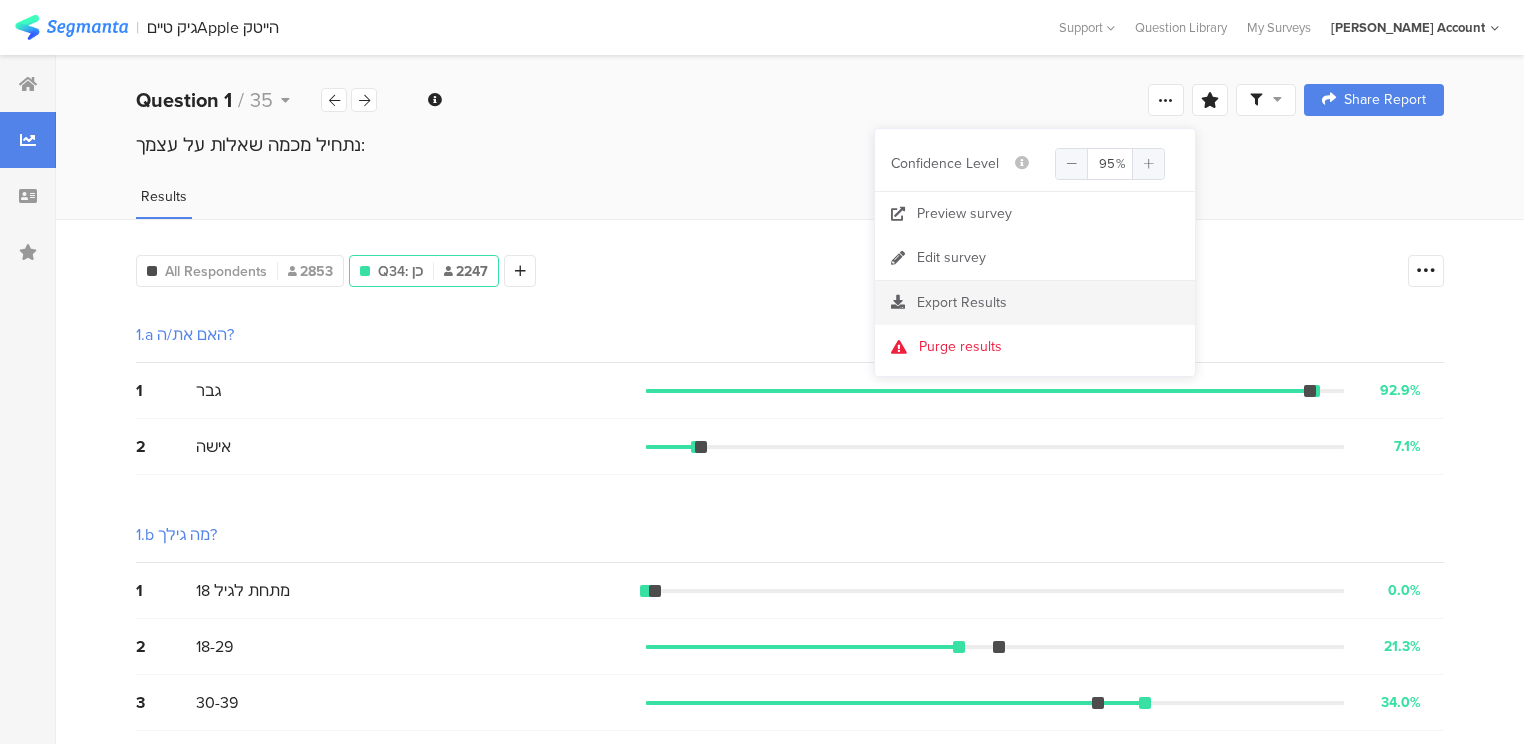 click on "Export Results" at bounding box center (962, 302) 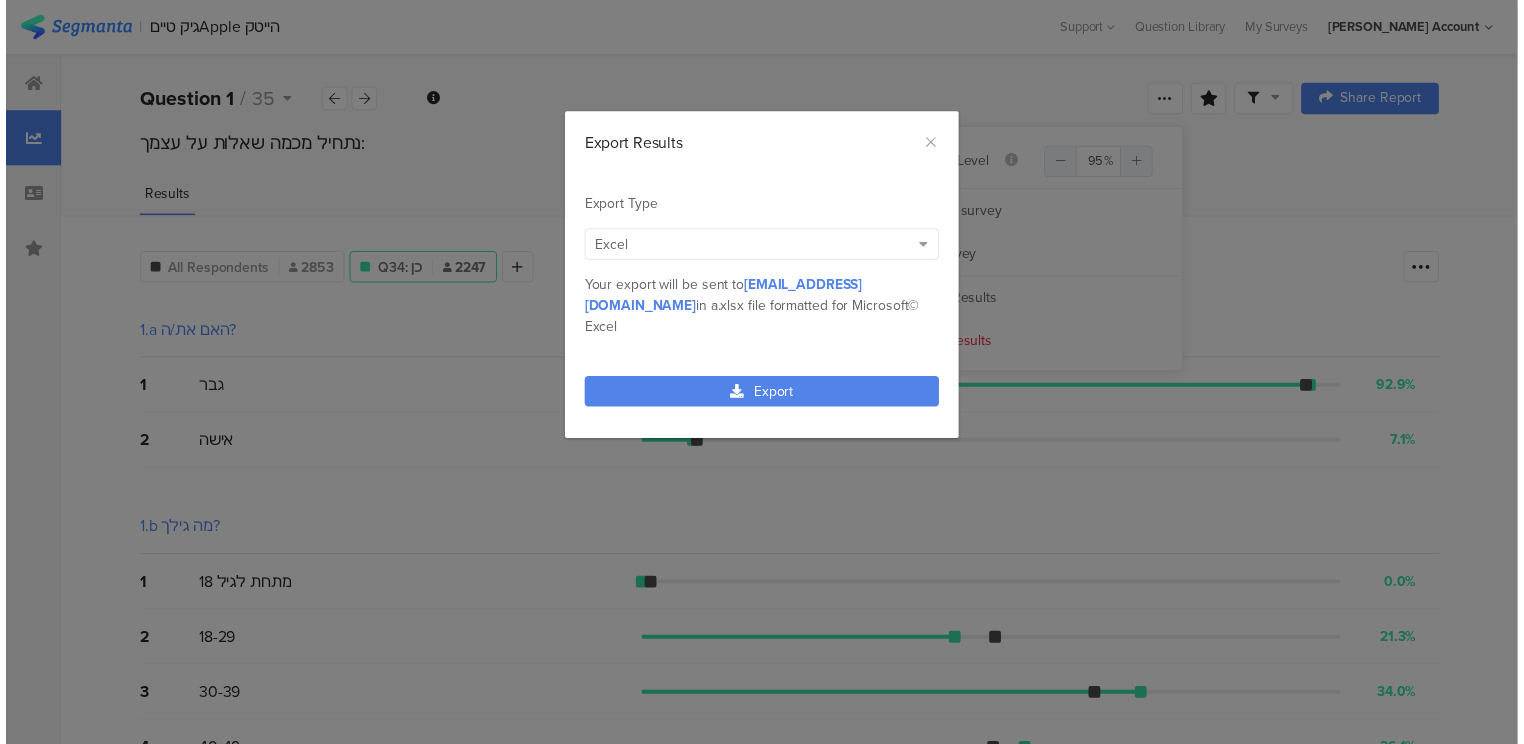 scroll, scrollTop: 1763, scrollLeft: 0, axis: vertical 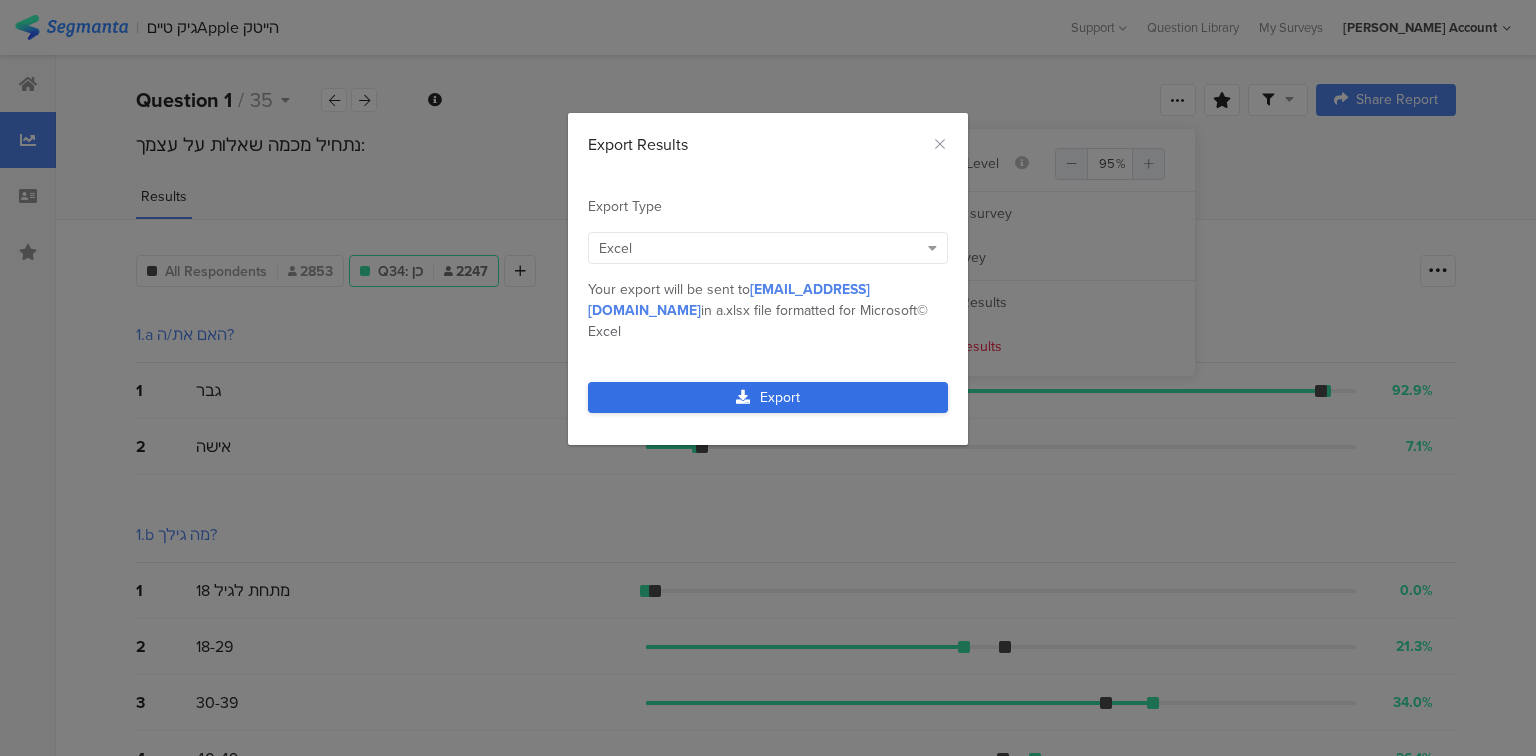 click on "Export" at bounding box center (768, 397) 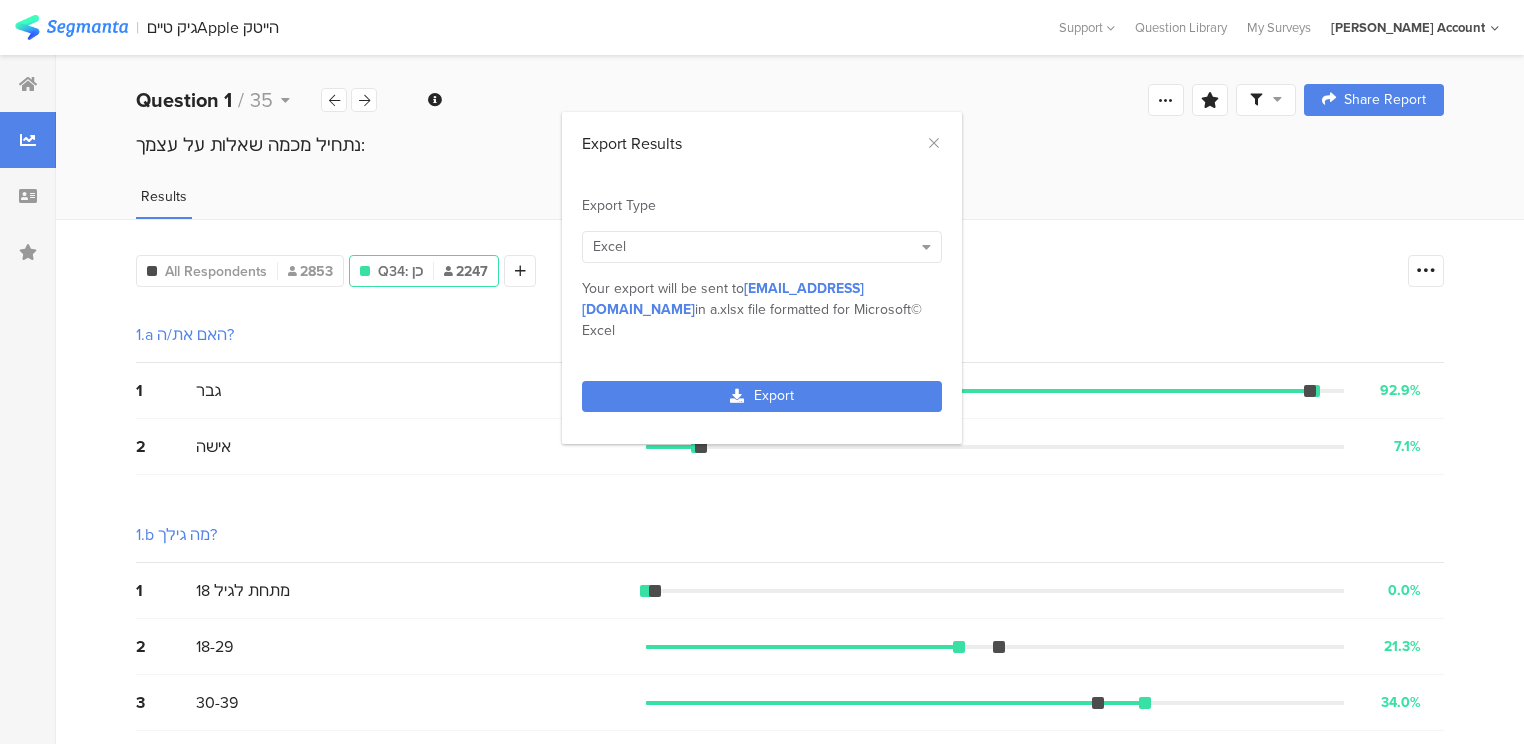 scroll, scrollTop: 1775, scrollLeft: 0, axis: vertical 